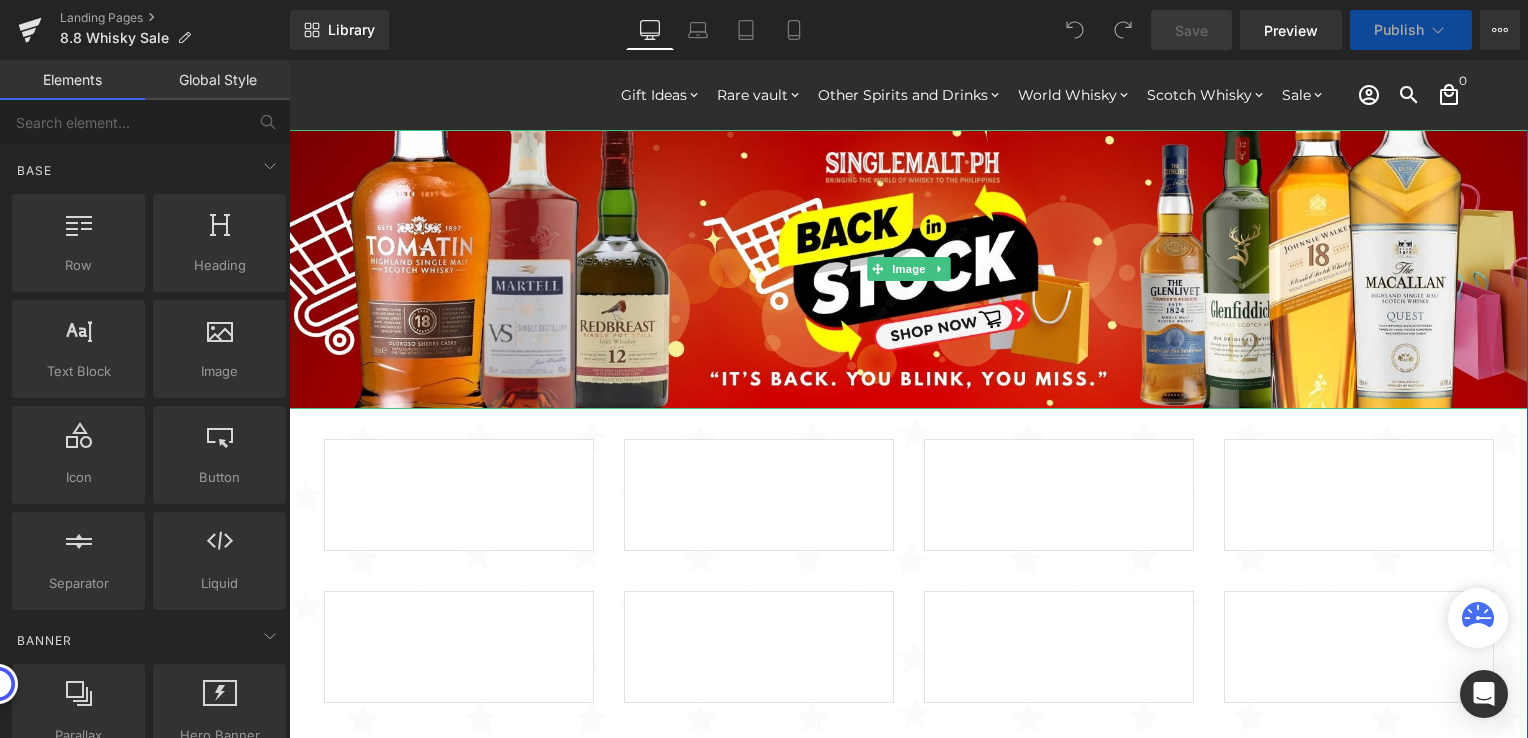 scroll, scrollTop: 0, scrollLeft: 0, axis: both 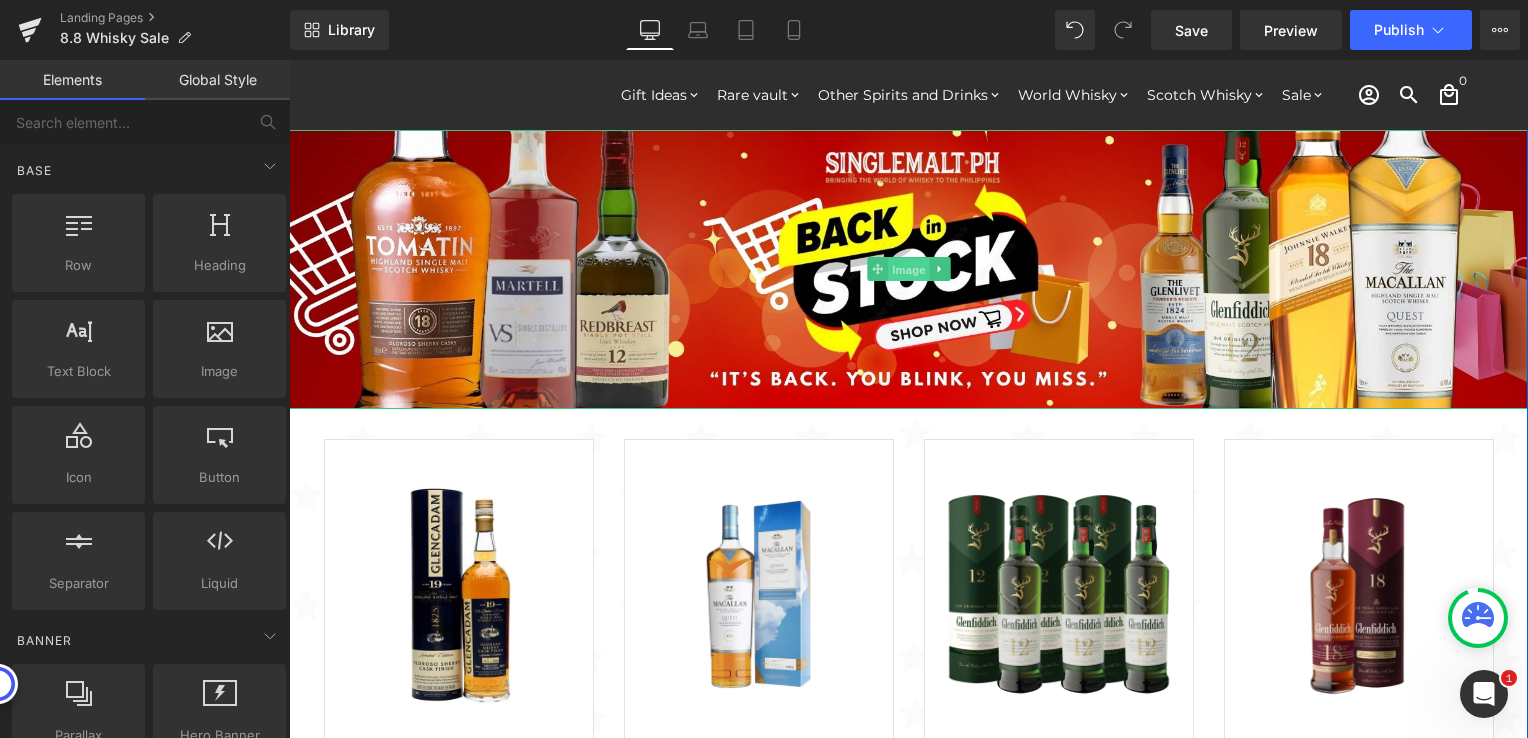 click on "Image" at bounding box center (909, 270) 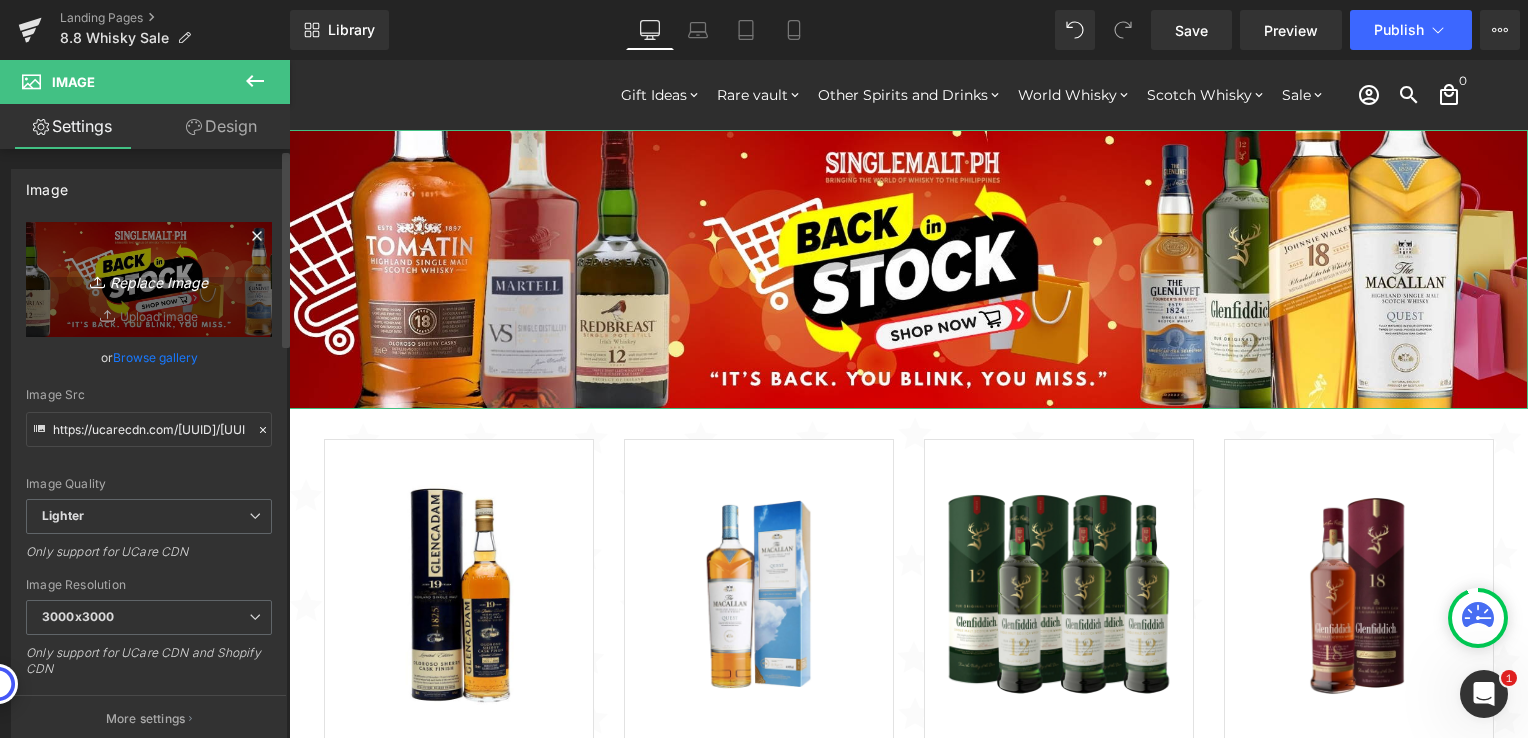 click on "Replace Image" at bounding box center [149, 279] 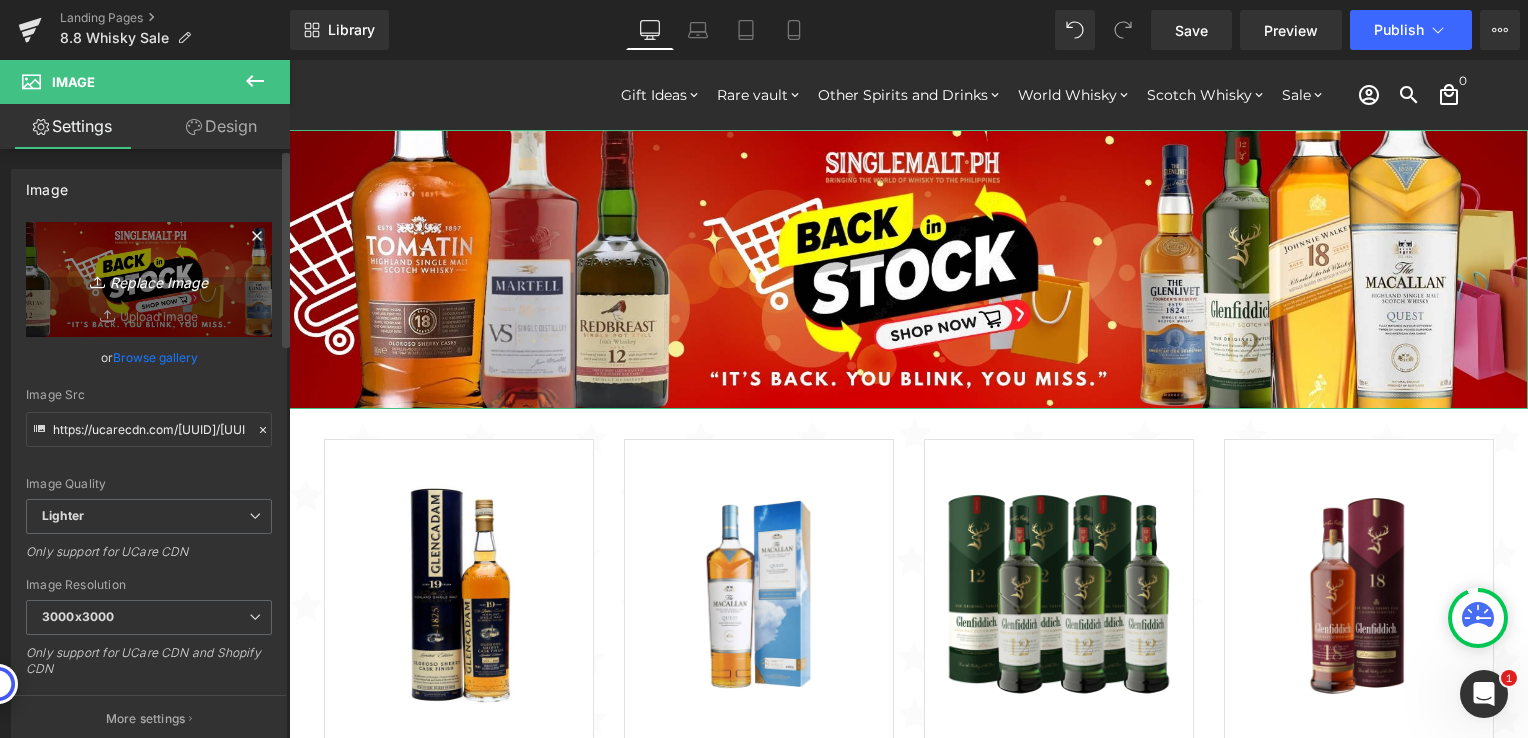 type on "C:\fakepath\[FILENAME]" 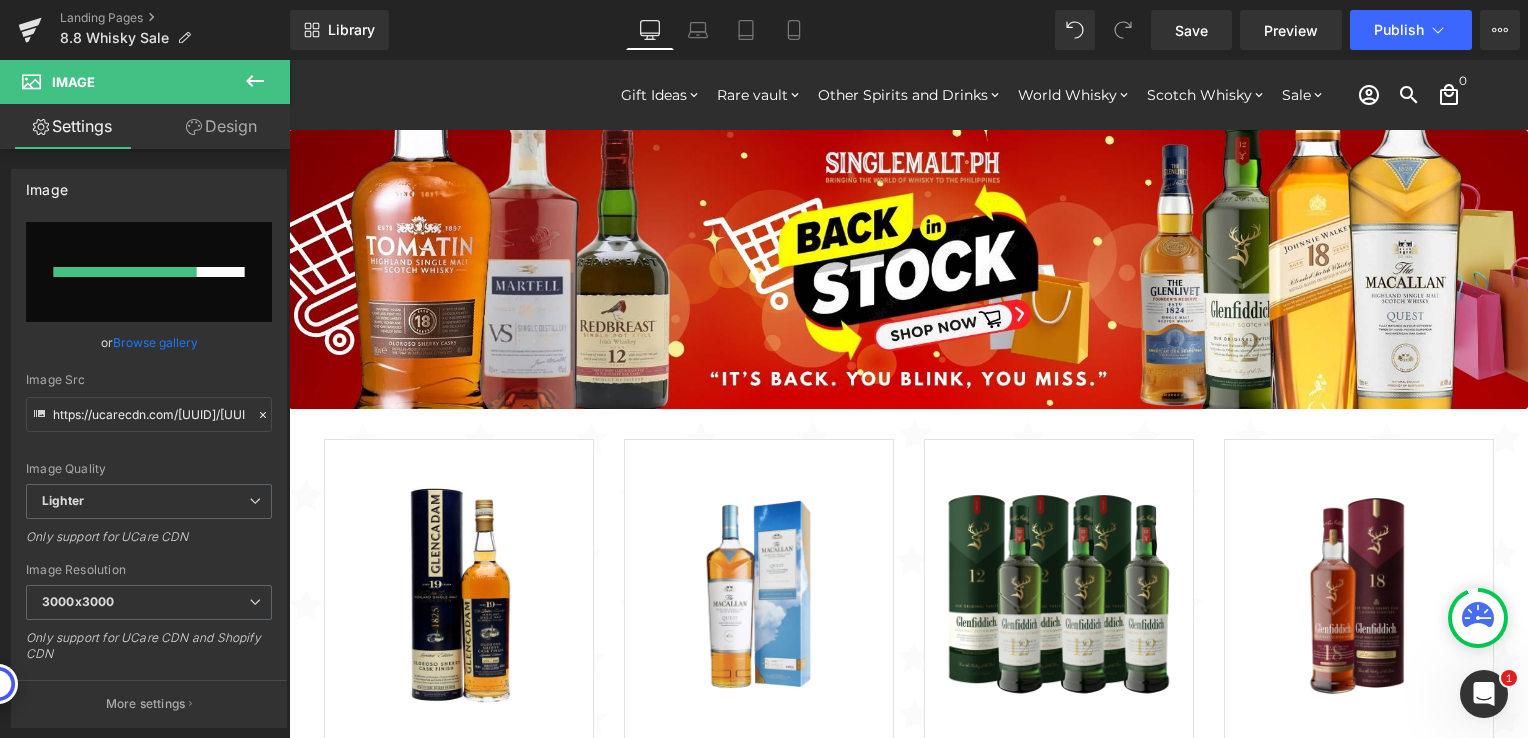 type 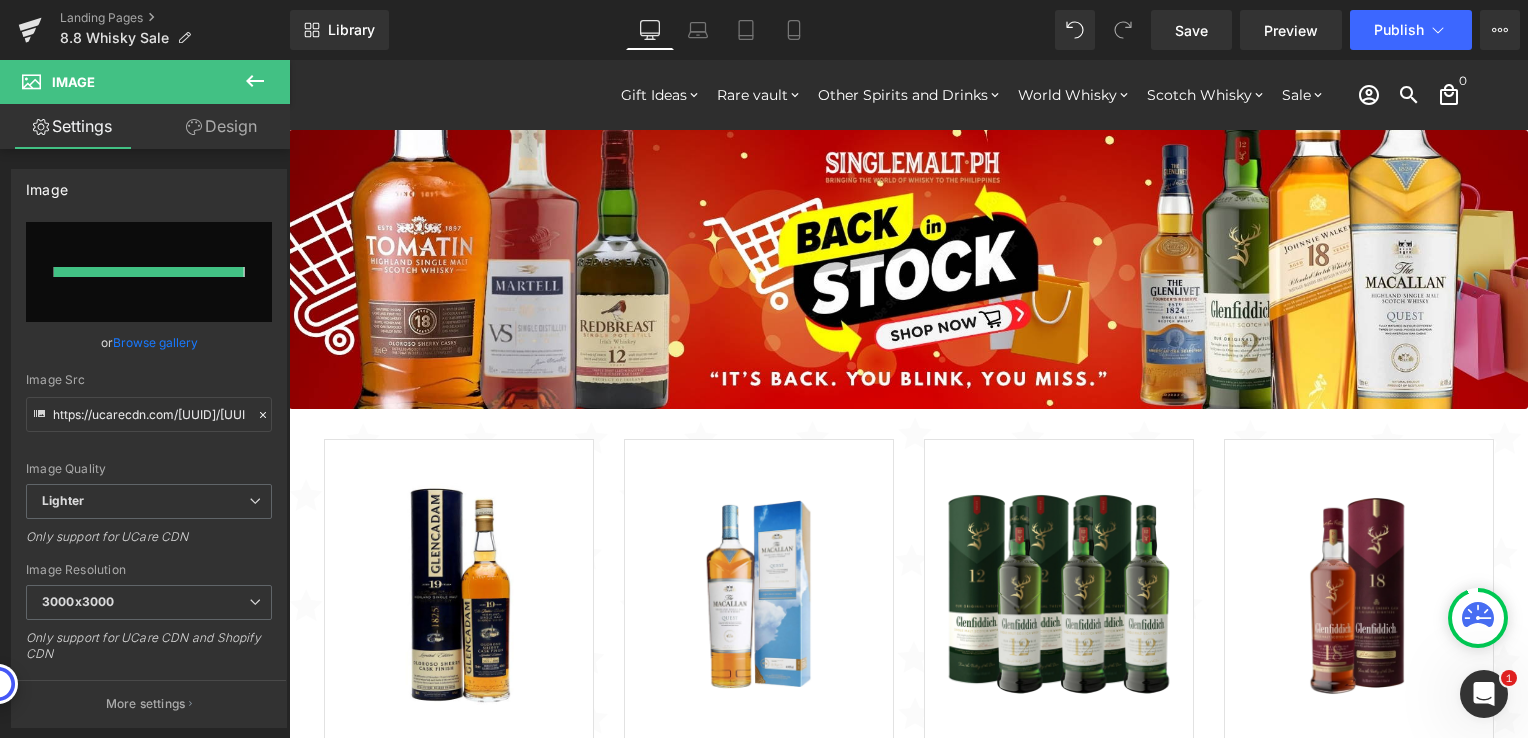 type on "https://ucarecdn.com/[UUID]/[UUID]/[FILENAME].jpg" 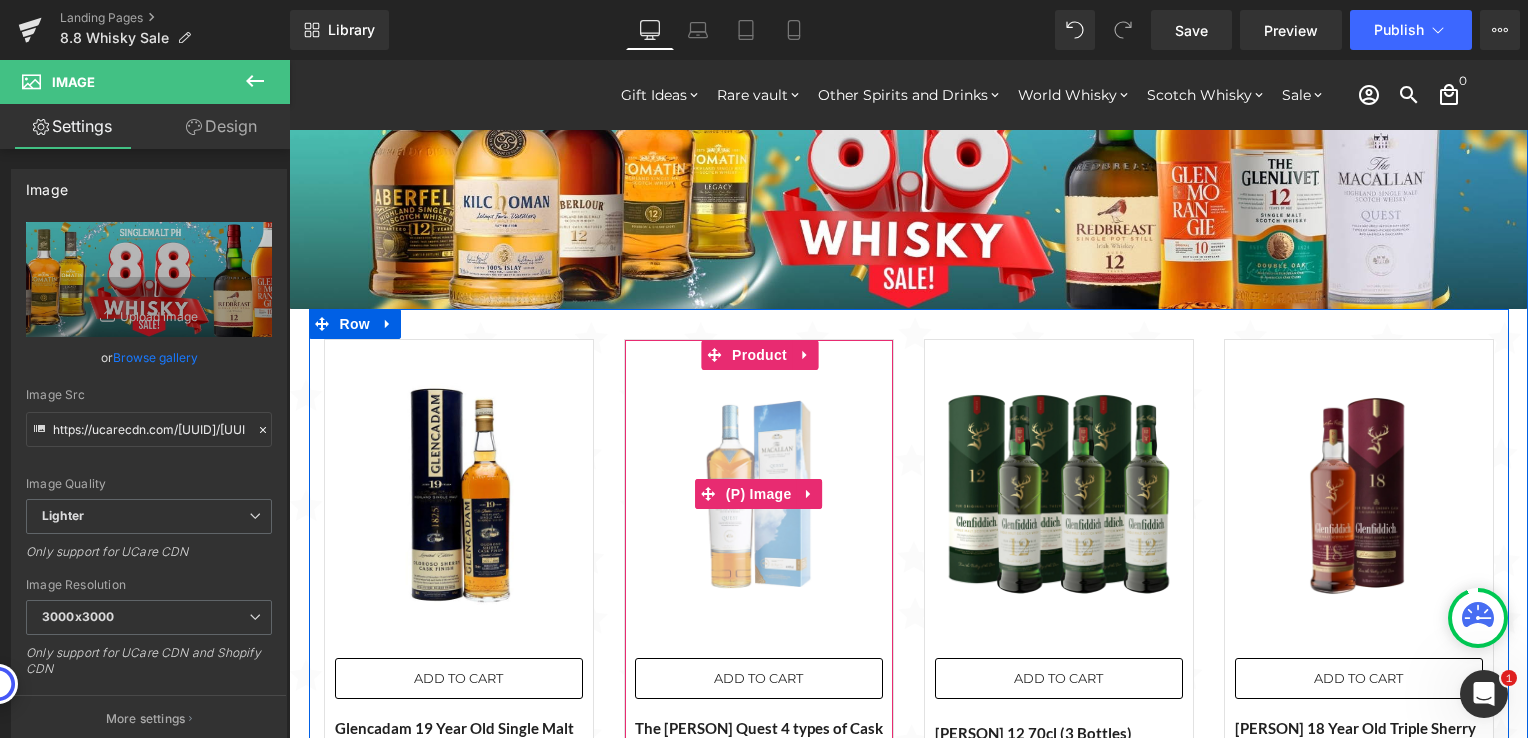 scroll, scrollTop: 0, scrollLeft: 0, axis: both 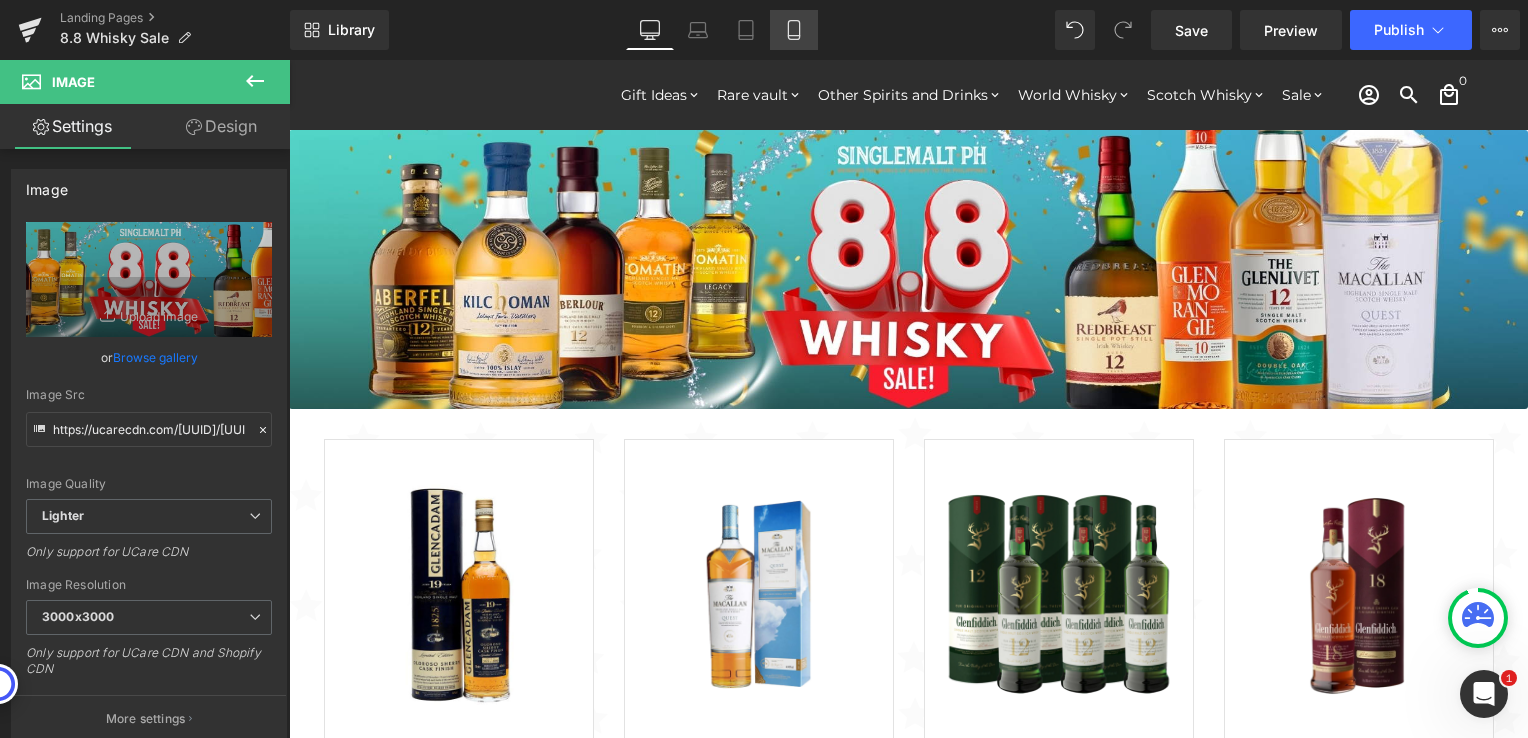 click 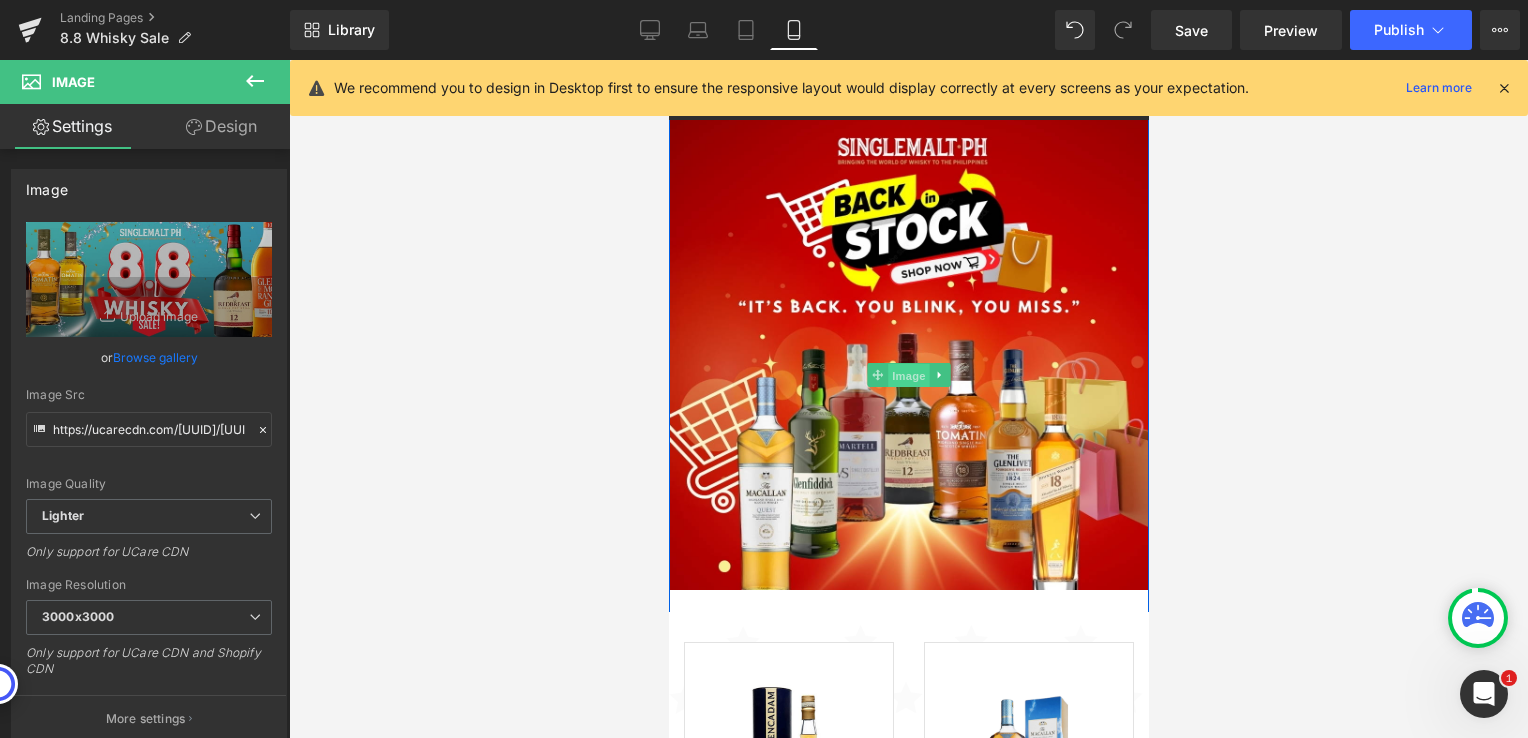 click on "Image" at bounding box center (908, 376) 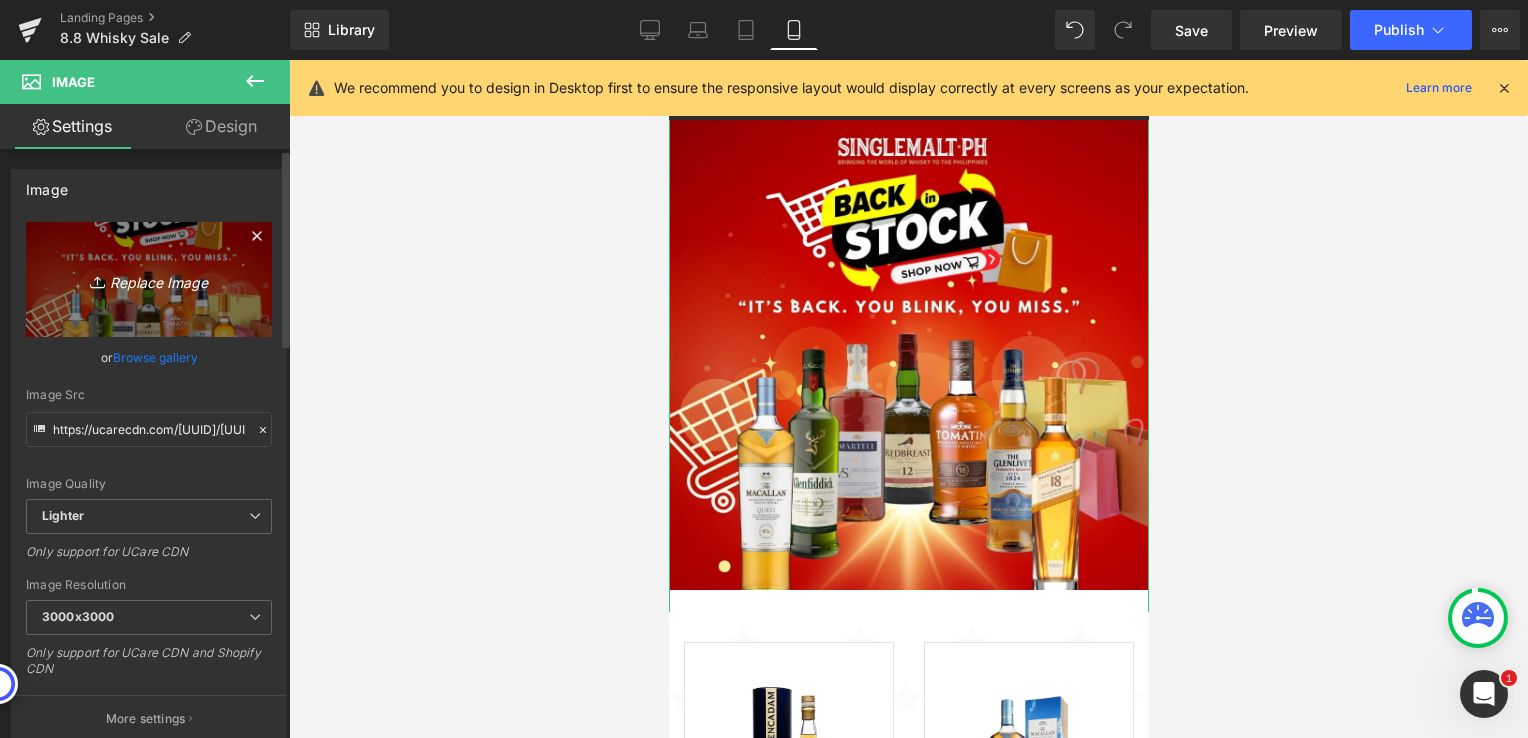 click on "Replace Image" at bounding box center [149, 279] 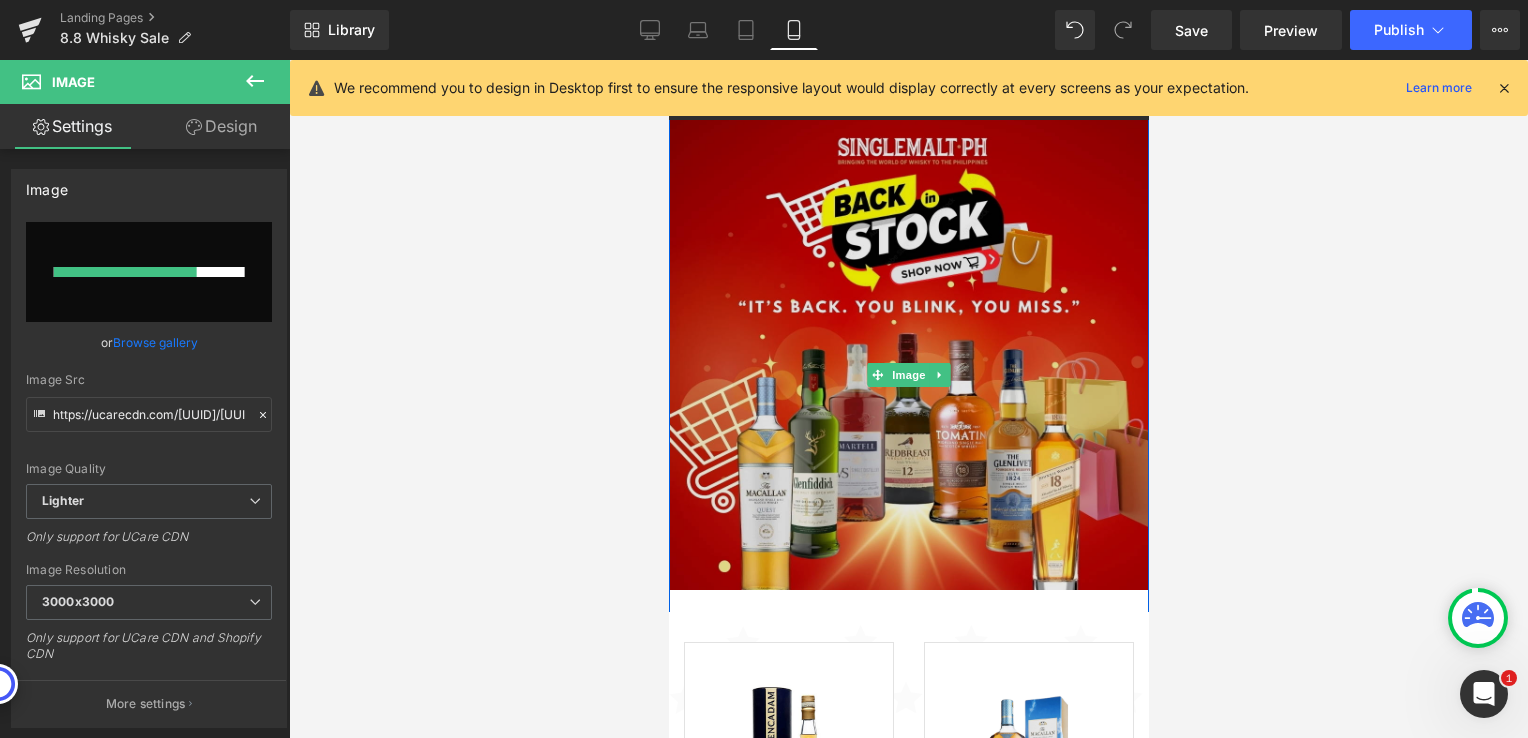 type 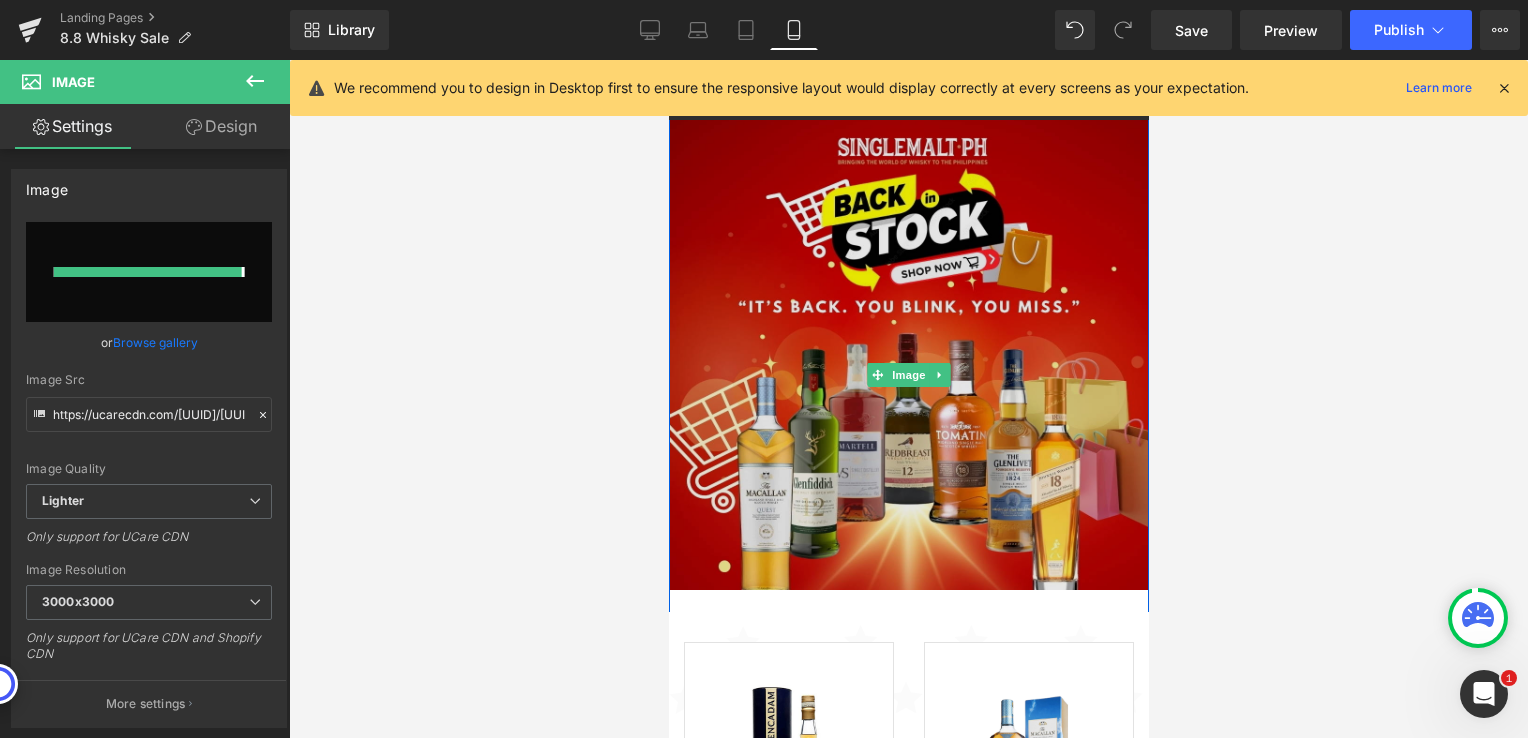 type on "https://ucarecdn.com/[UUID]/[UUID]/[FILENAME].jpg" 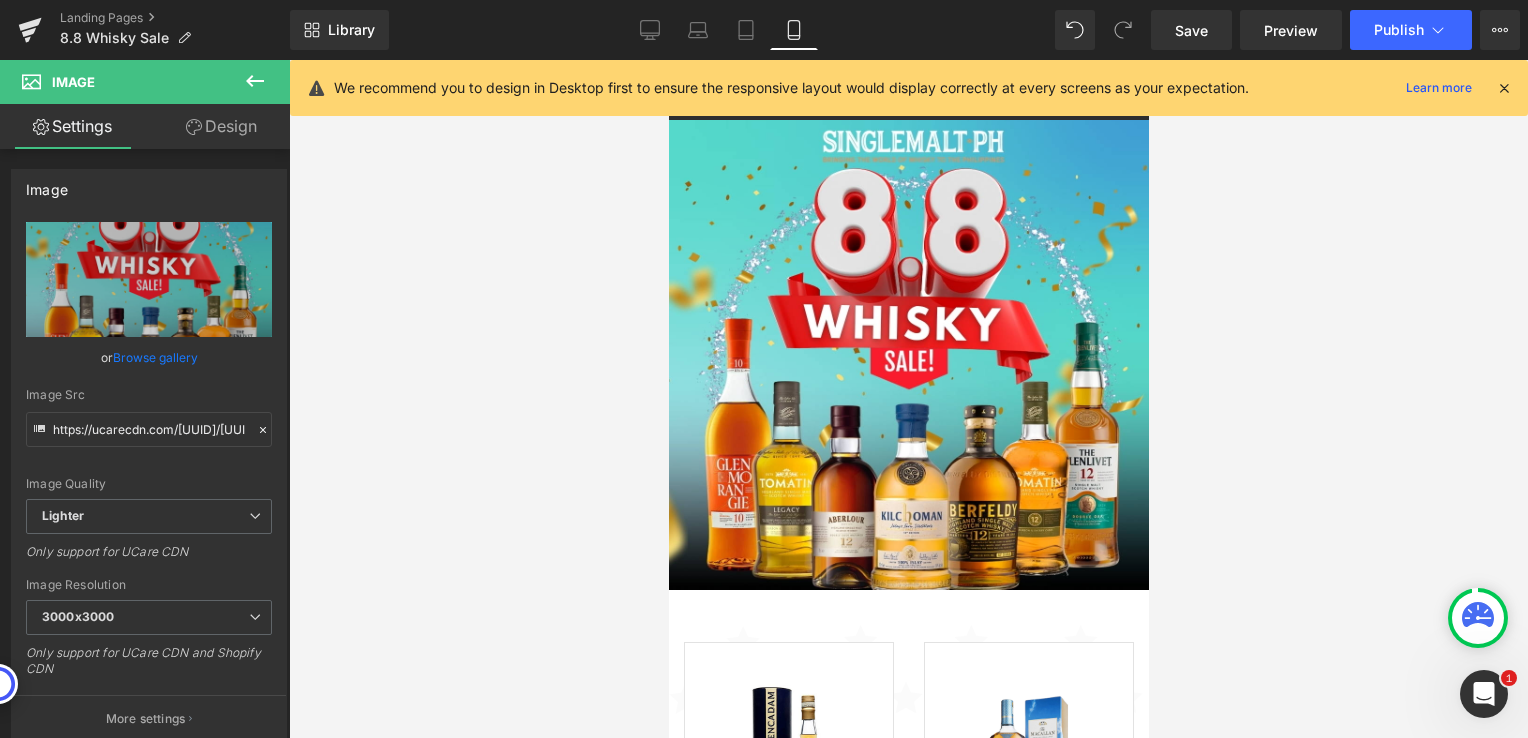 click at bounding box center [908, 399] 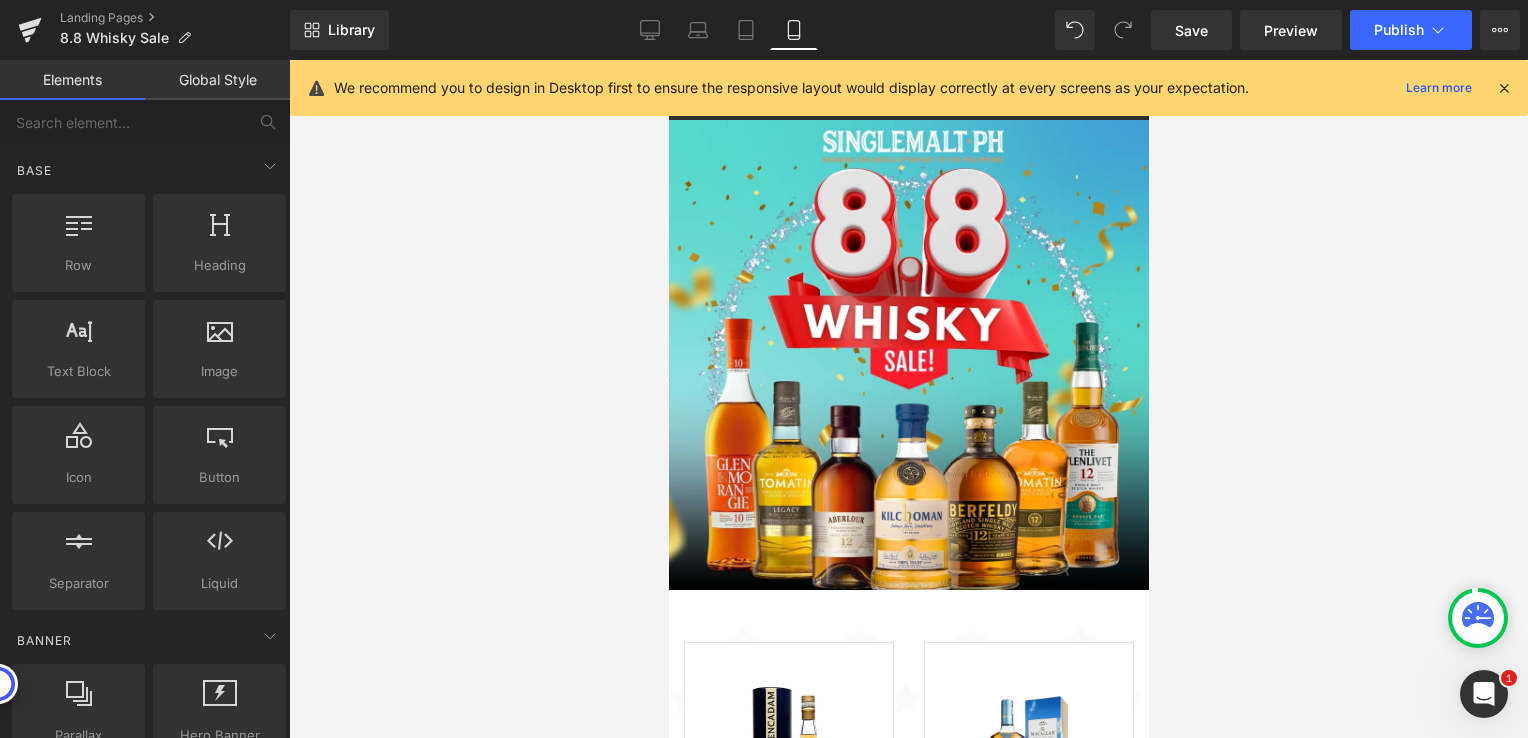 click at bounding box center (1504, 88) 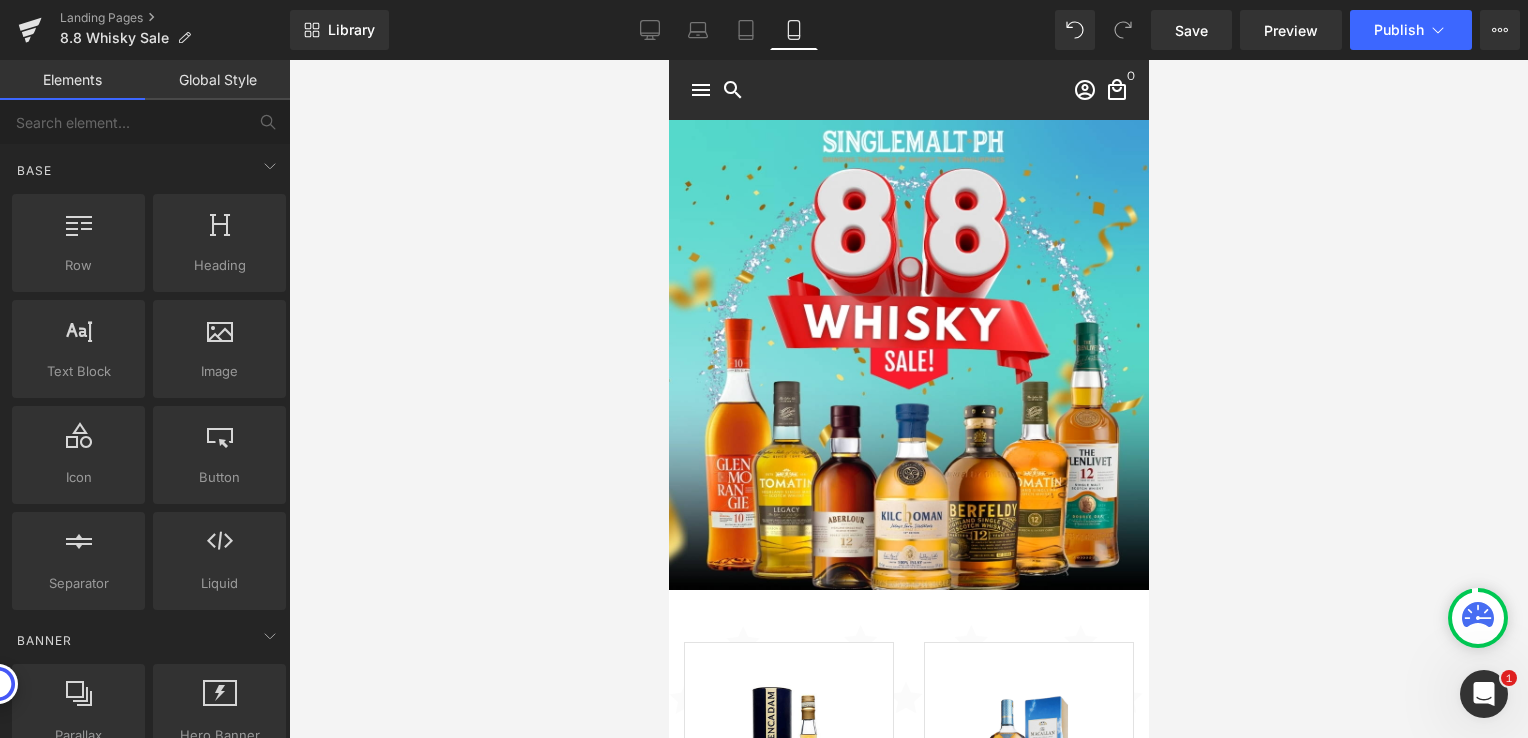 click at bounding box center (908, 399) 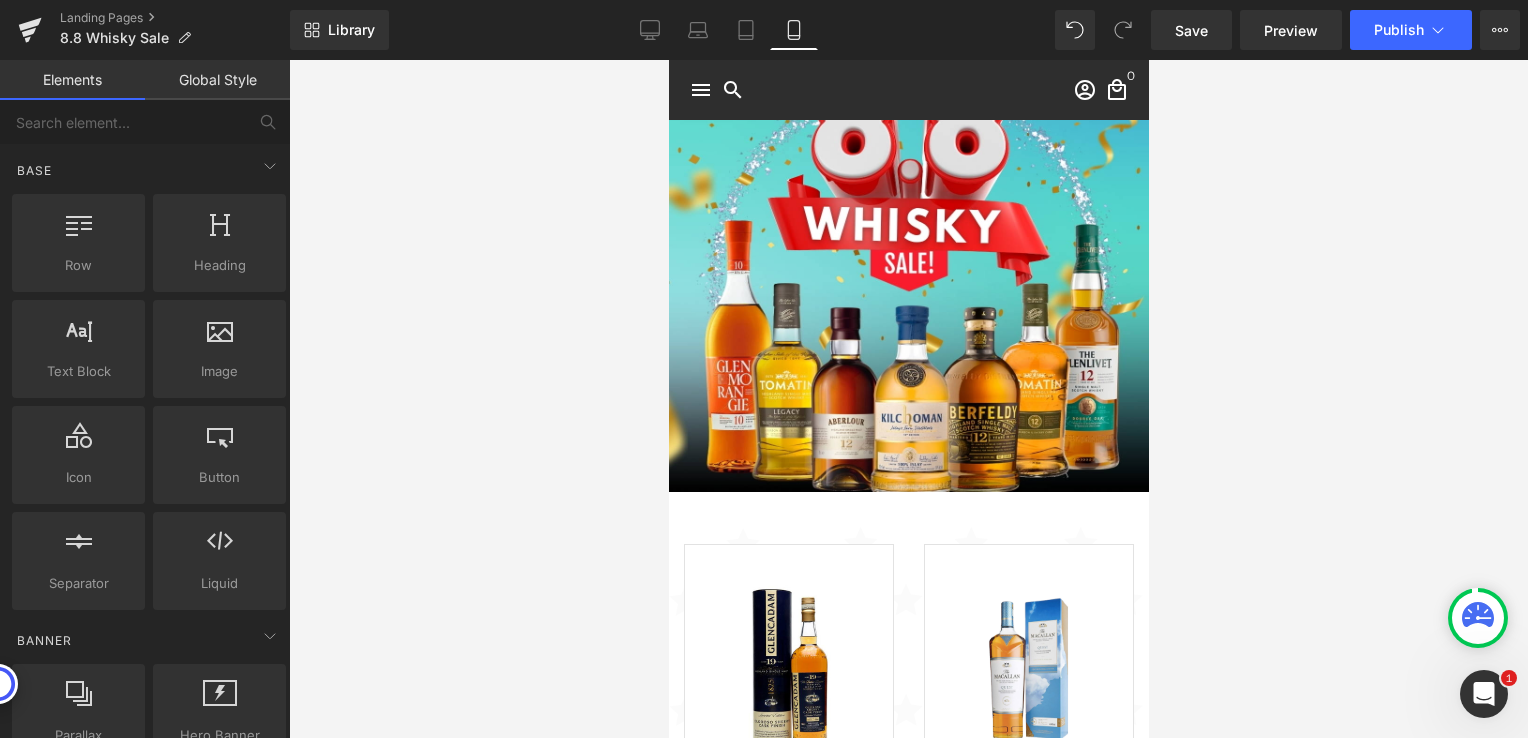 scroll, scrollTop: 0, scrollLeft: 0, axis: both 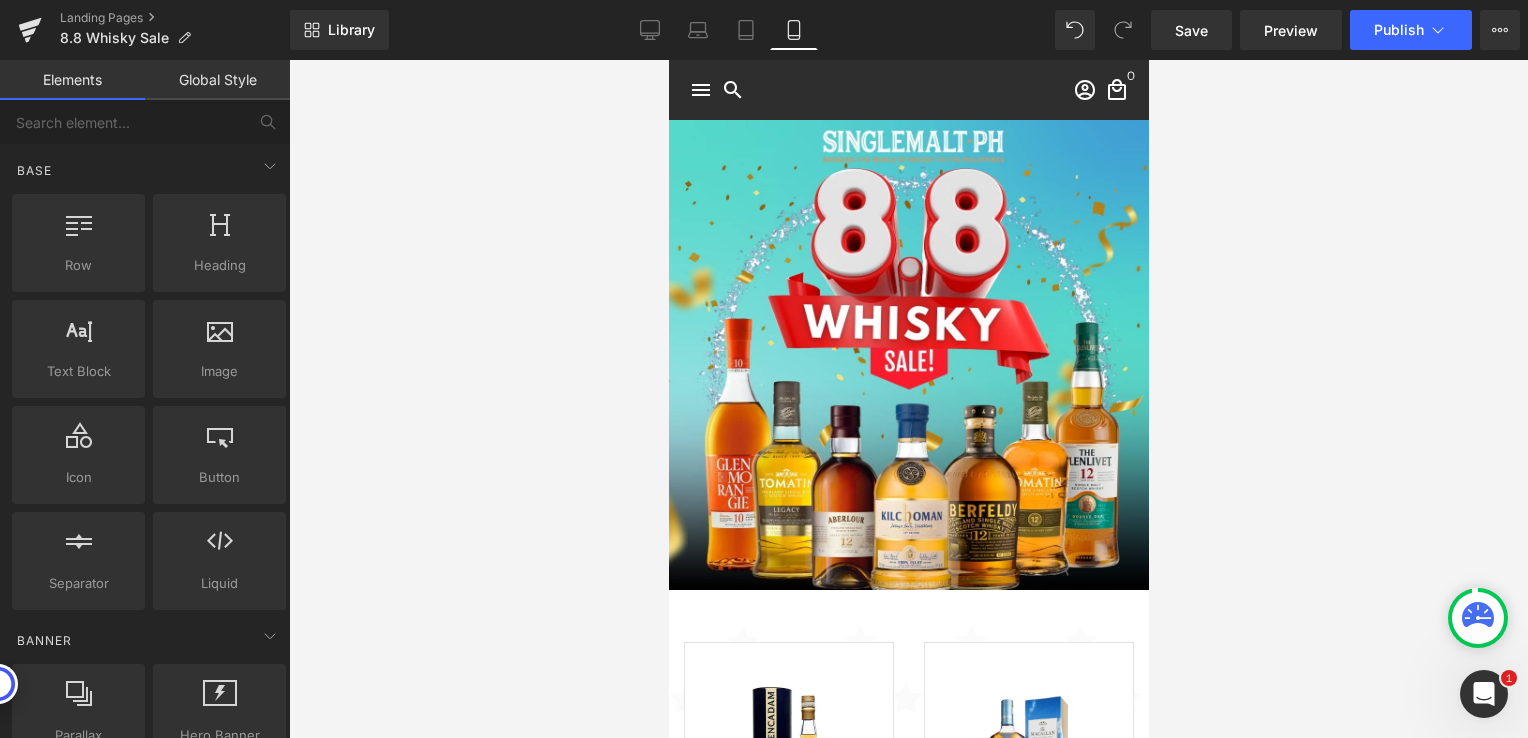 click at bounding box center [908, 399] 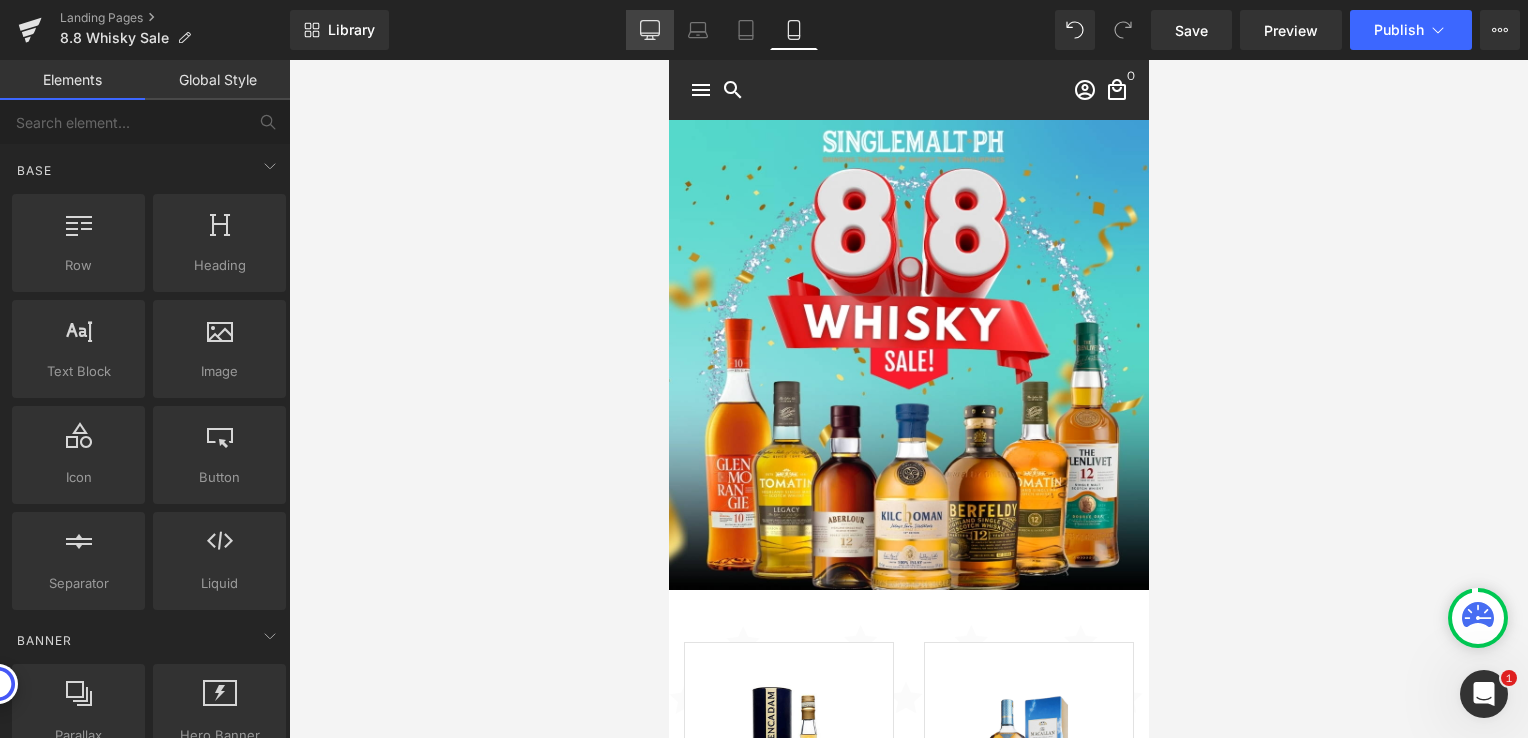 click on "Desktop" at bounding box center [650, 30] 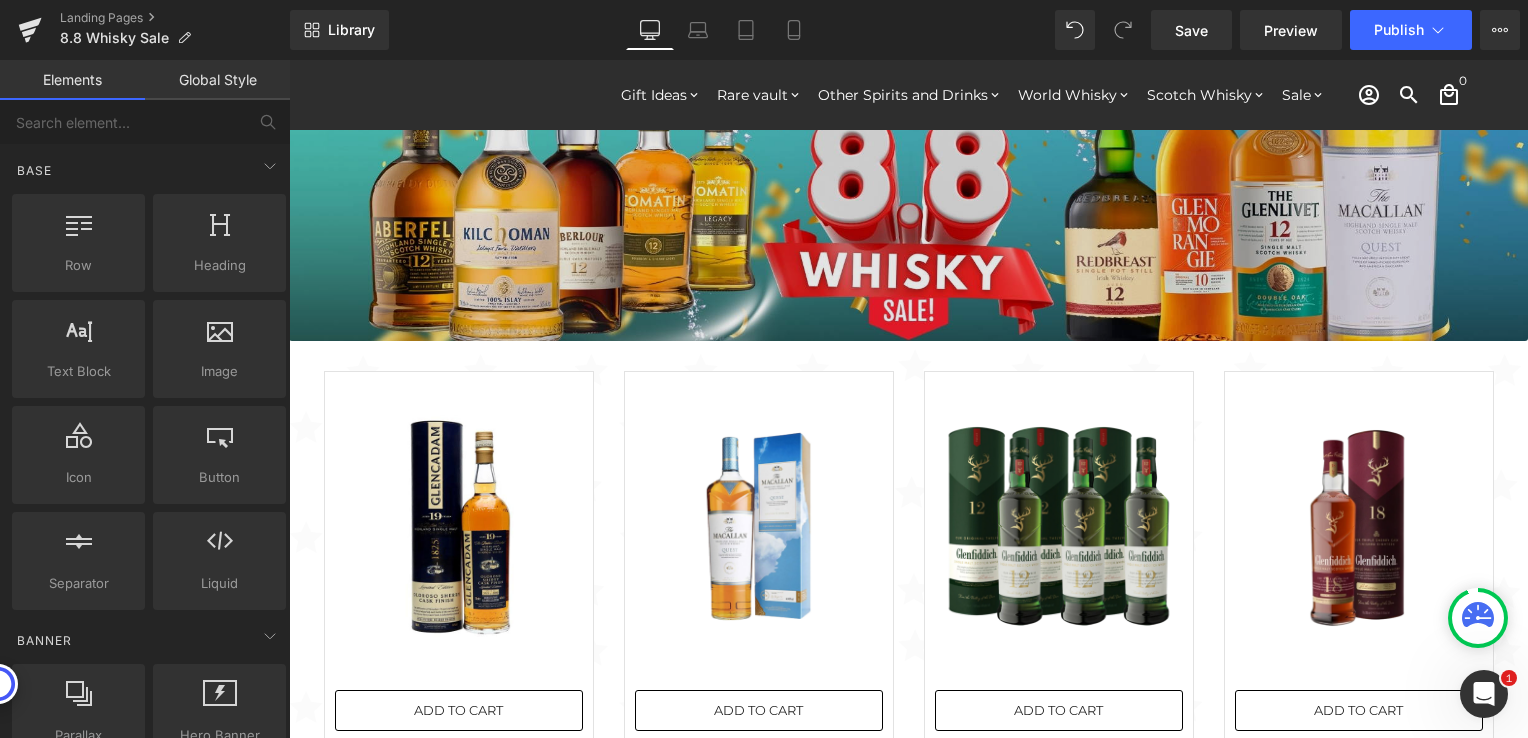 scroll, scrollTop: 69, scrollLeft: 0, axis: vertical 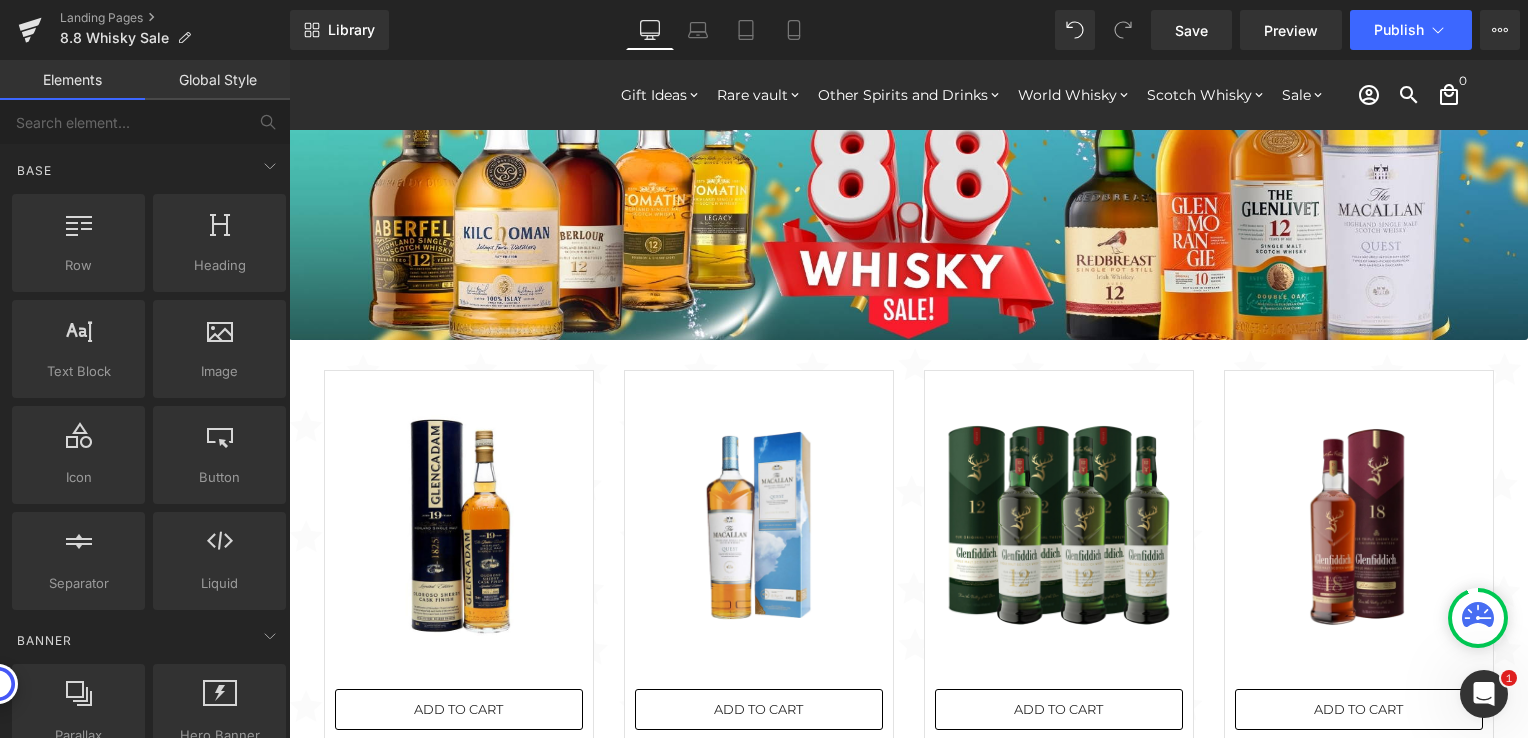 click at bounding box center (459, 525) 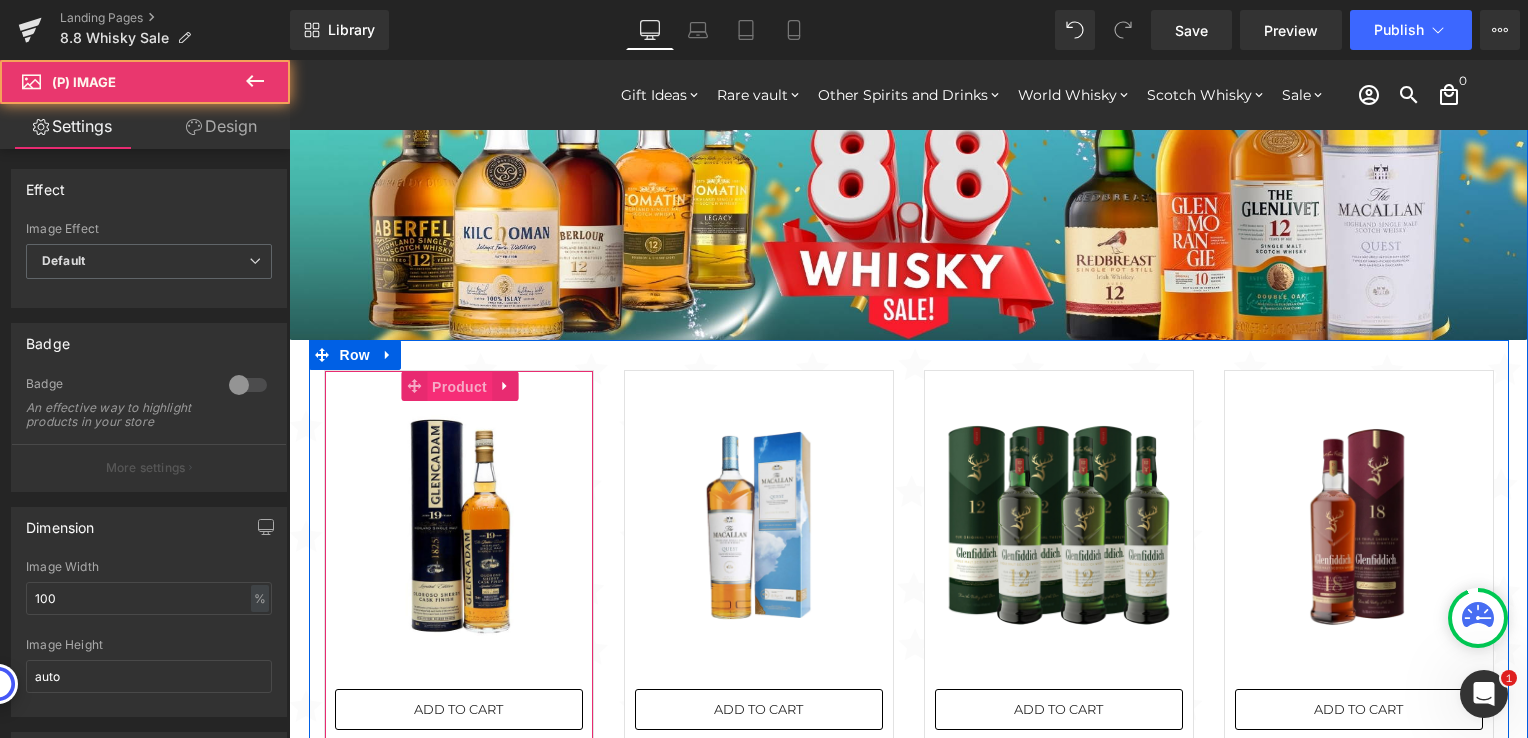click on "Product" at bounding box center [459, 387] 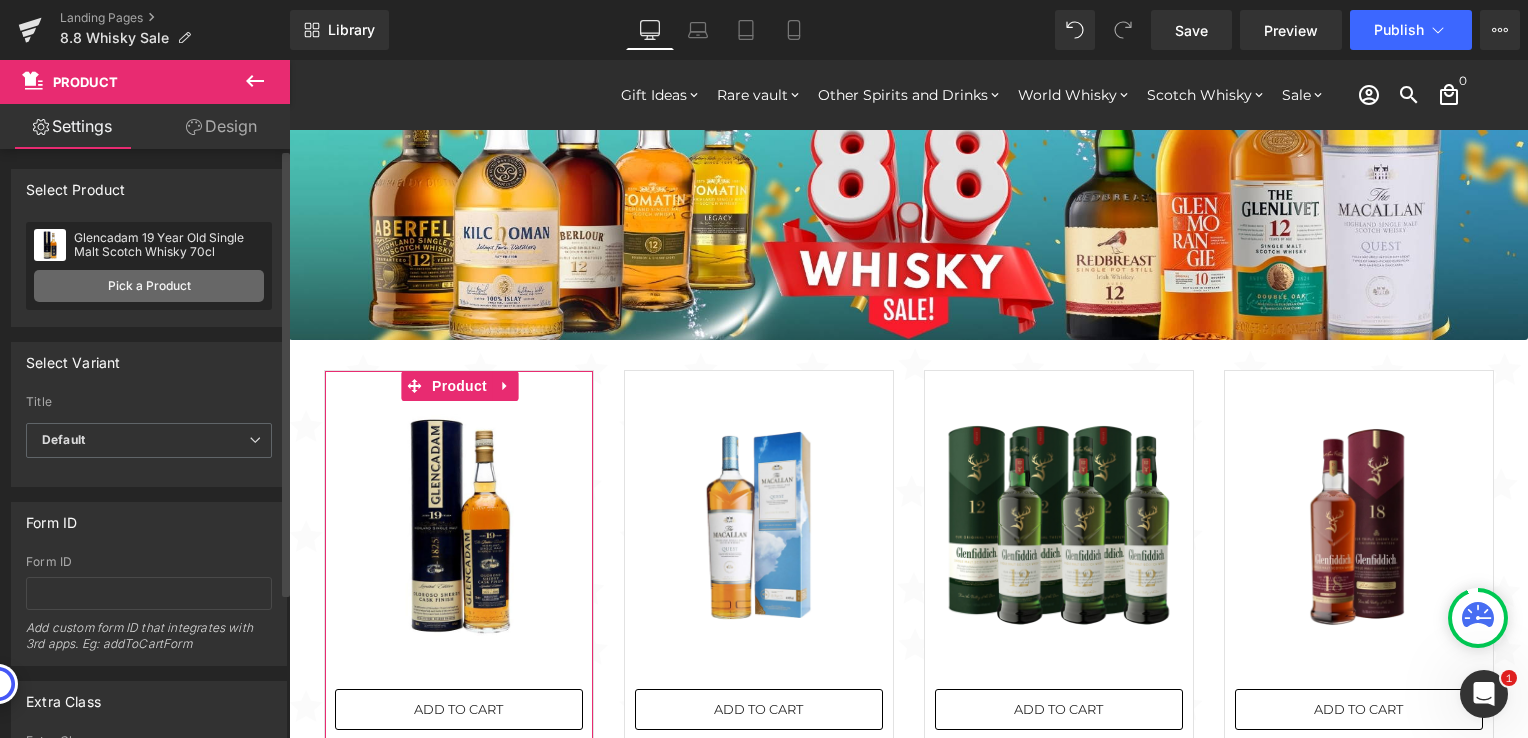 click on "Pick a Product" at bounding box center [149, 286] 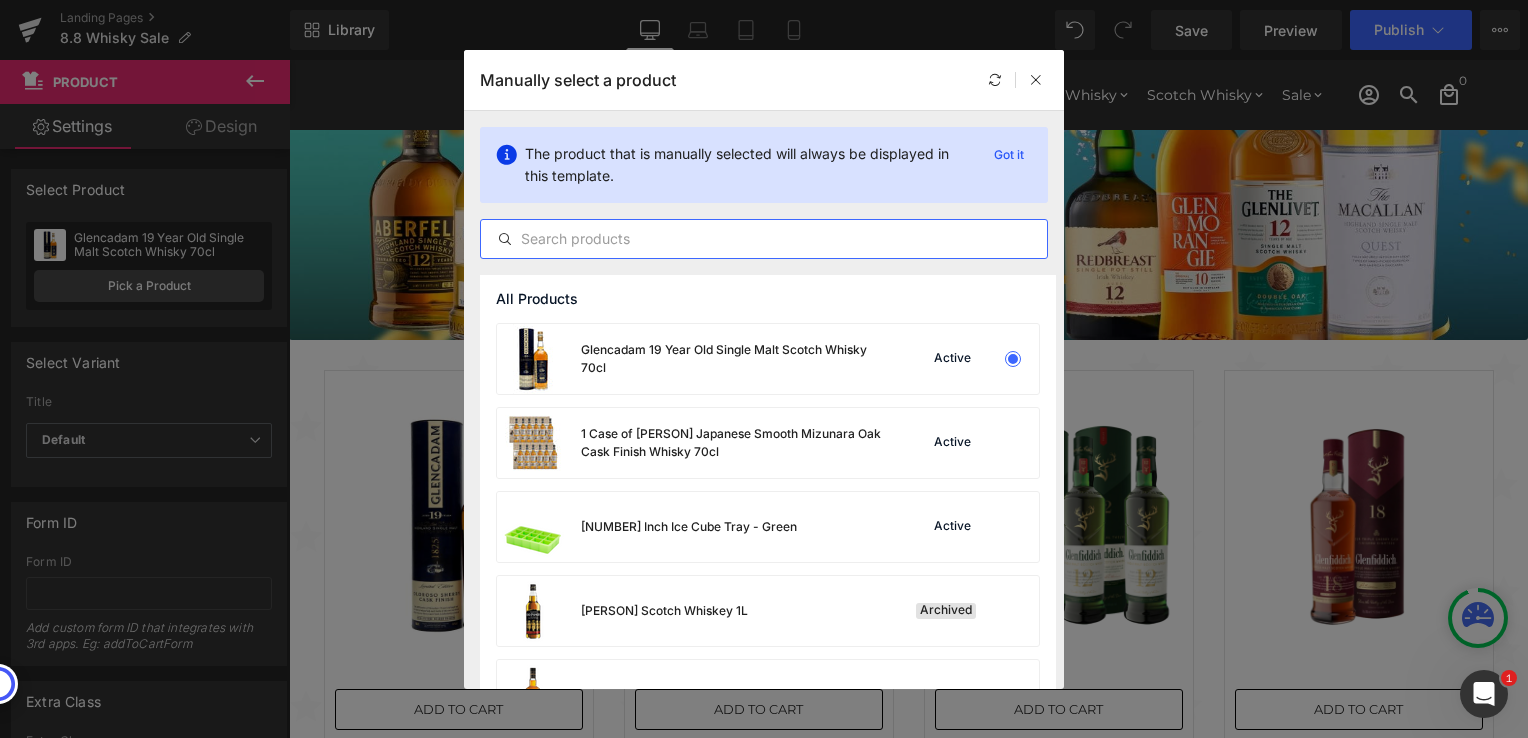 click at bounding box center (764, 239) 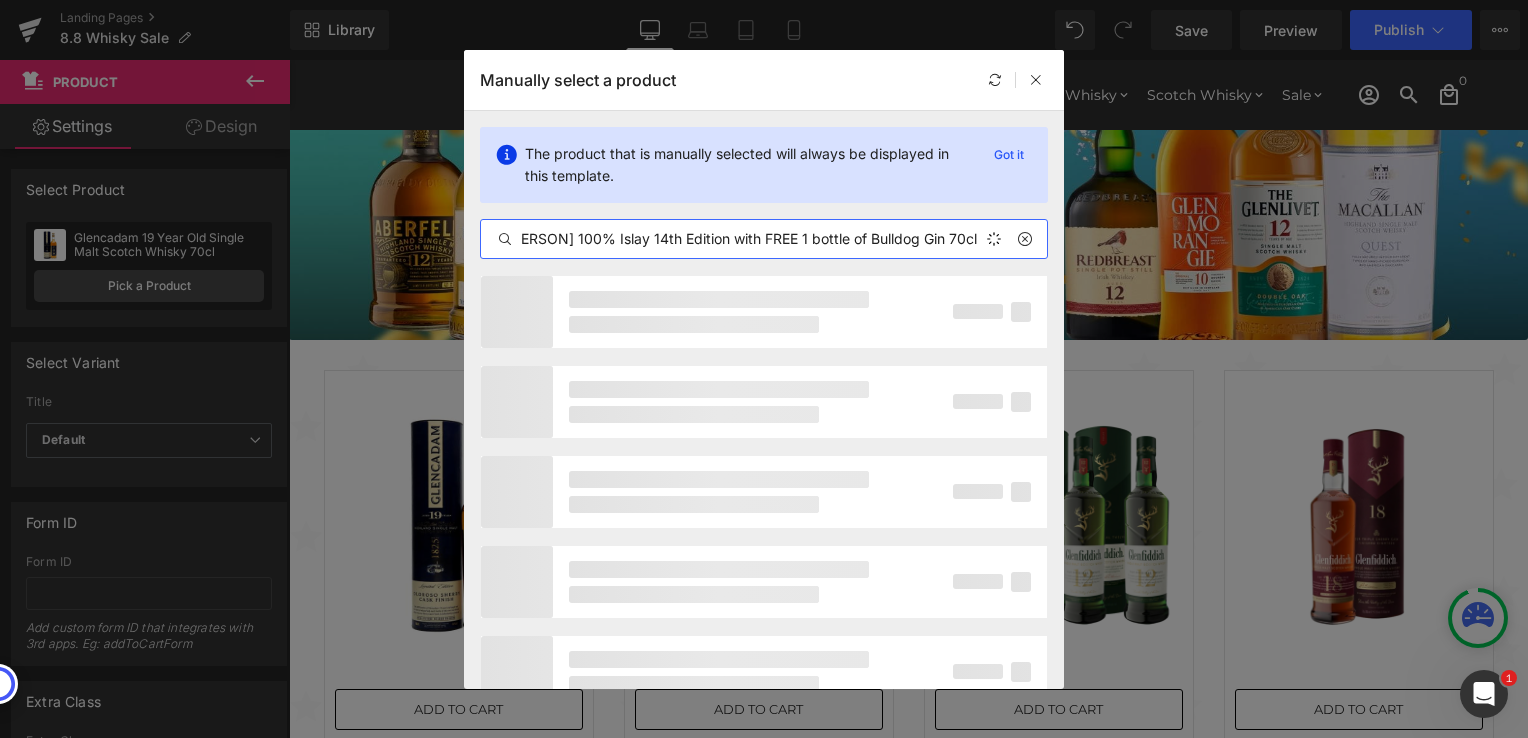 scroll, scrollTop: 0, scrollLeft: 18, axis: horizontal 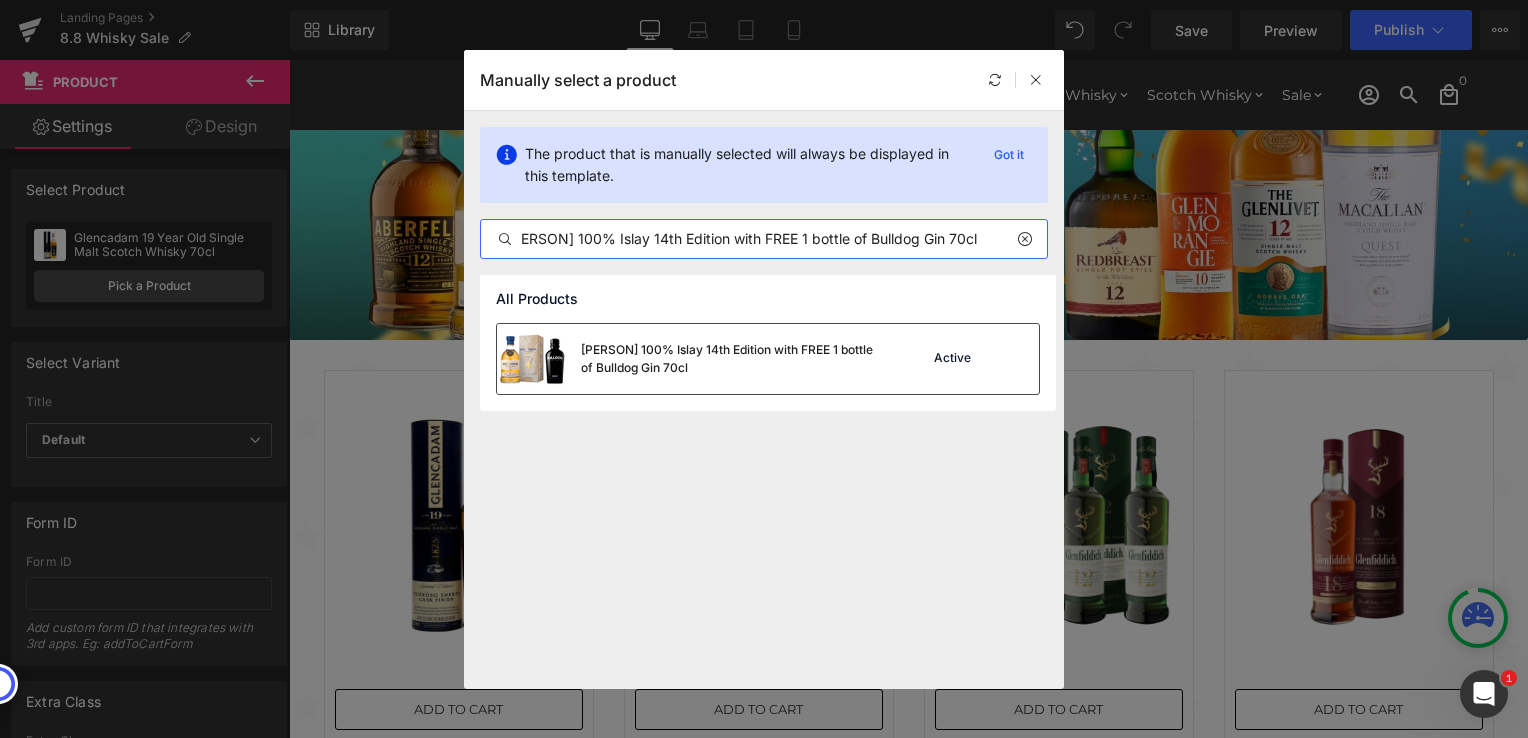 type on "[PERSON] 100% Islay 14th Edition with FREE 1 bottle of Bulldog Gin 70cl" 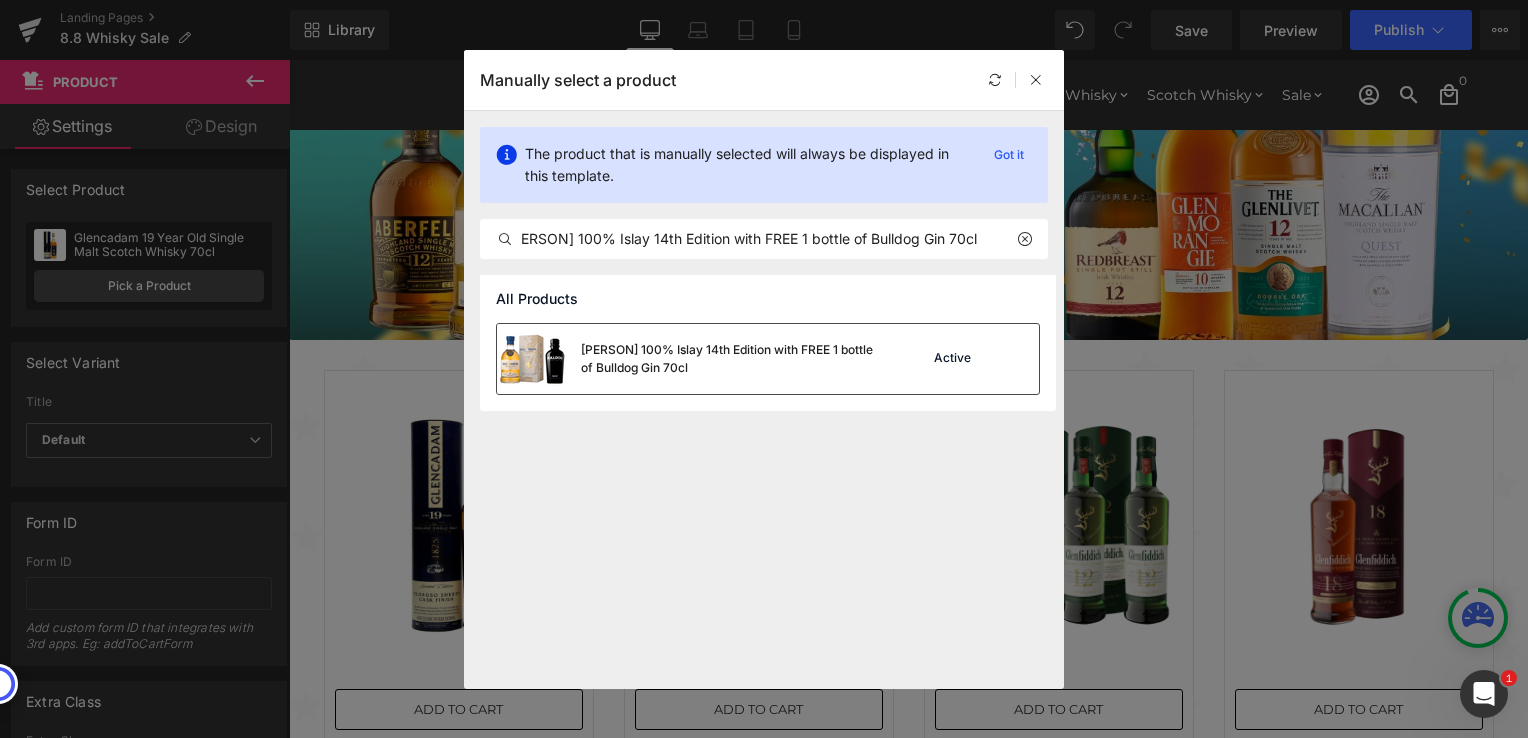 scroll, scrollTop: 0, scrollLeft: 0, axis: both 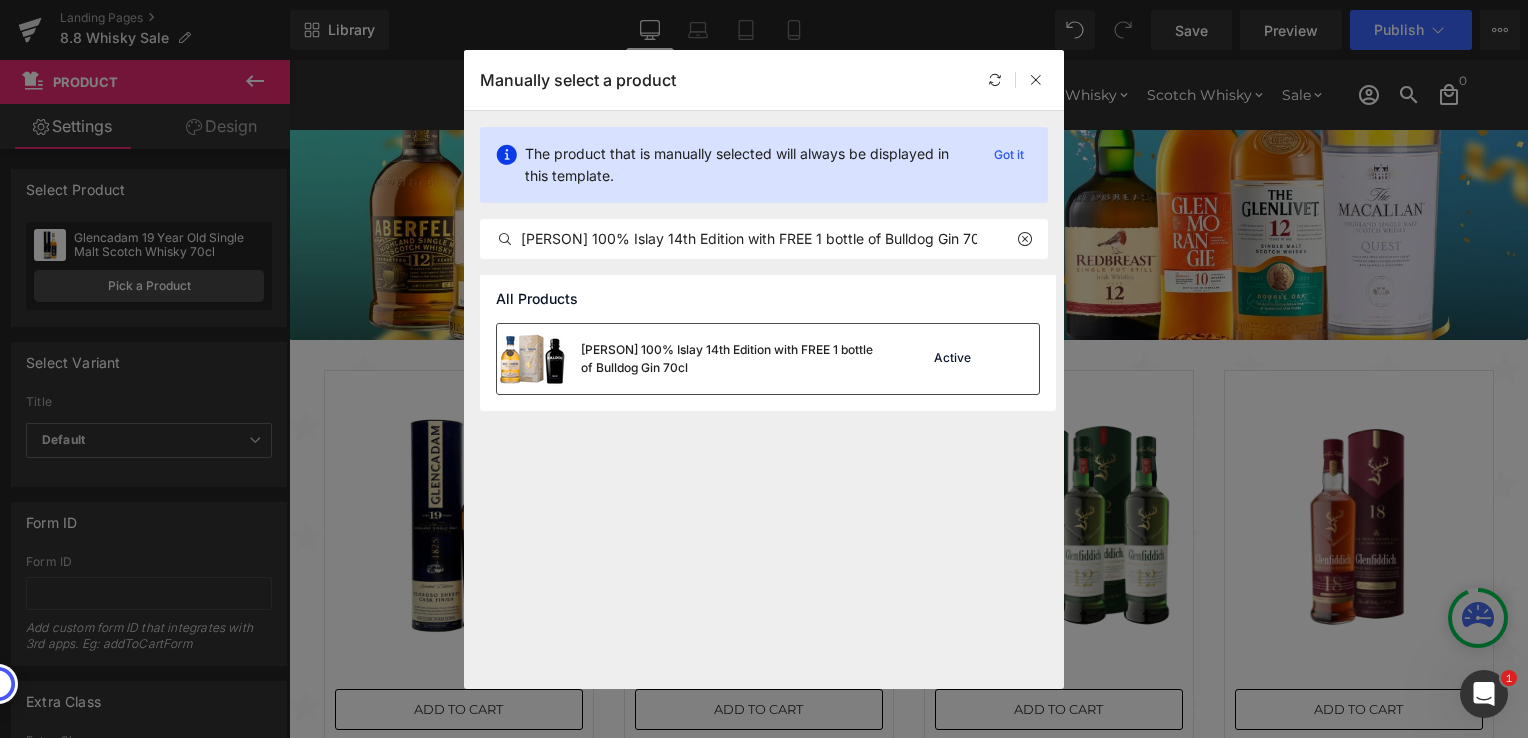 click at bounding box center (533, 359) 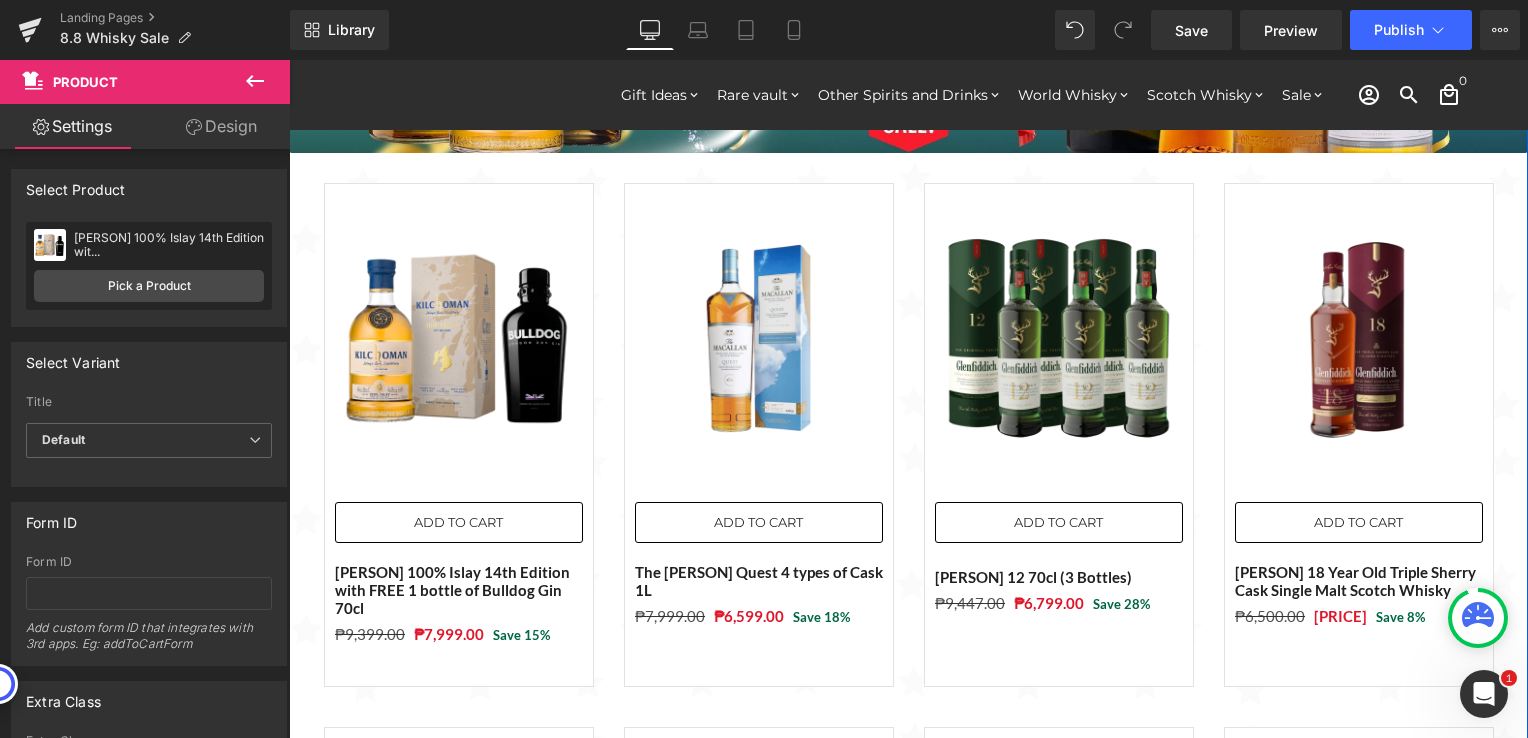 scroll, scrollTop: 169, scrollLeft: 0, axis: vertical 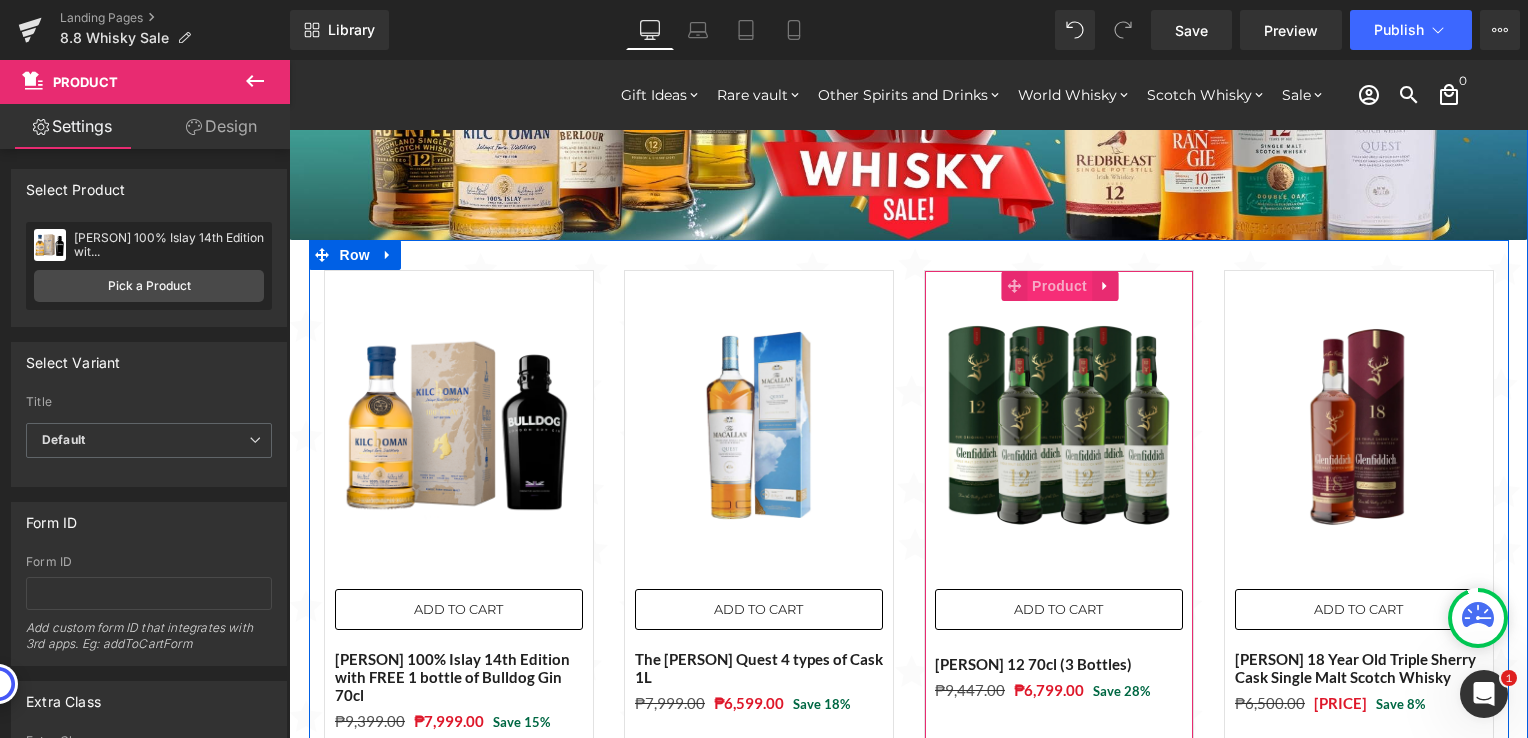 click on "Product" at bounding box center [1059, 286] 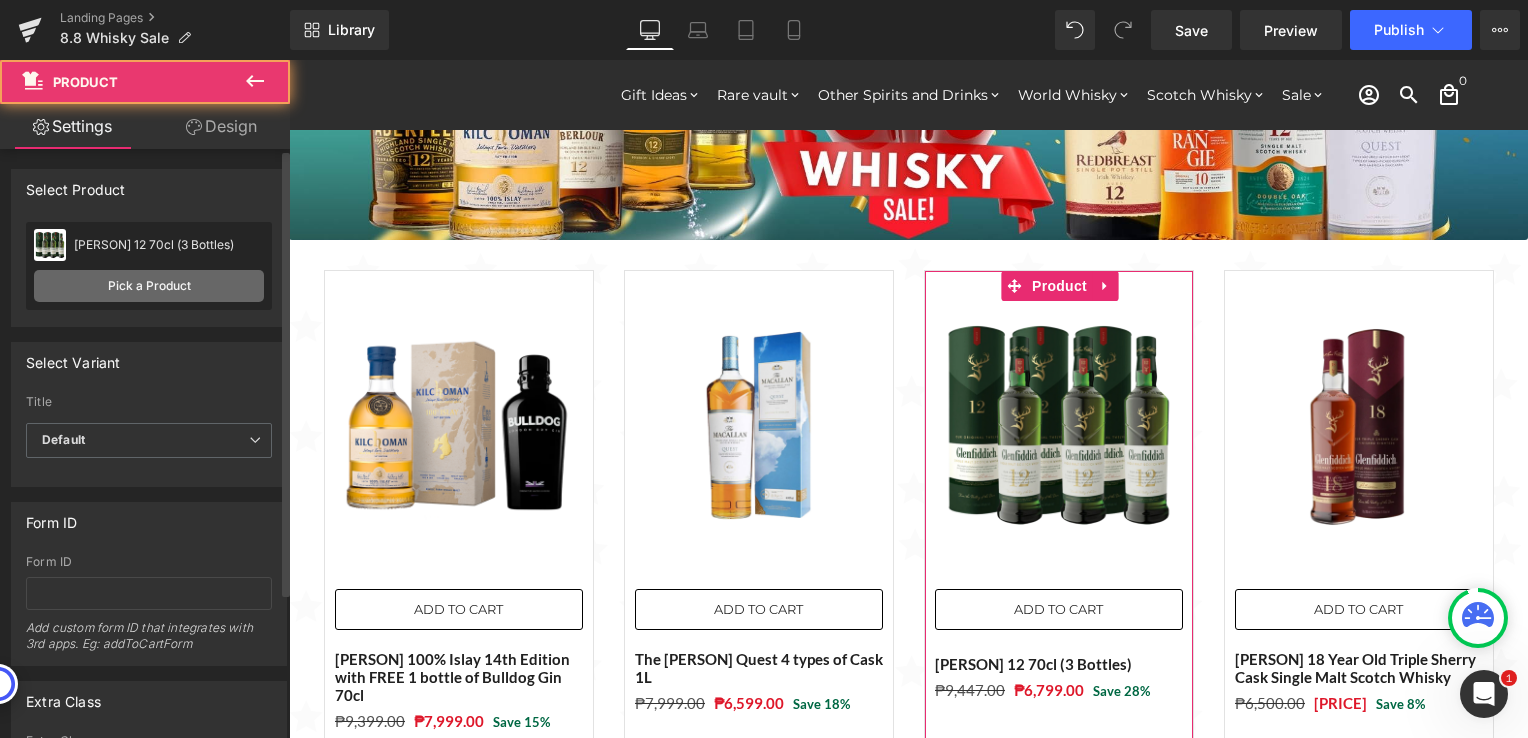 click on "Pick a Product" at bounding box center [149, 286] 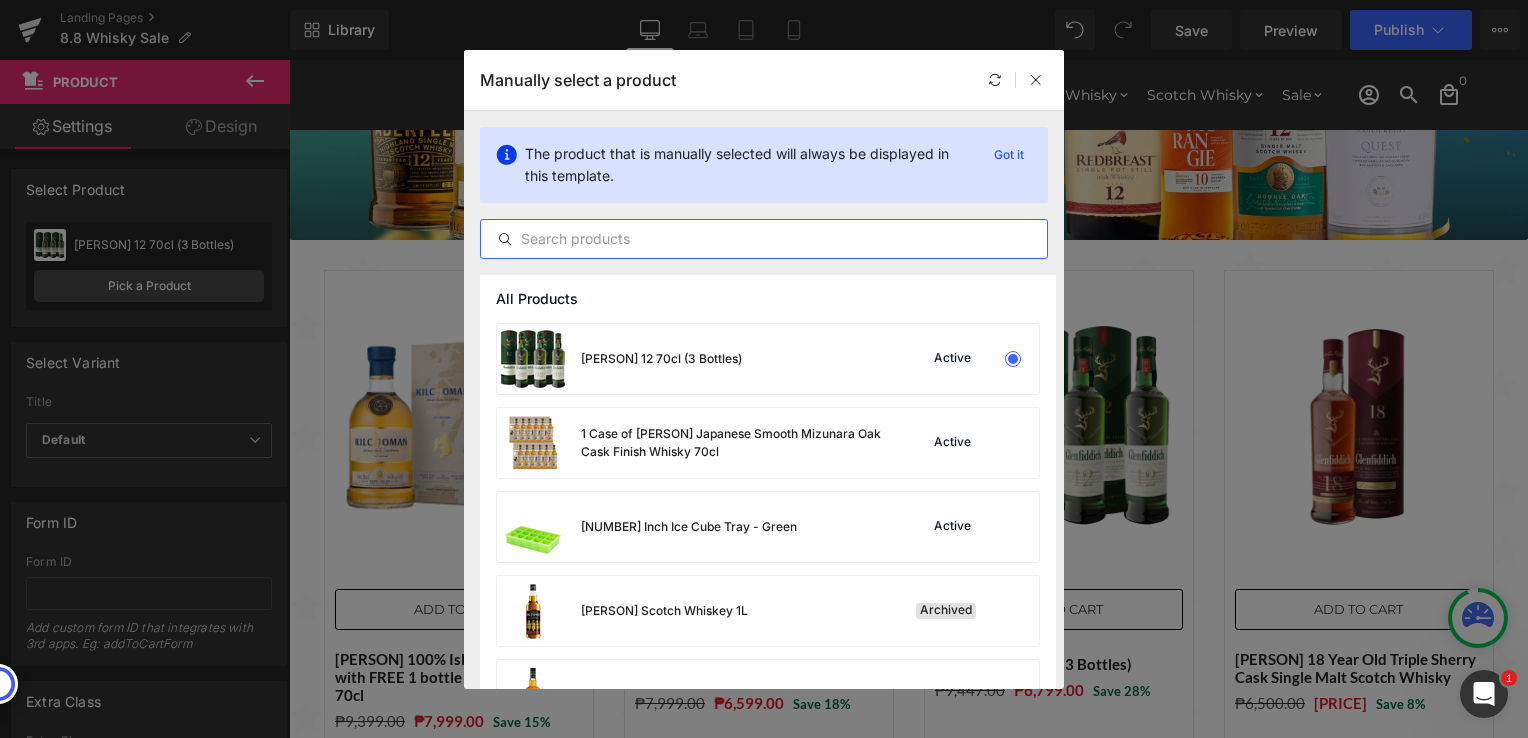 click at bounding box center (764, 239) 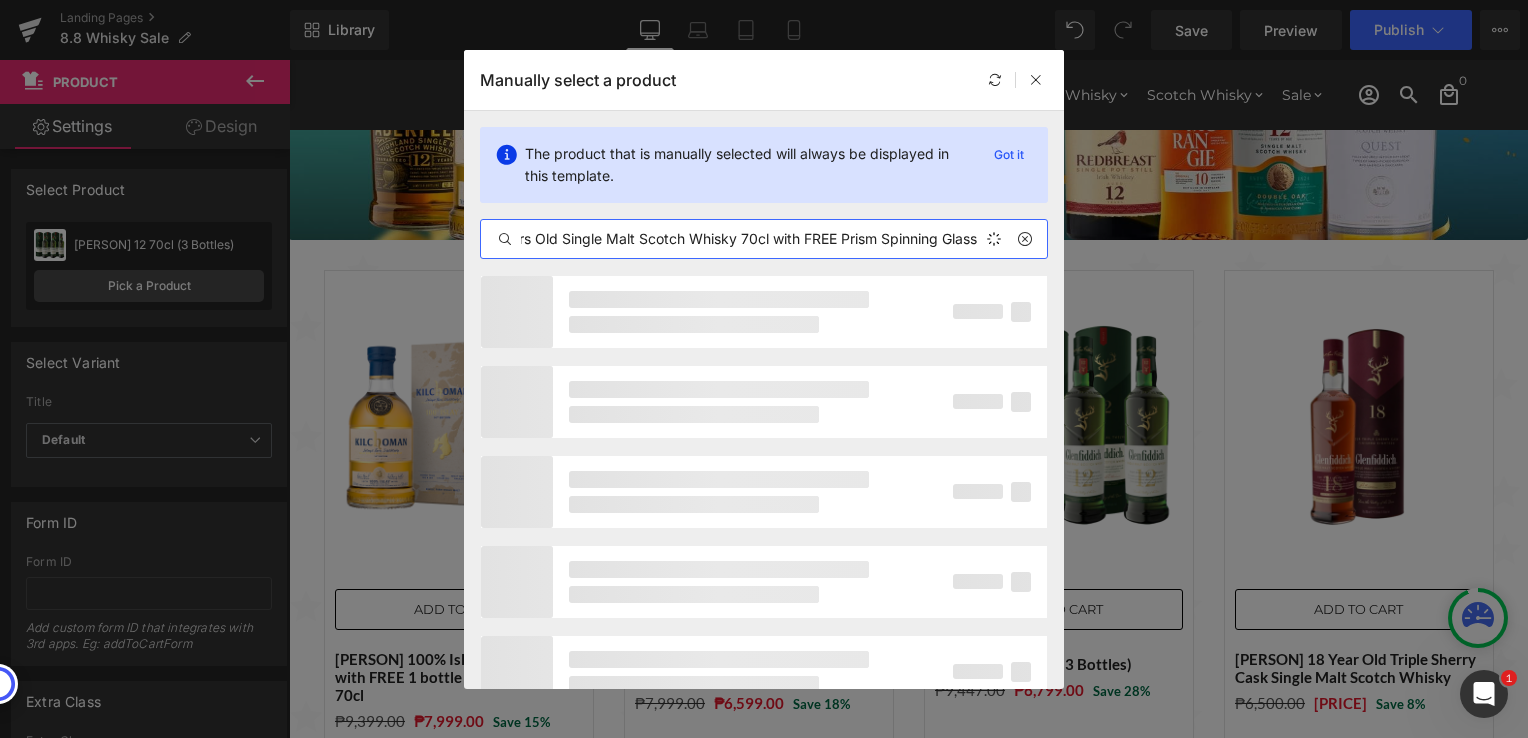 scroll, scrollTop: 0, scrollLeft: 156, axis: horizontal 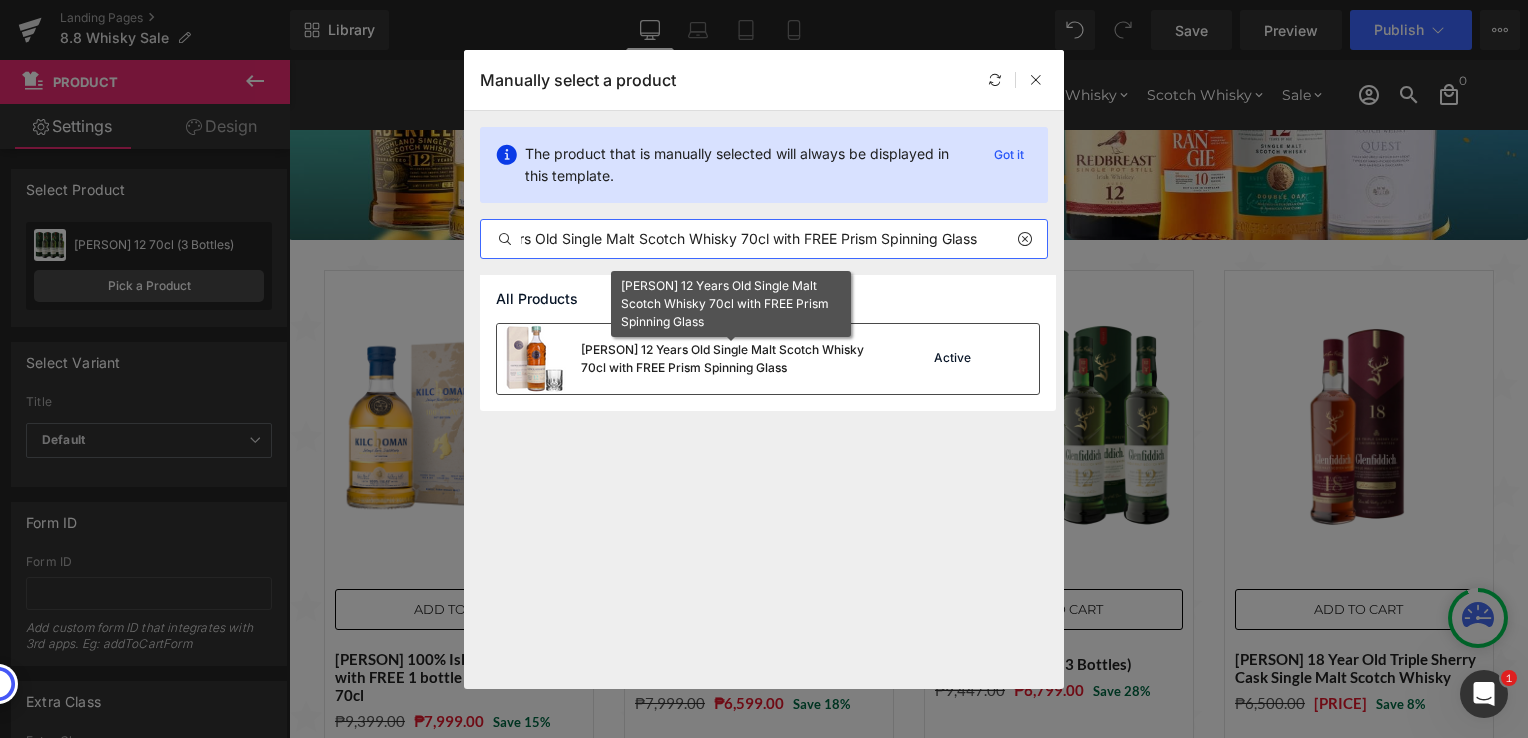 type on "[PERSON] 12 Years Old Single Malt Scotch Whisky 70cl with FREE Prism Spinning Glass" 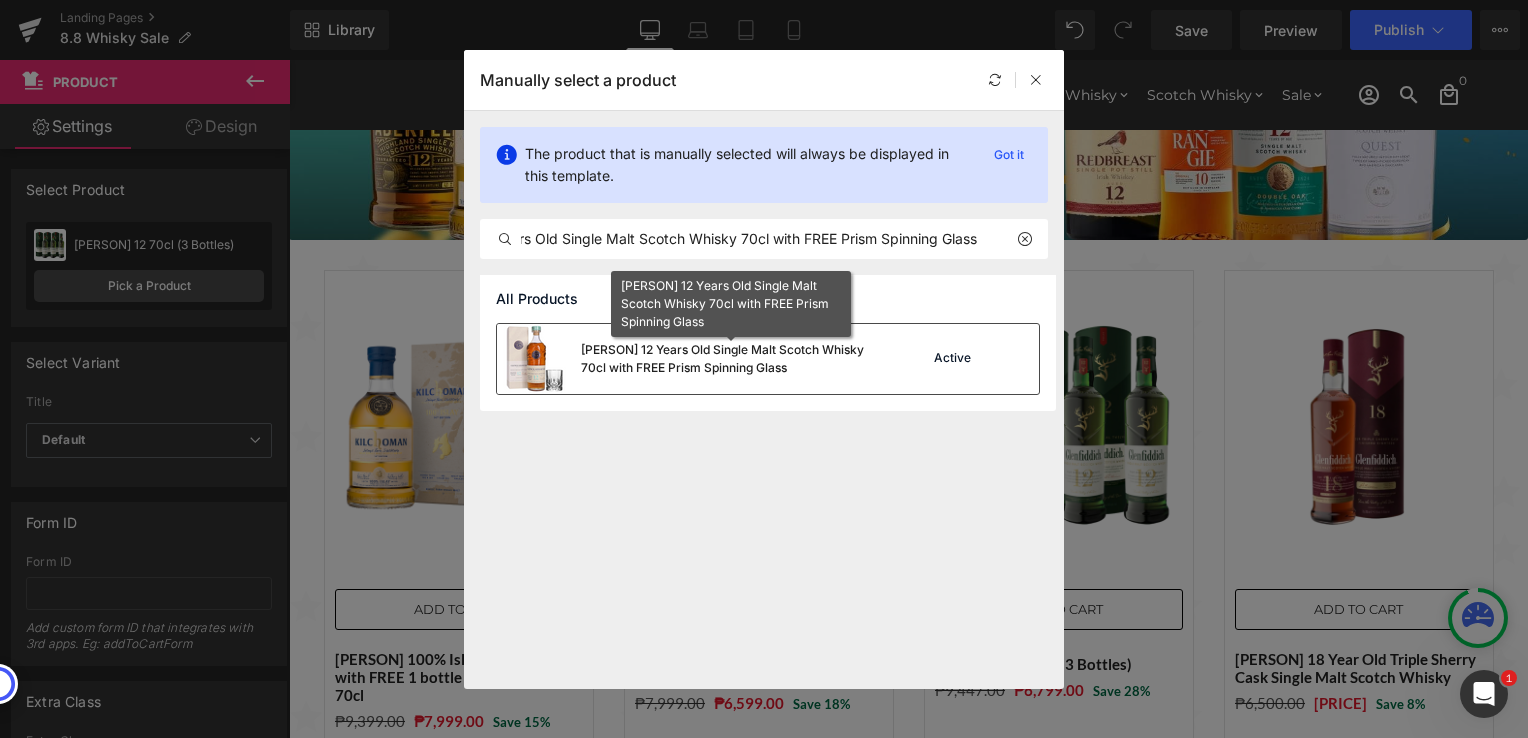 click on "[PERSON] 12 Years Old Single Malt Scotch Whisky 70cl with FREE Prism Spinning Glass" at bounding box center [731, 359] 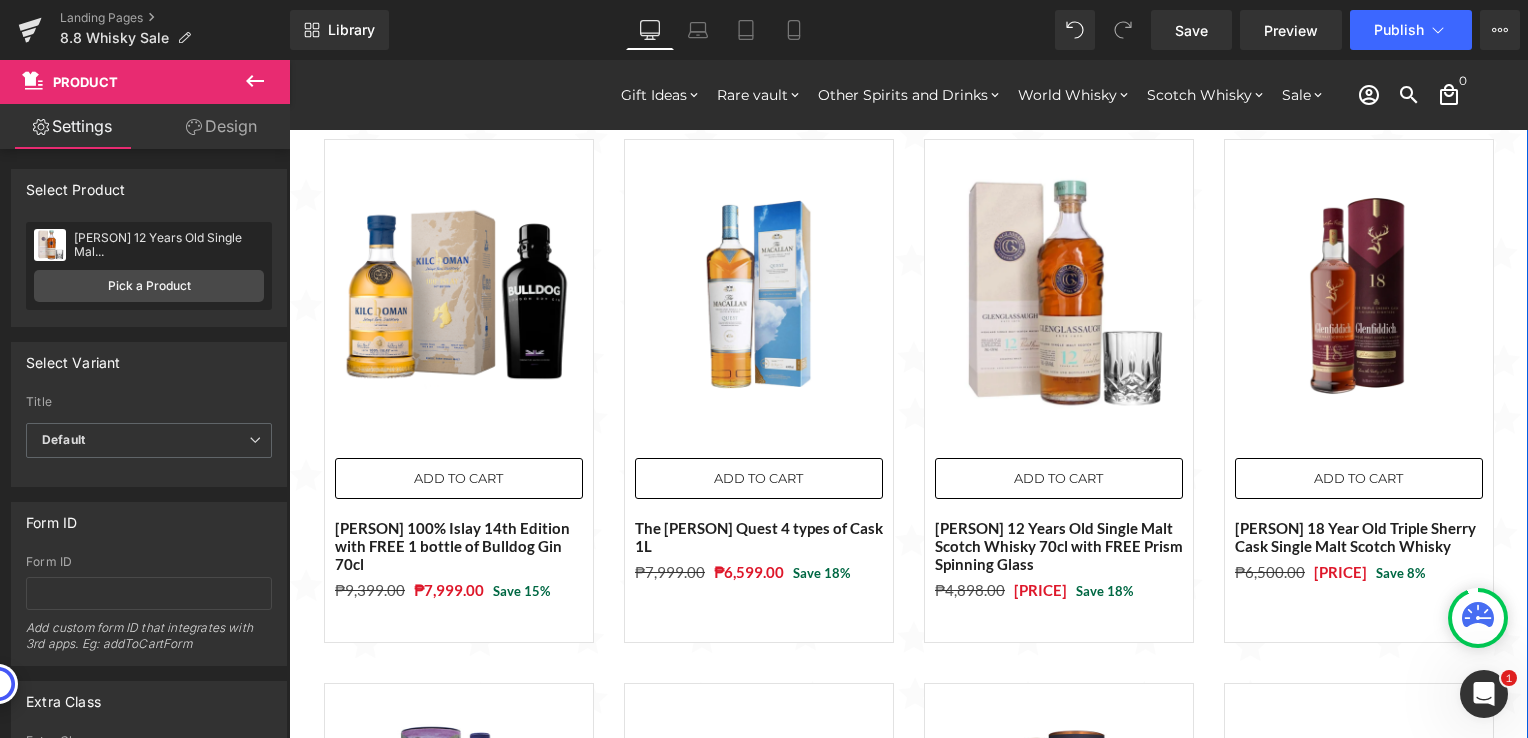 scroll, scrollTop: 269, scrollLeft: 0, axis: vertical 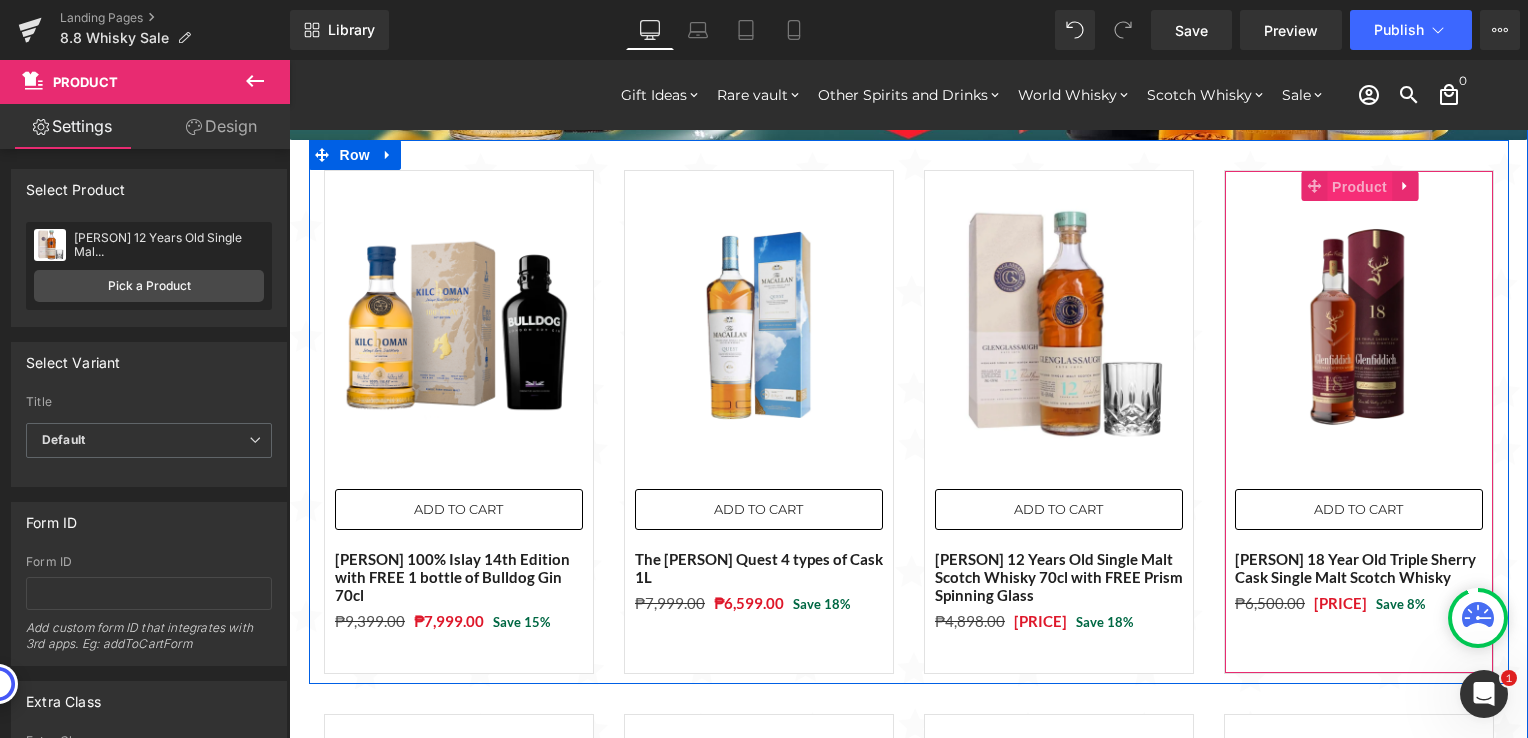 click on "Product" at bounding box center [1359, 187] 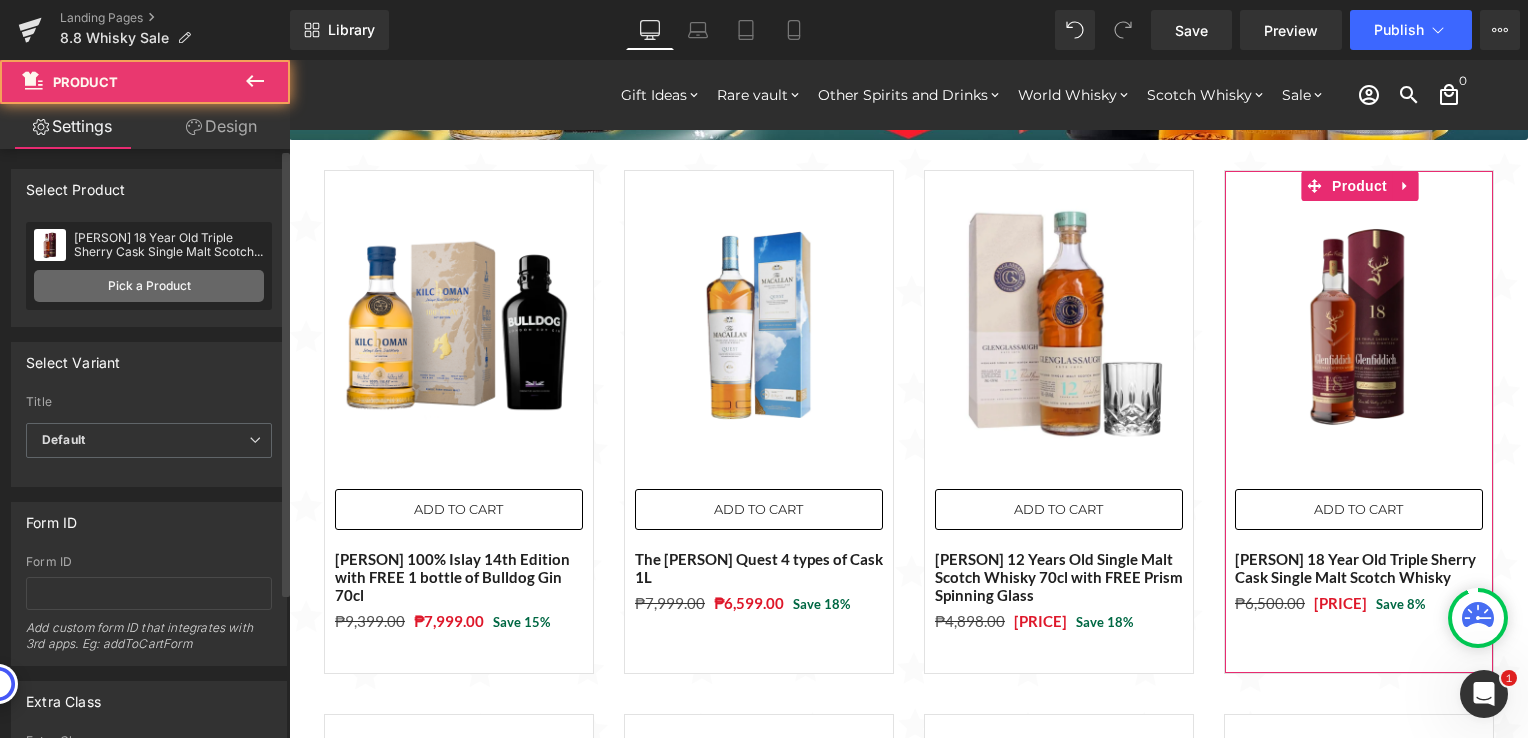 click on "Pick a Product" at bounding box center (149, 286) 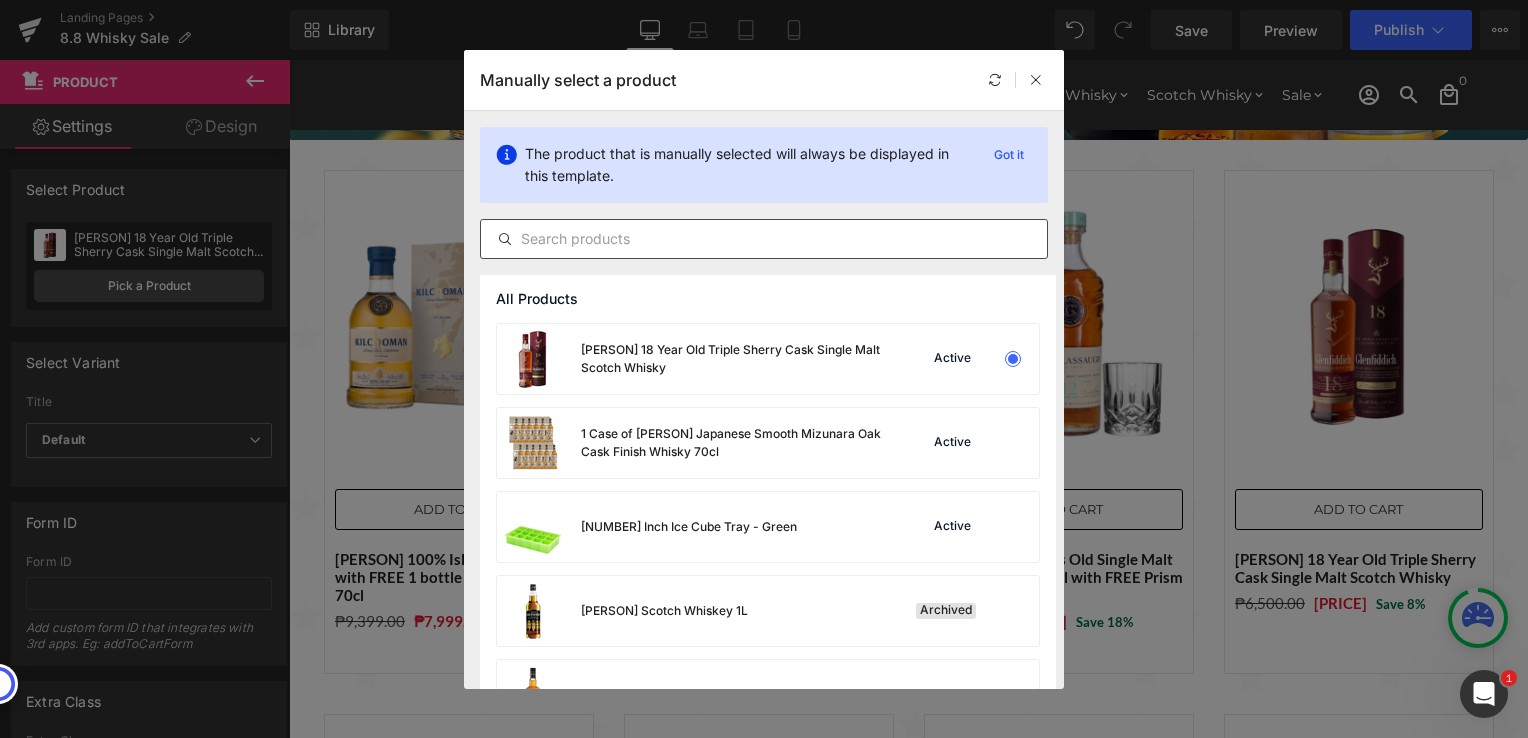 click at bounding box center (764, 239) 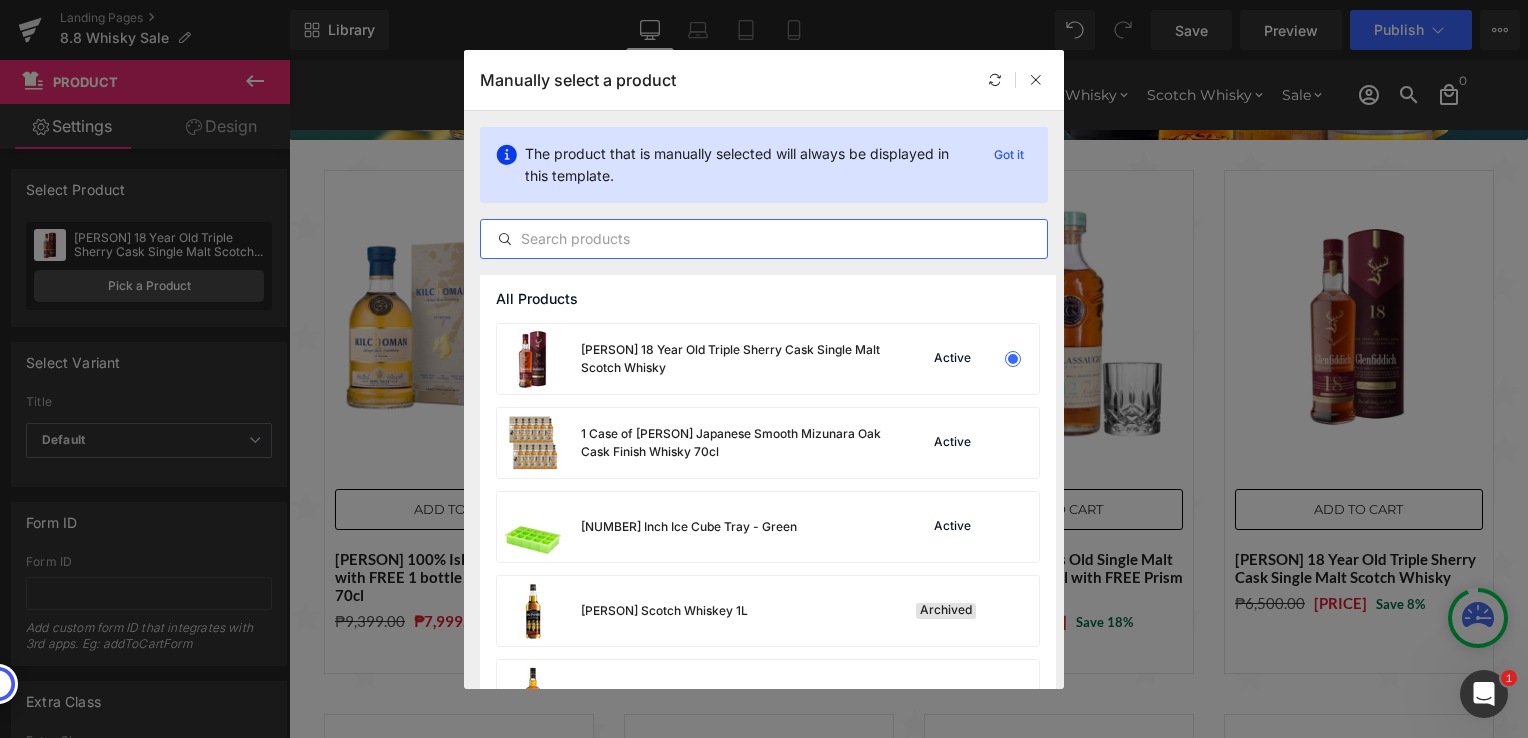 paste on "[PERSON] 12 Year Old Double Cask Whisky 70cl" 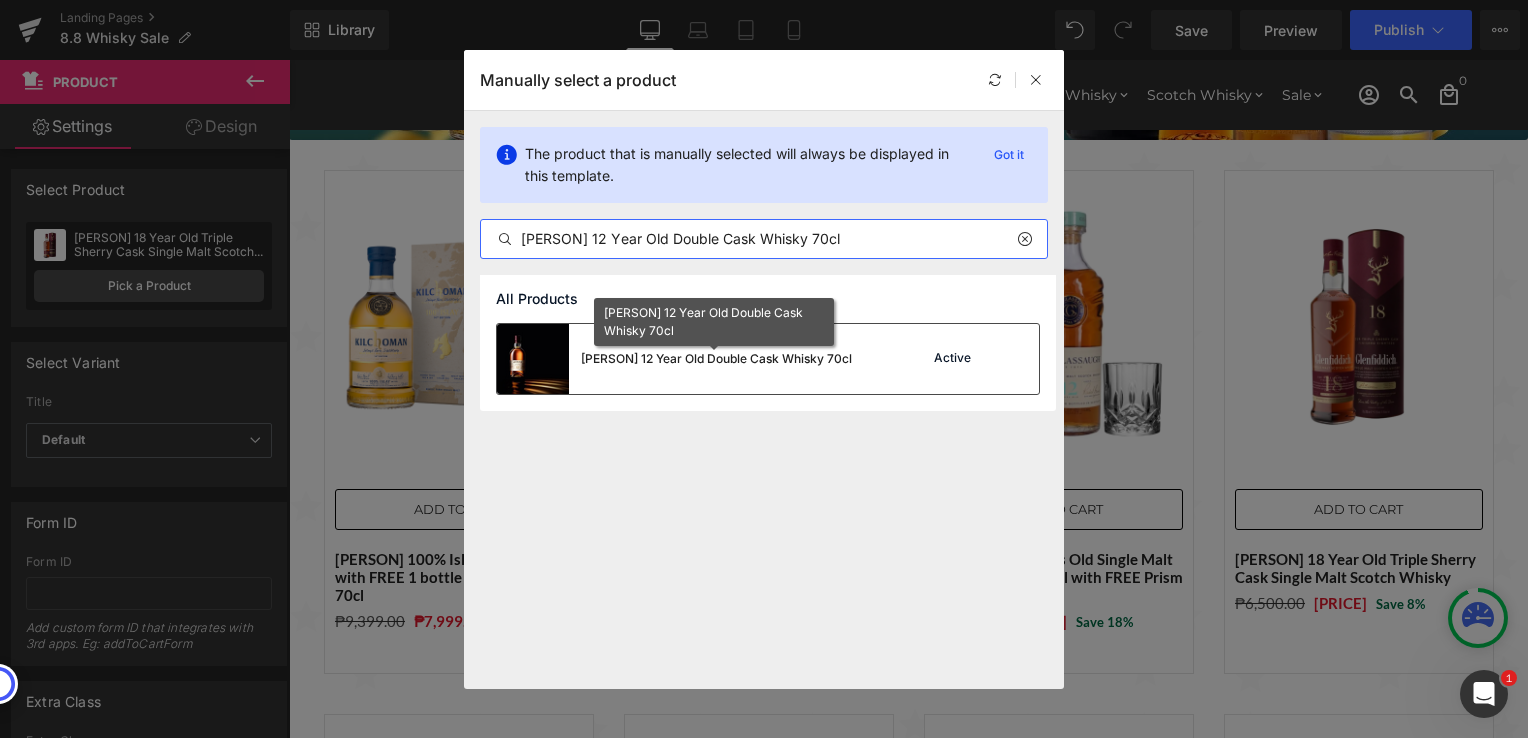 type on "[PERSON] 12 Year Old Double Cask Whisky 70cl" 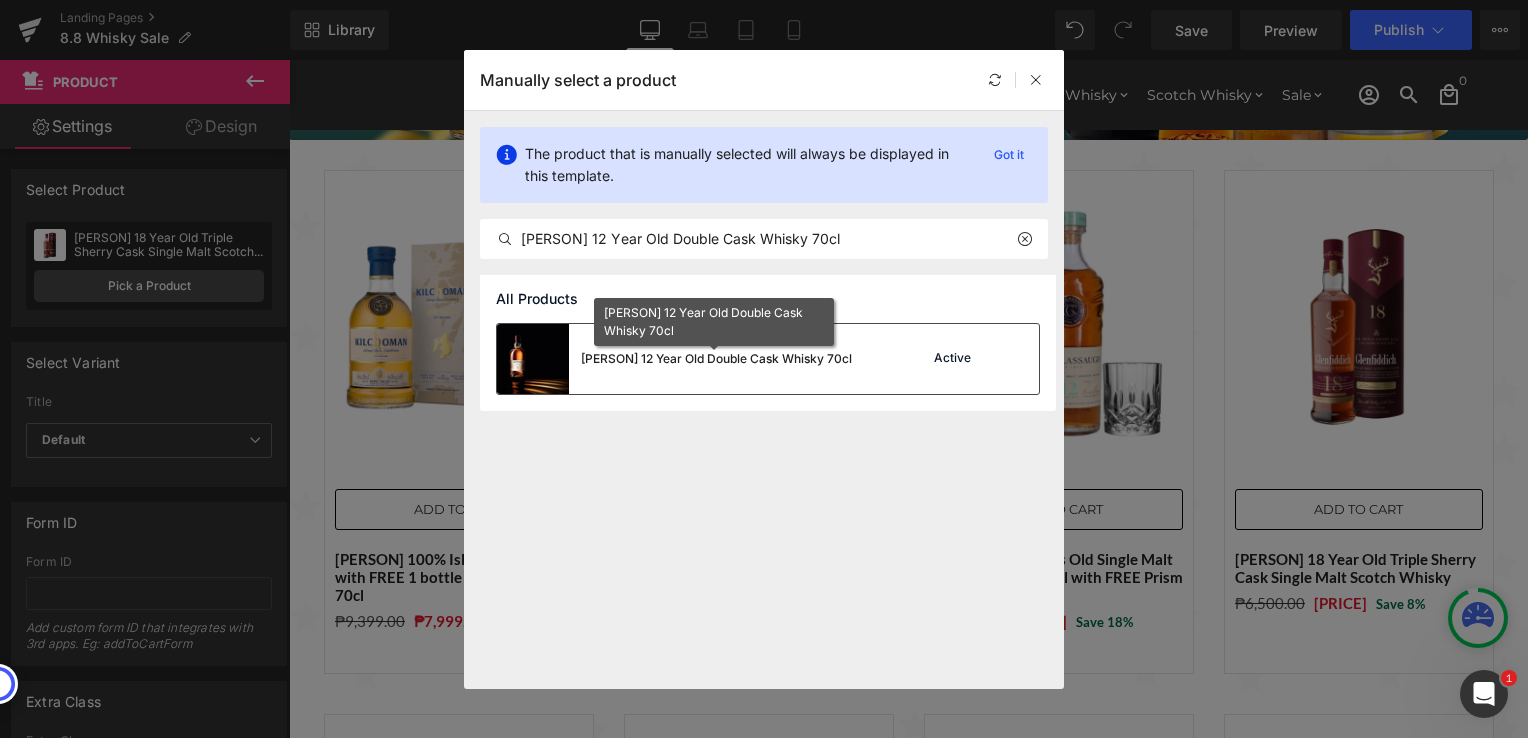 click on "[PERSON] 12 Year Old Double Cask Whisky 70cl" at bounding box center [716, 359] 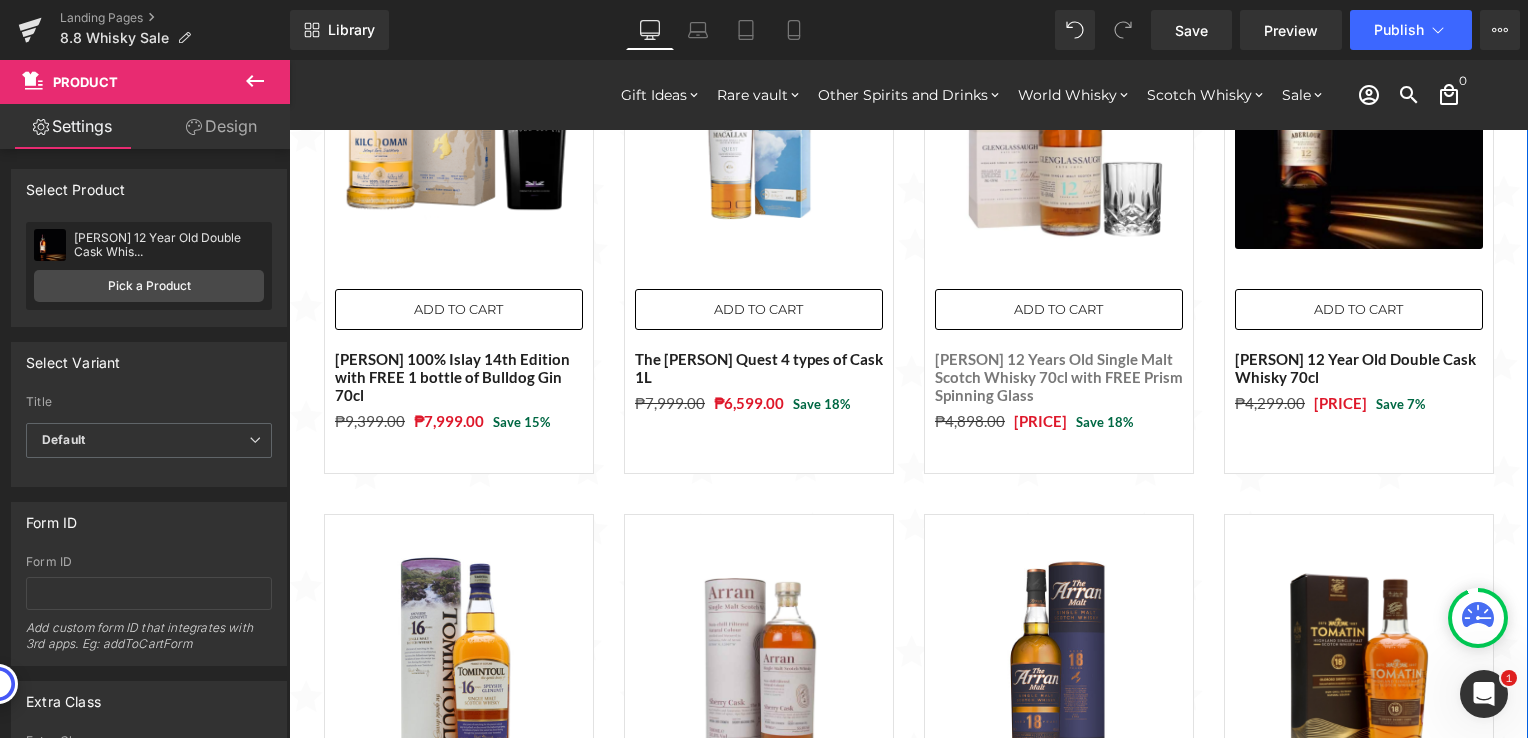 scroll, scrollTop: 569, scrollLeft: 0, axis: vertical 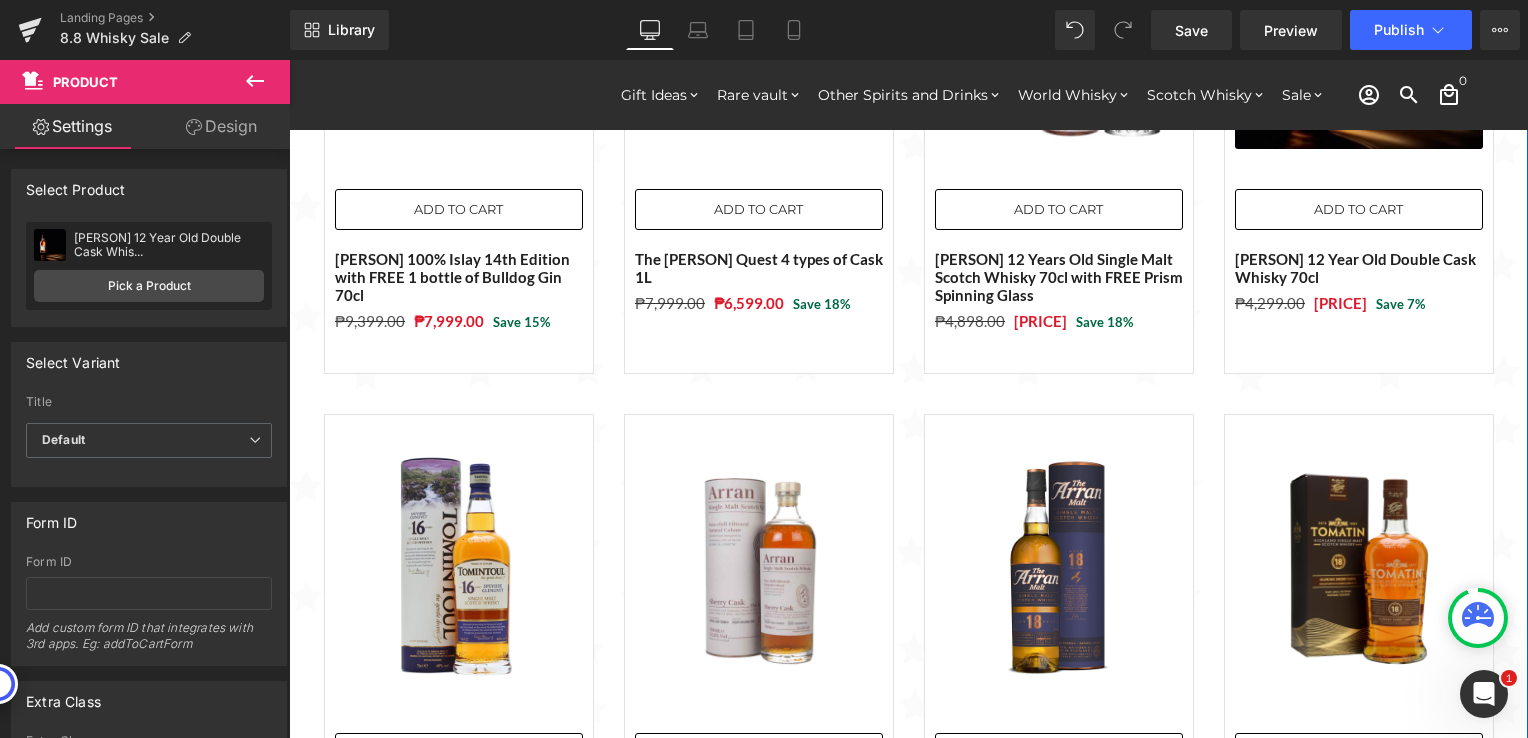 click on "Sale Off
(P) Image" at bounding box center (459, 569) 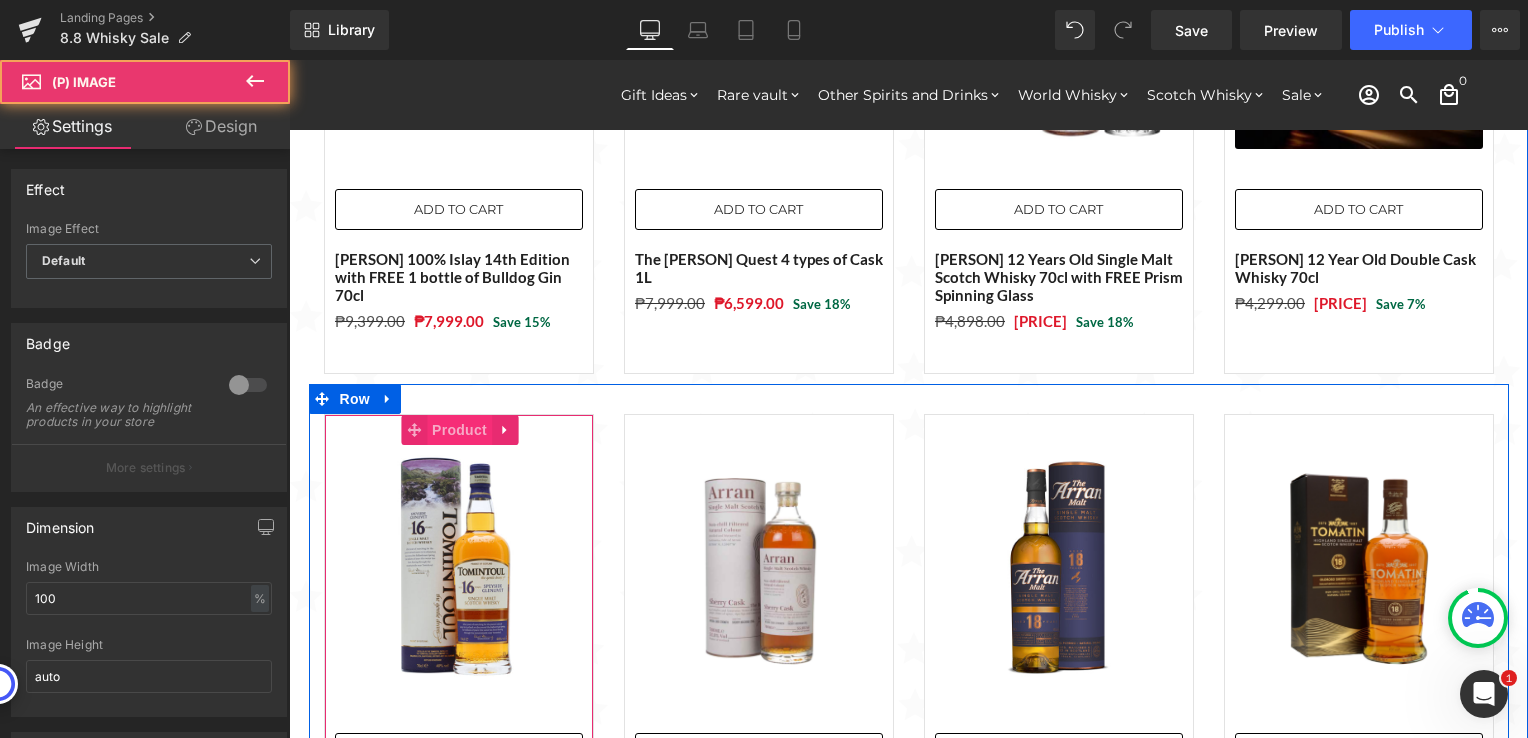 click on "Product" at bounding box center (459, 430) 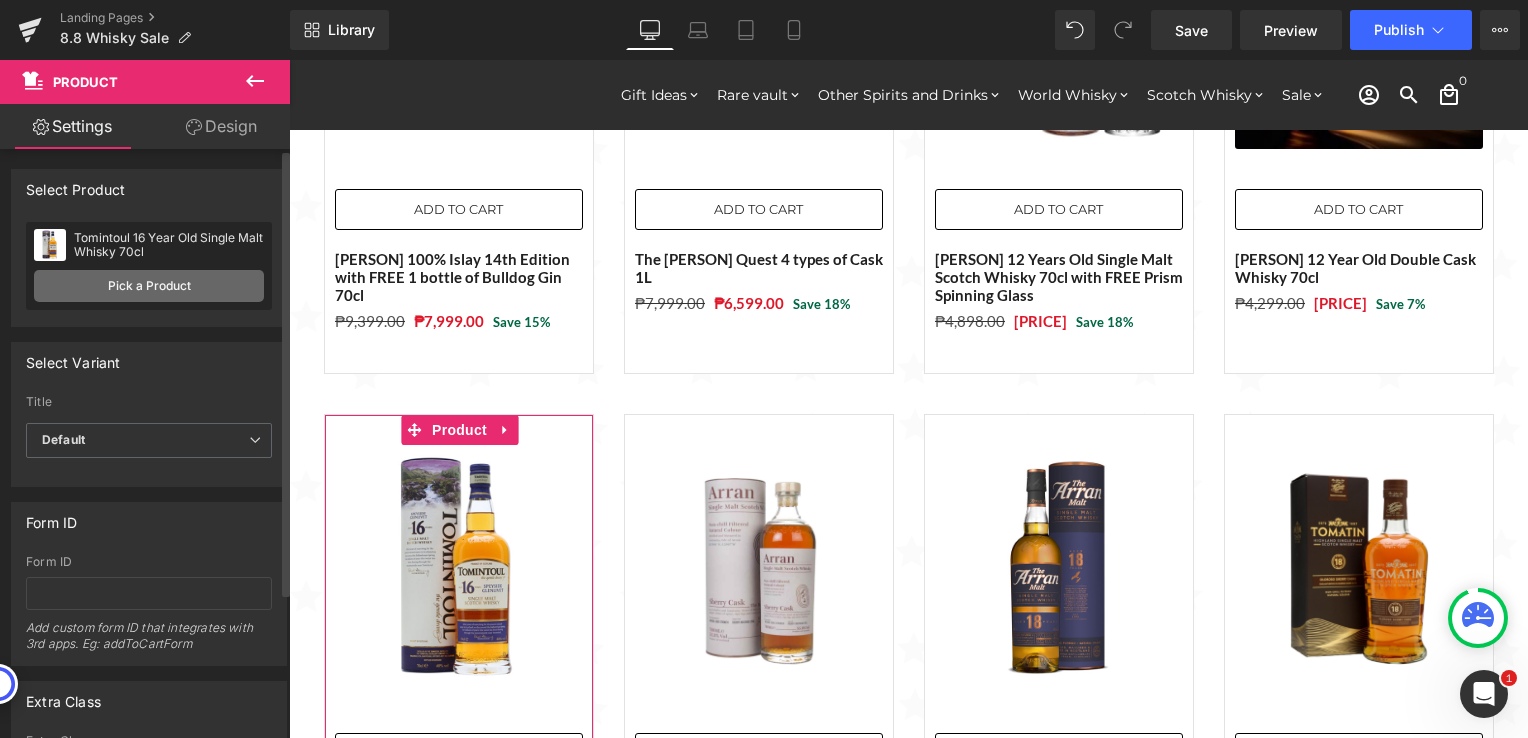 click on "Pick a Product" at bounding box center [149, 286] 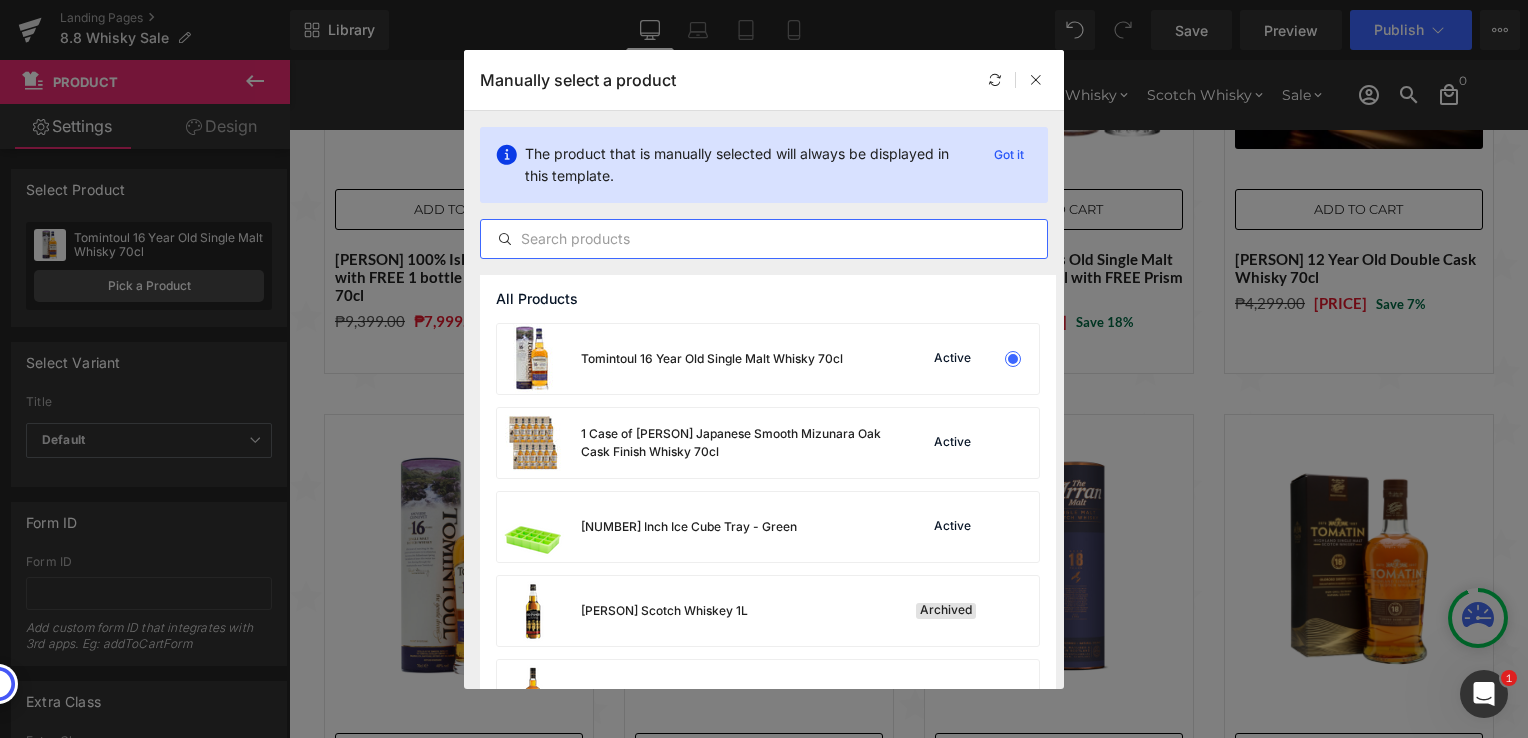 click at bounding box center (764, 239) 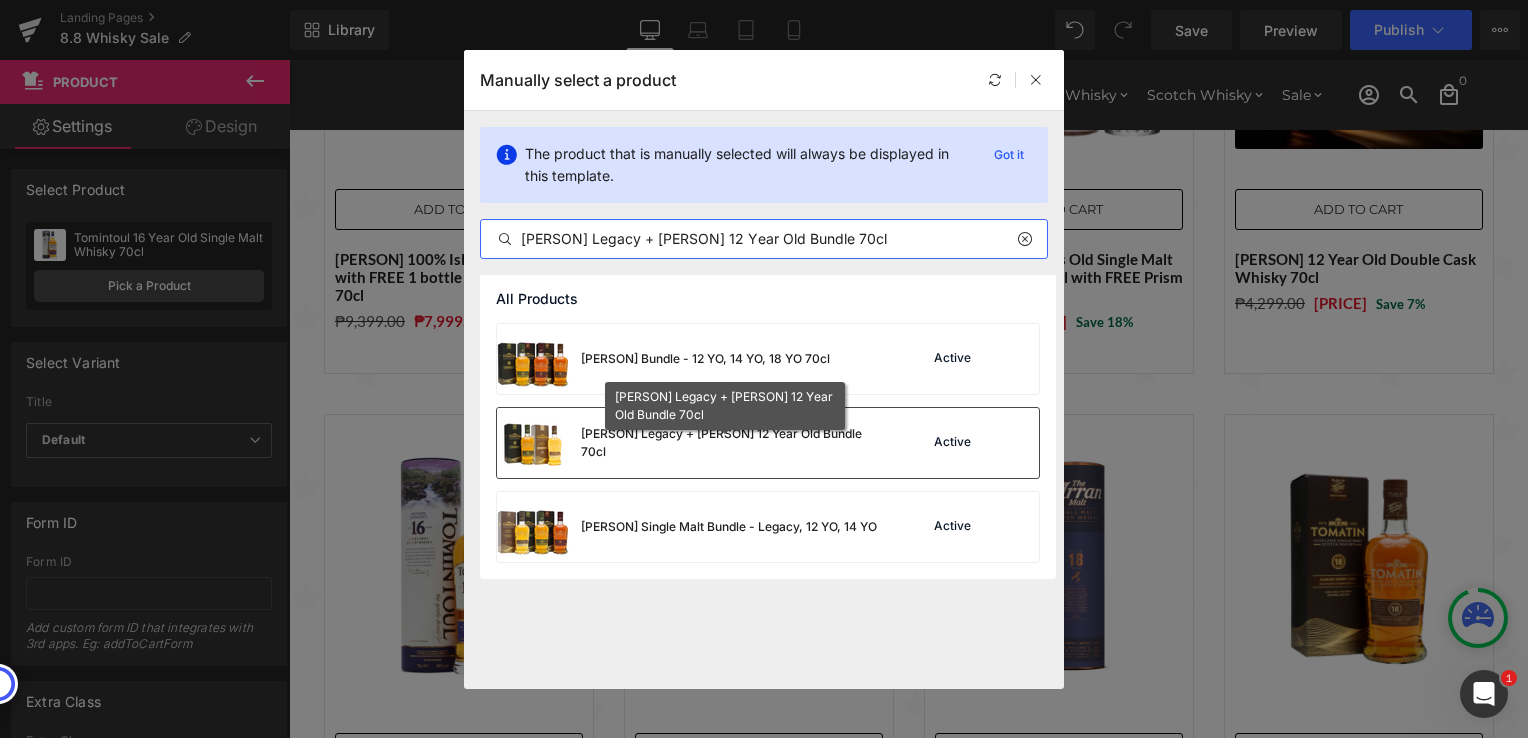 type on "[PERSON] Legacy + [PERSON] 12 Year Old Bundle 70cl" 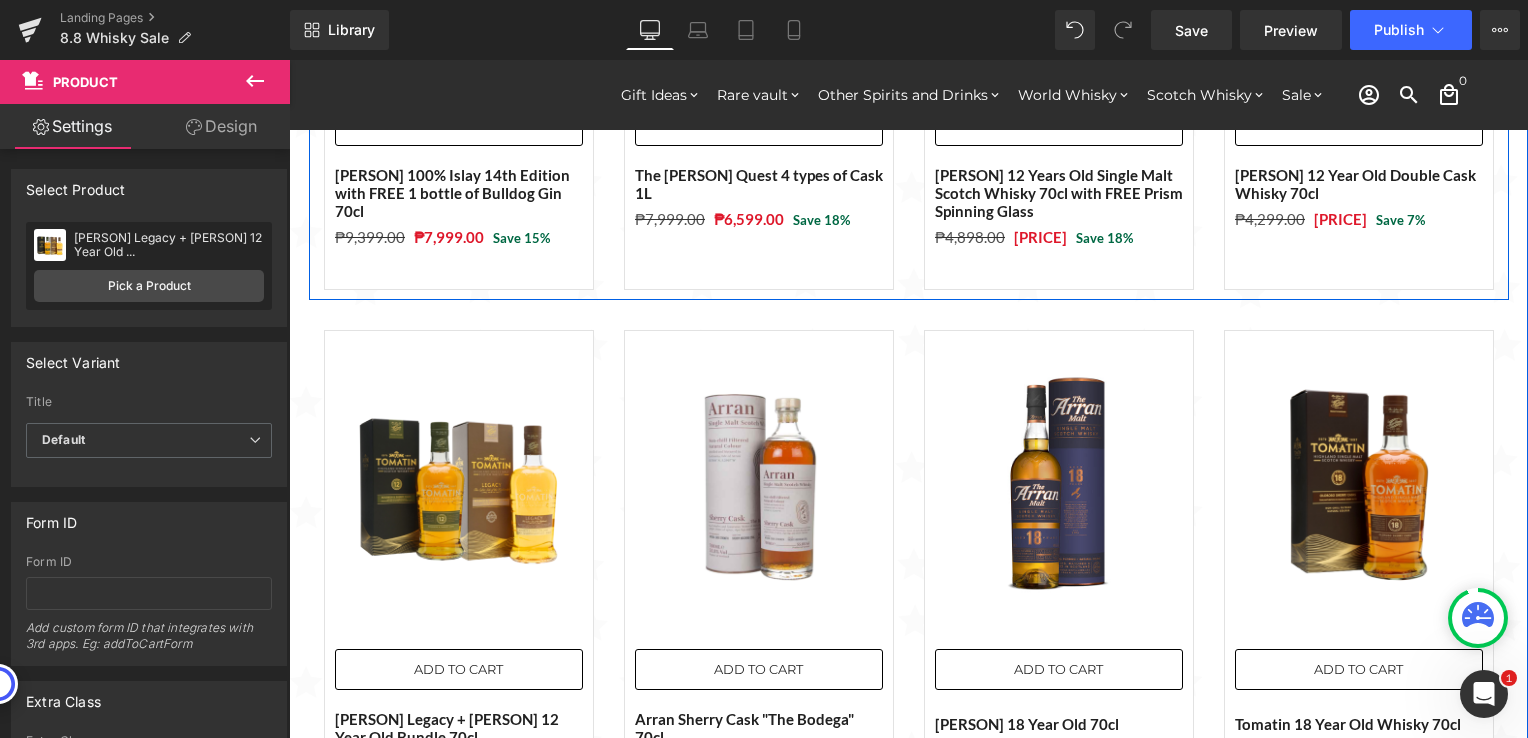 scroll, scrollTop: 769, scrollLeft: 0, axis: vertical 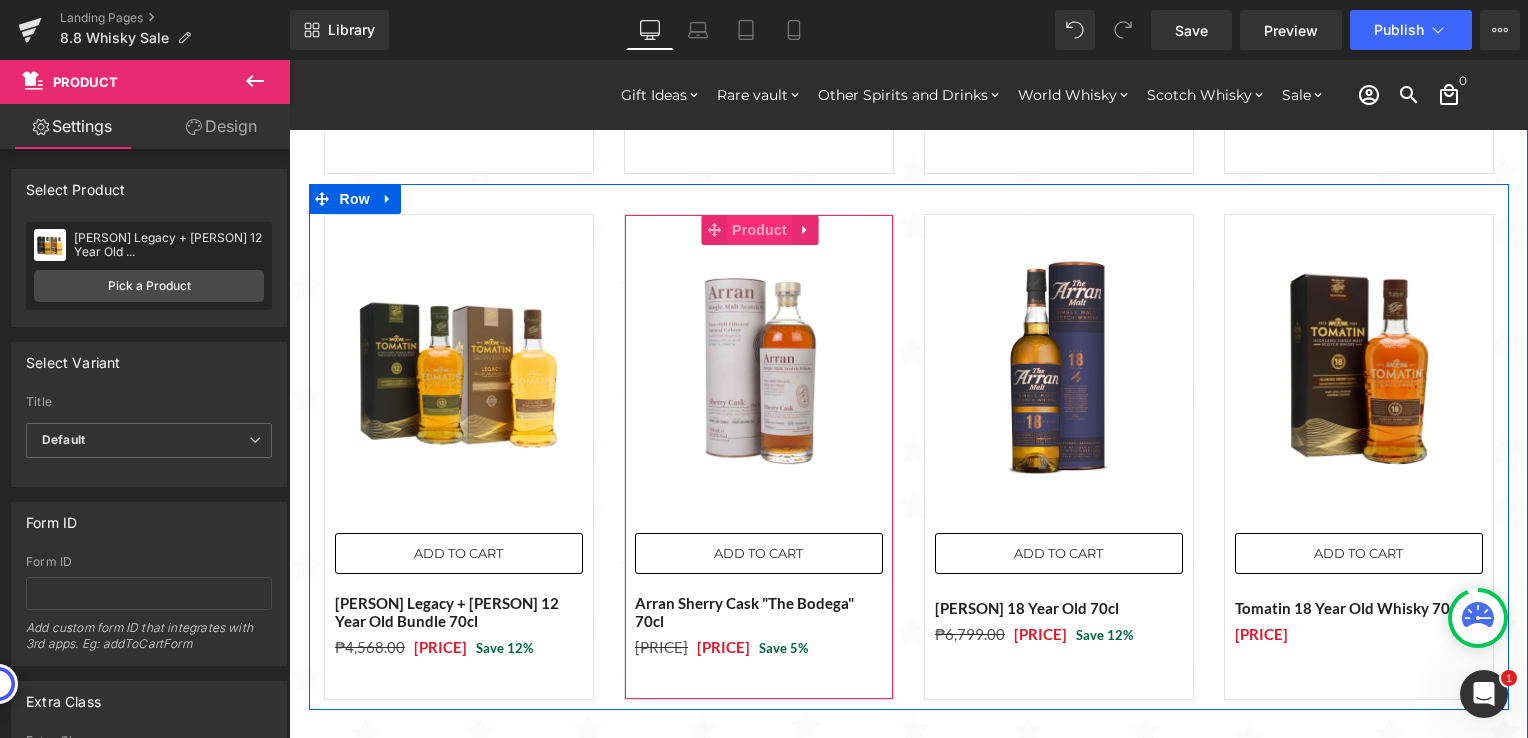 click on "Product" at bounding box center (759, 230) 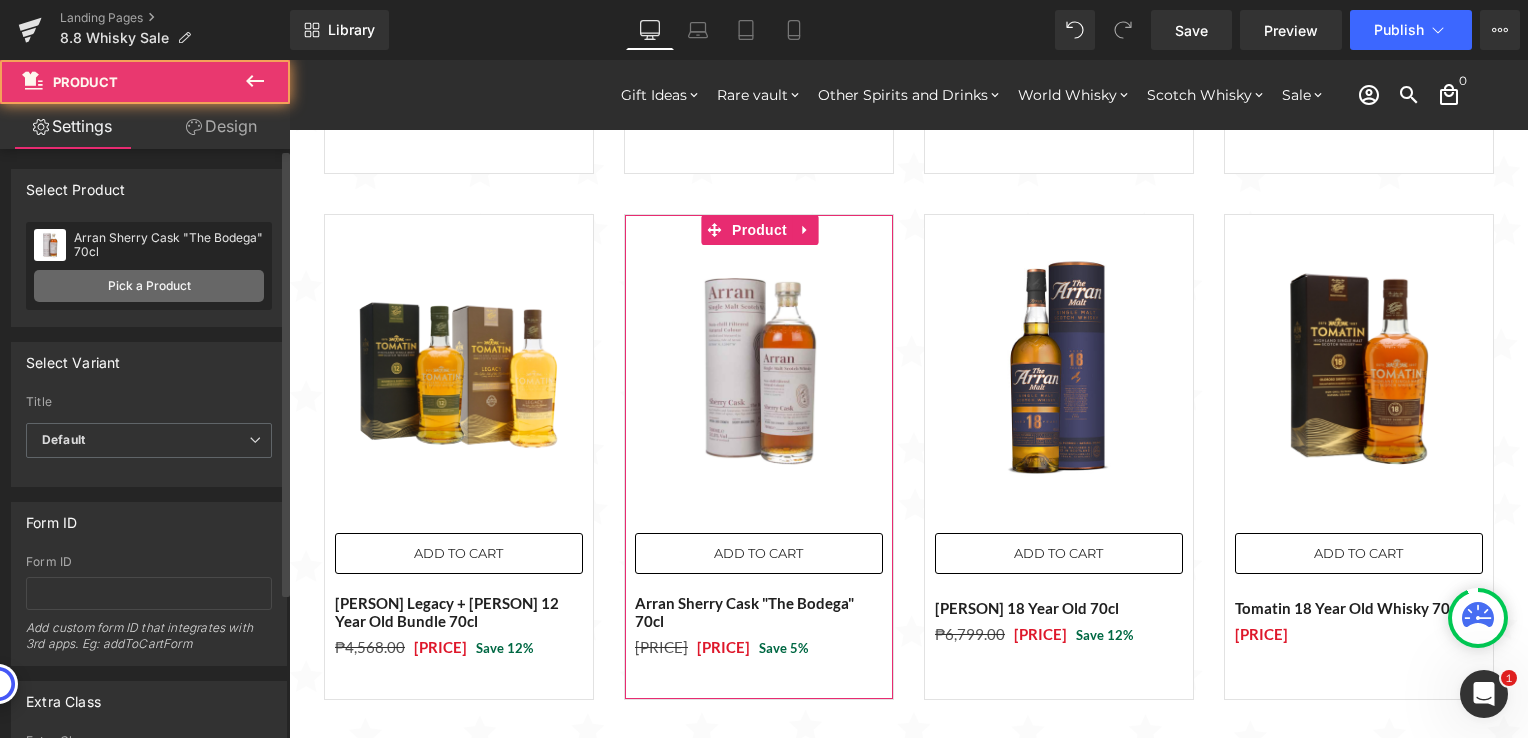 click on "Pick a Product" at bounding box center [149, 286] 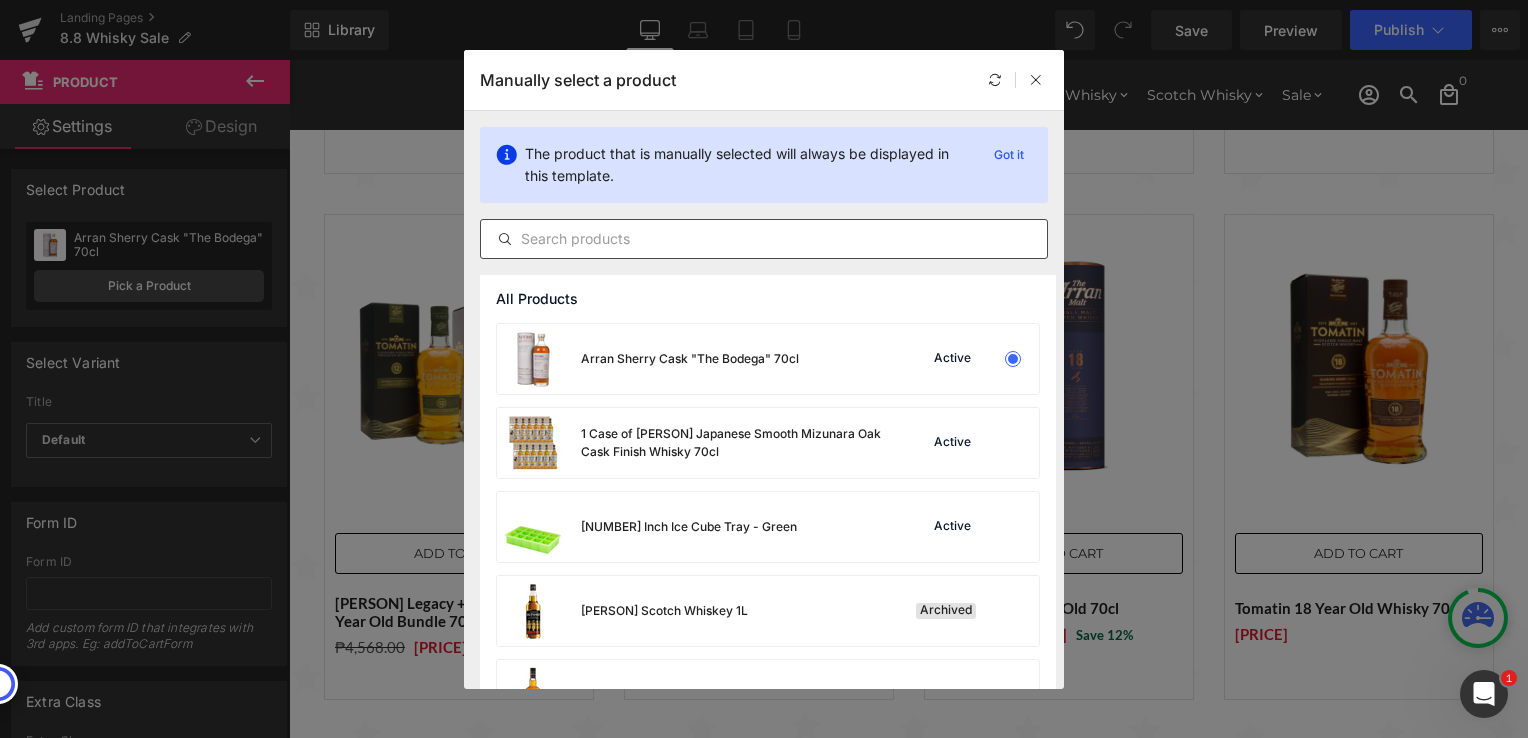click at bounding box center [764, 239] 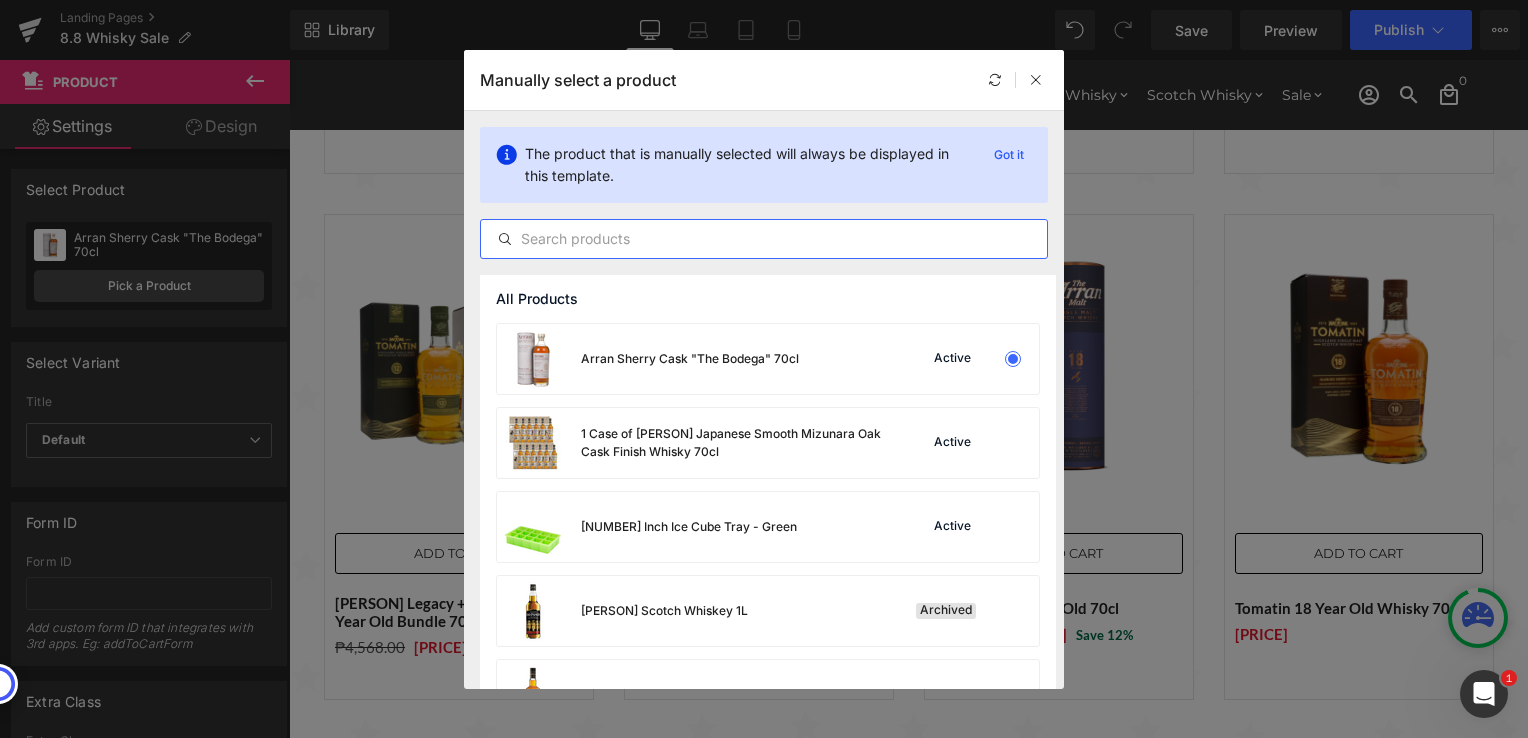 paste on "[PERSON] 12 Year Old Sherry Cask Matured Whisky 70cl with FREE Prism Spinning Glass" 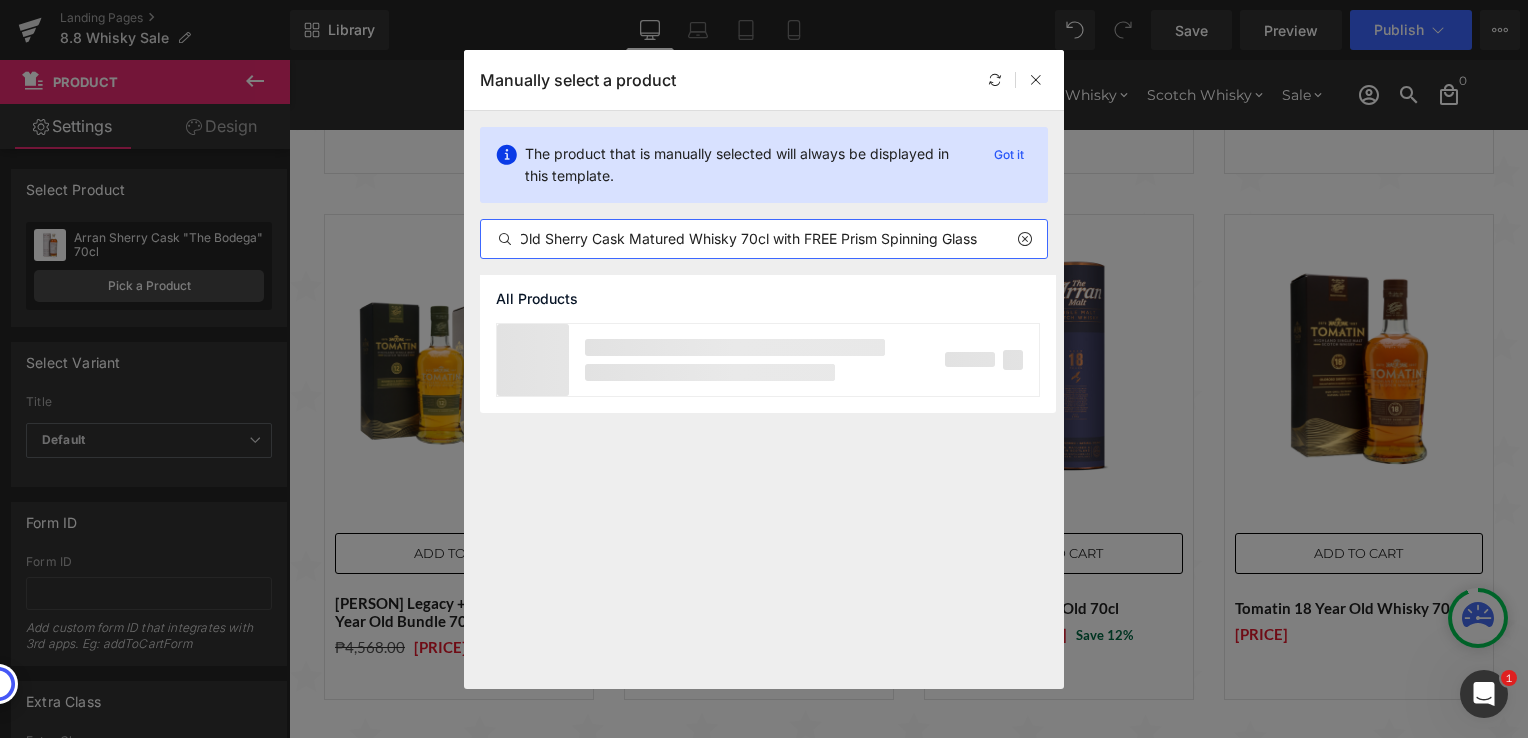 scroll, scrollTop: 0, scrollLeft: 149, axis: horizontal 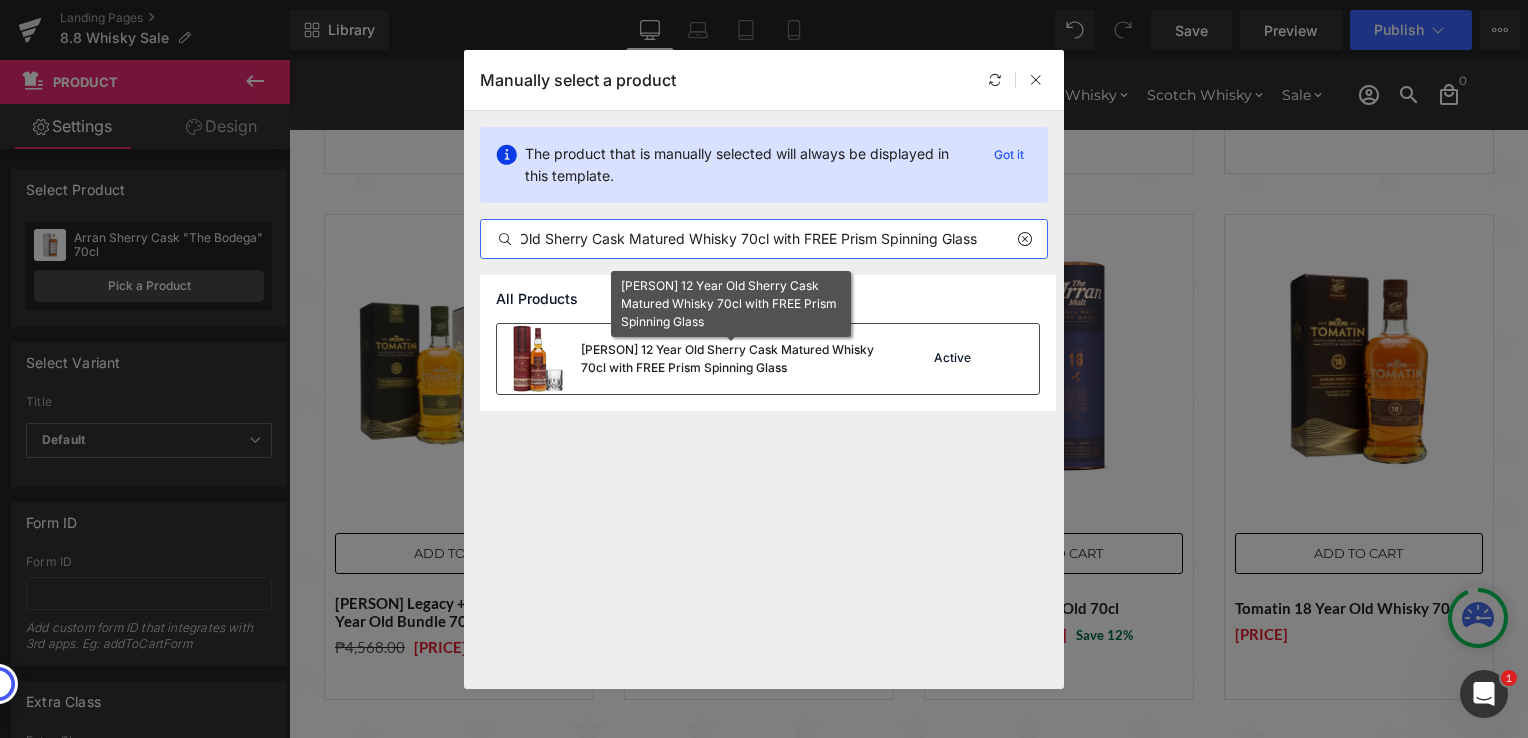type on "[PERSON] 12 Year Old Sherry Cask Matured Whisky 70cl with FREE Prism Spinning Glass" 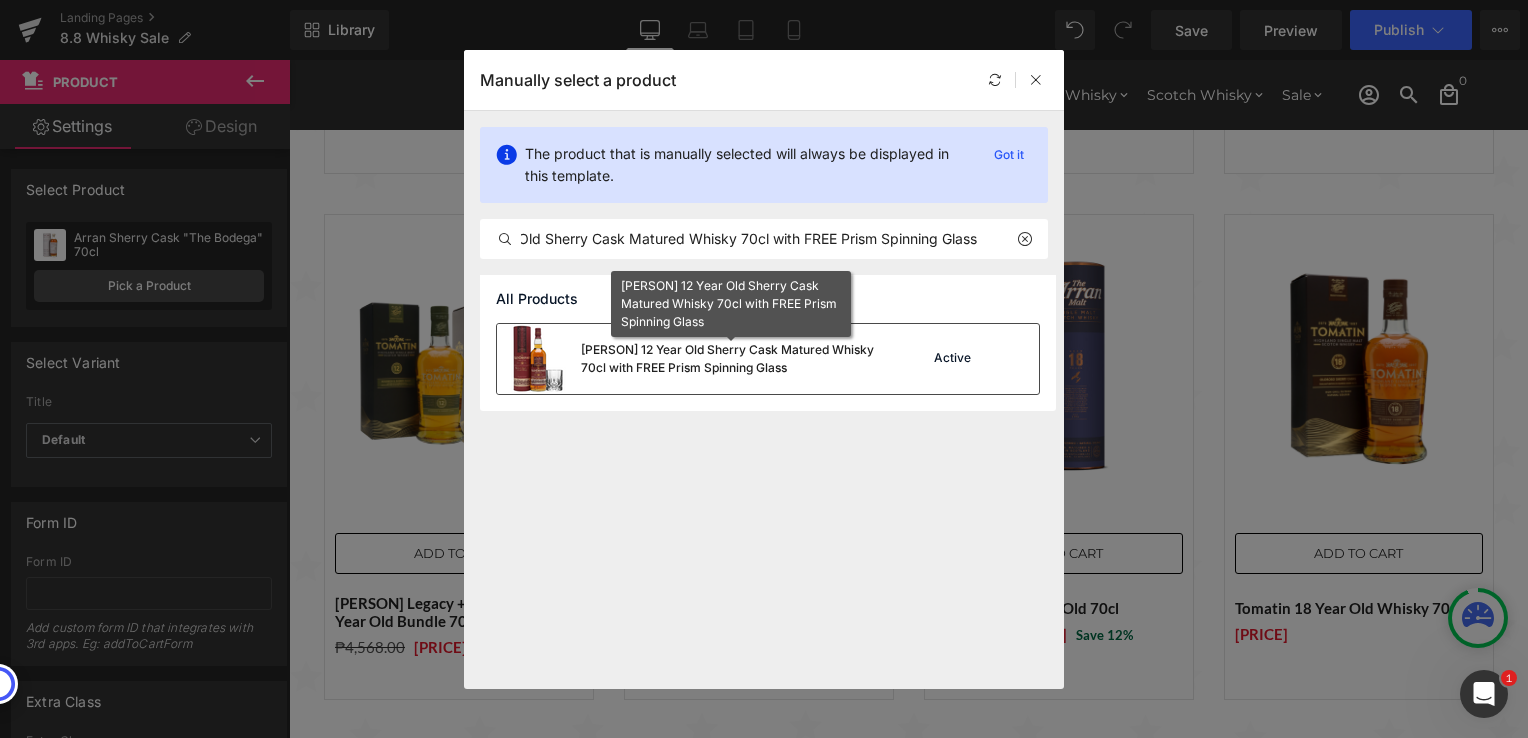 scroll, scrollTop: 0, scrollLeft: 0, axis: both 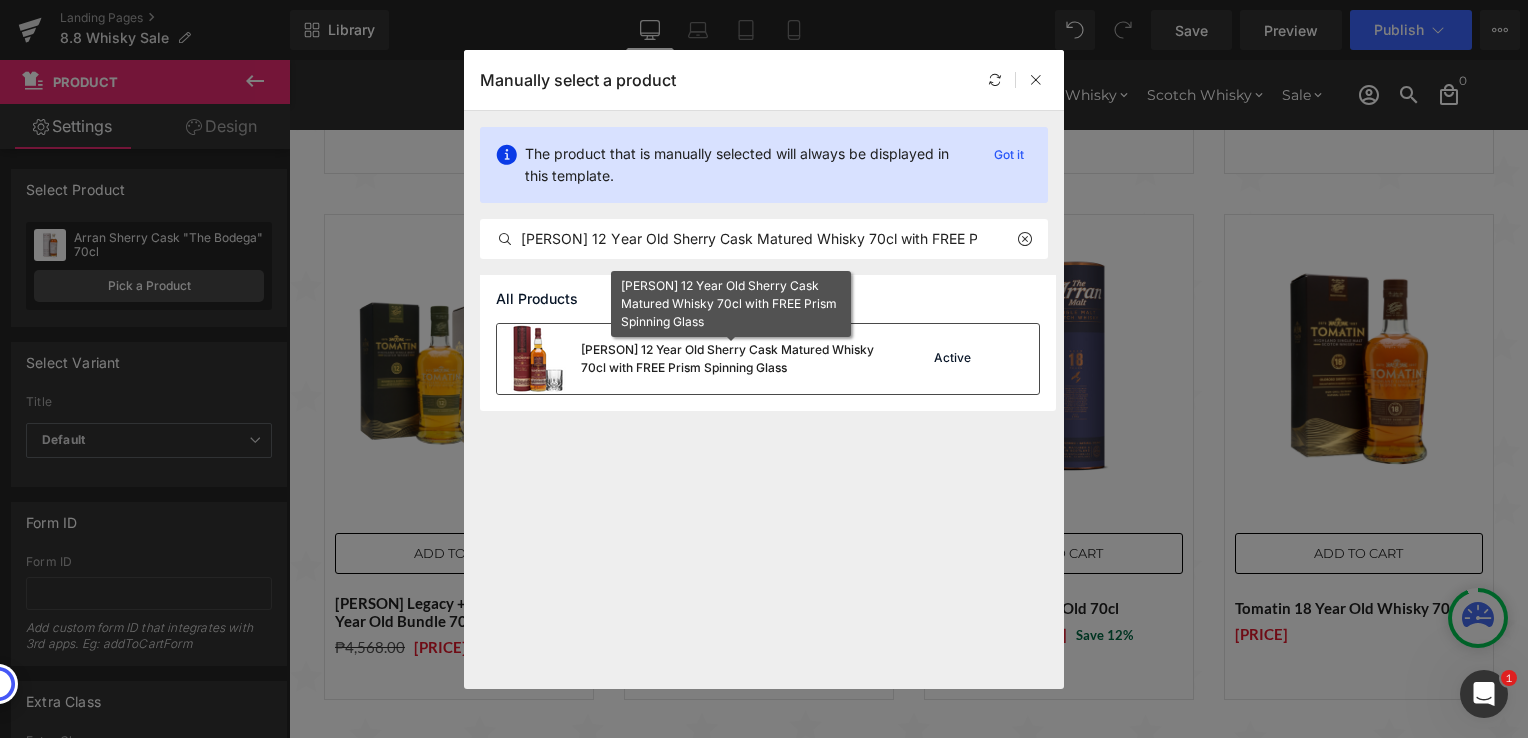 click on "[PERSON] 12 Year Old Sherry Cask Matured Whisky 70cl with FREE Prism Spinning Glass" at bounding box center (731, 359) 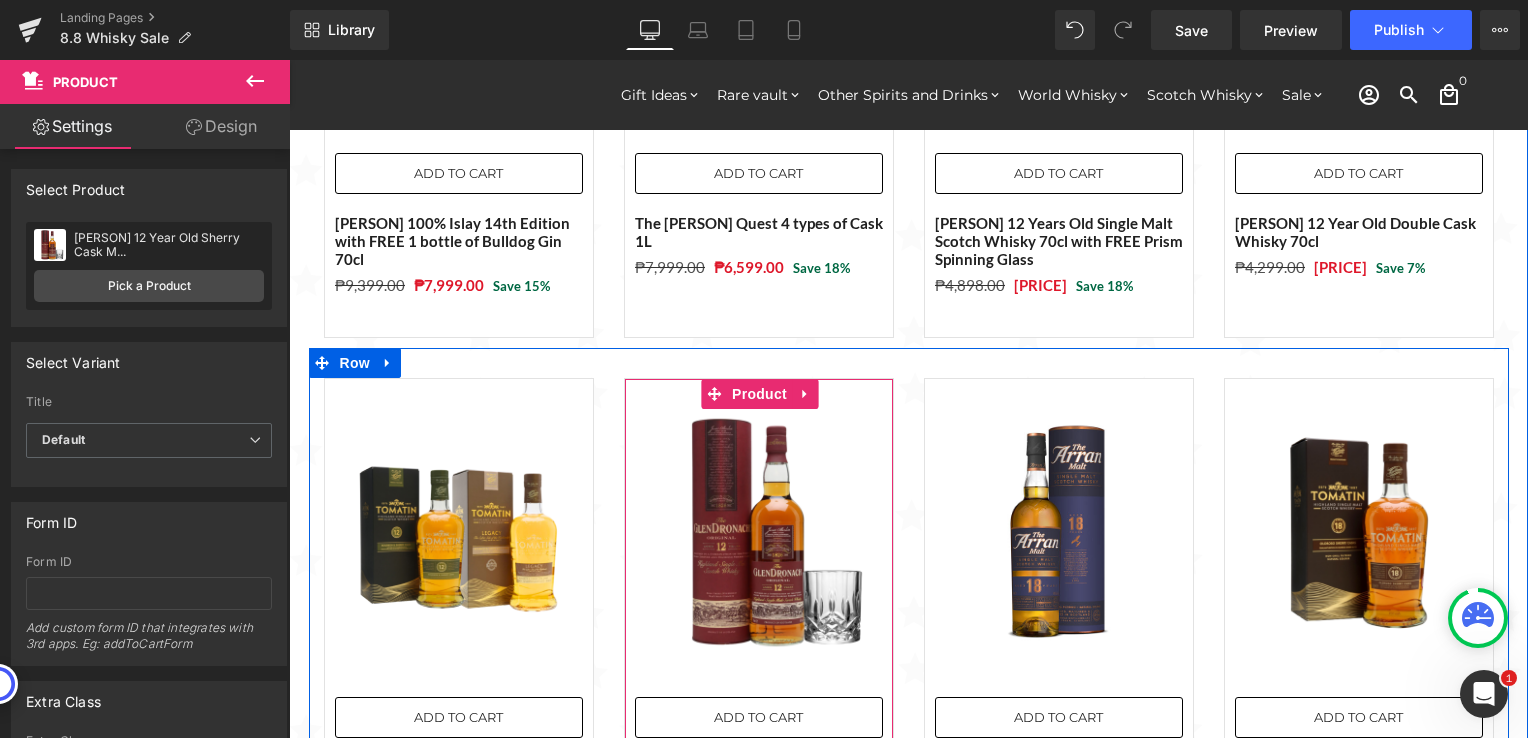 scroll, scrollTop: 769, scrollLeft: 0, axis: vertical 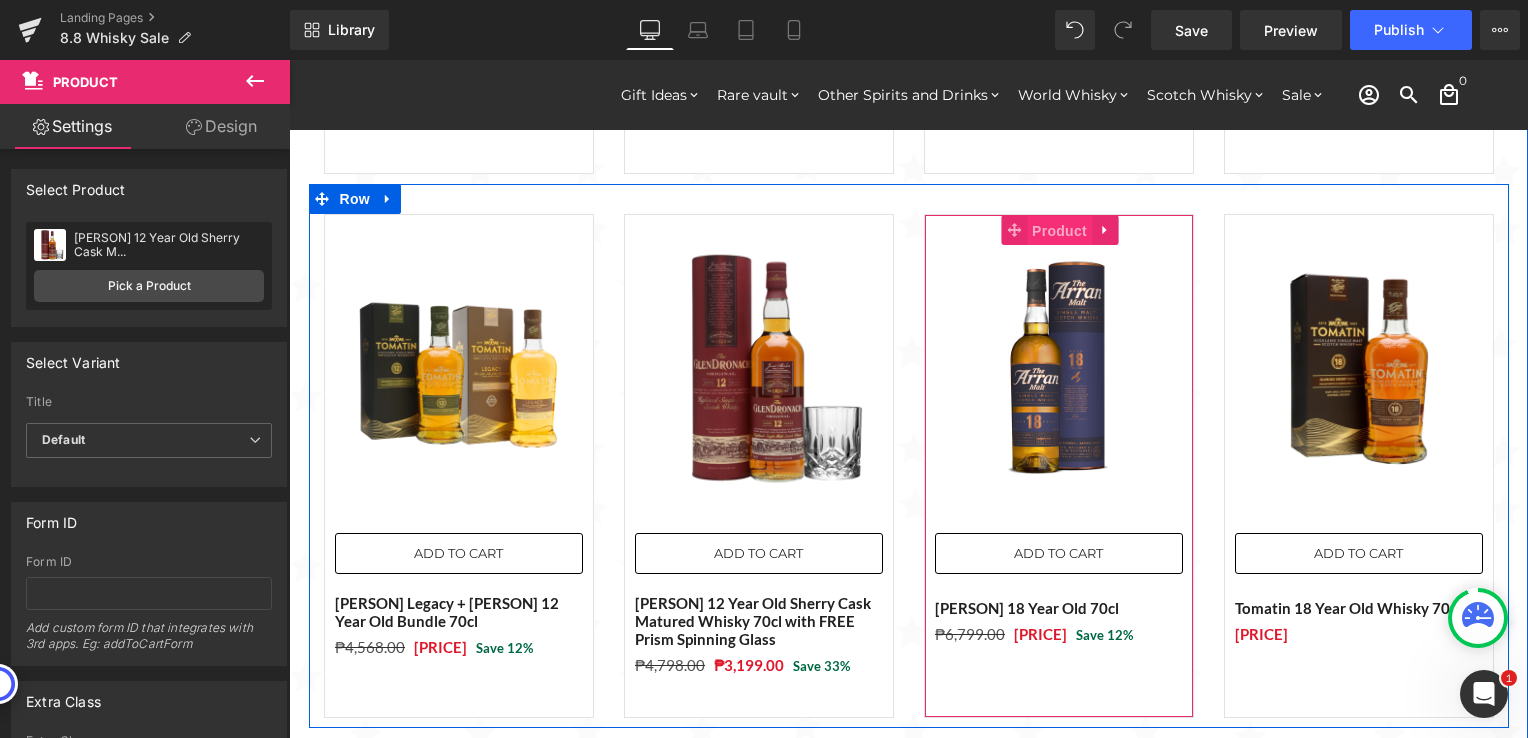 click on "Product" at bounding box center [1059, 231] 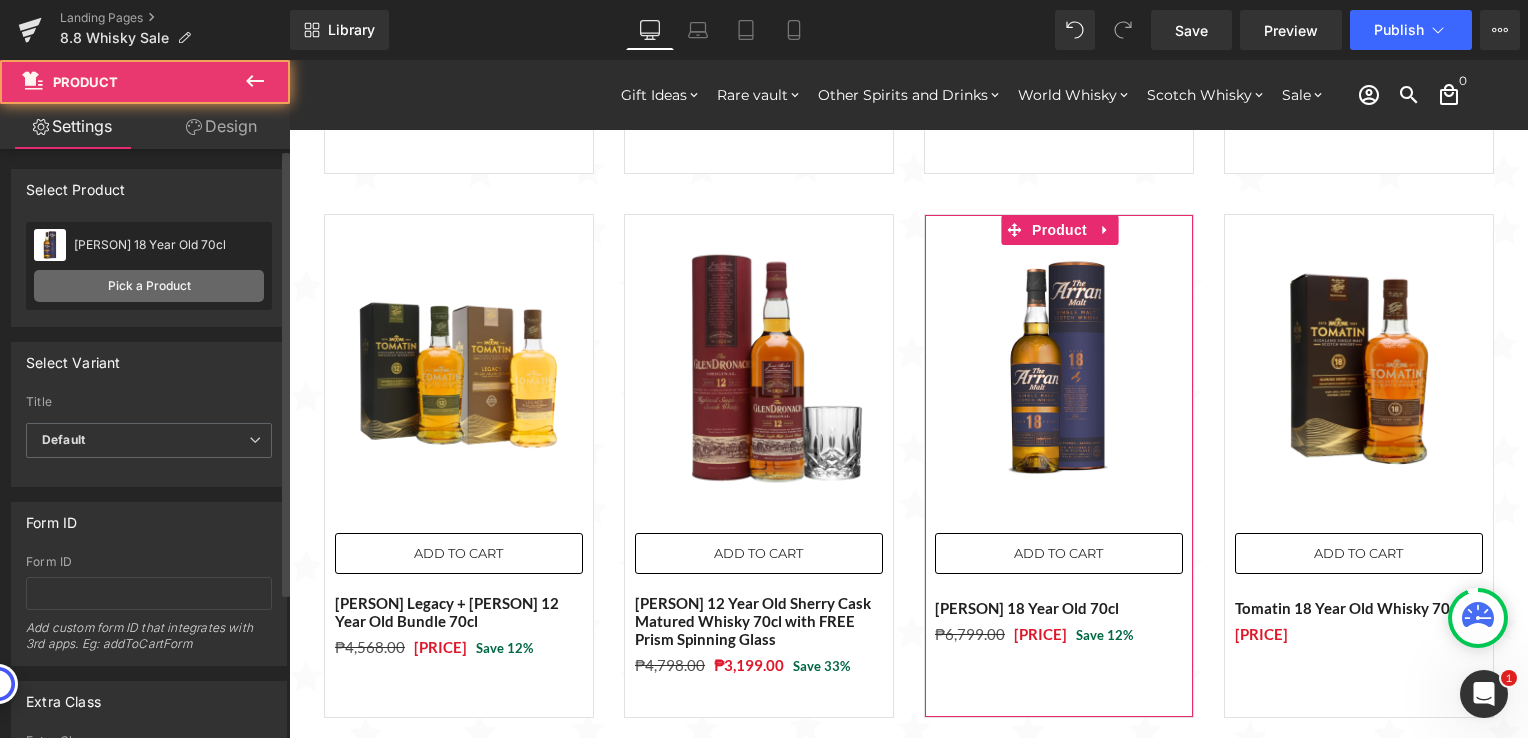 click on "Pick a Product" at bounding box center [149, 286] 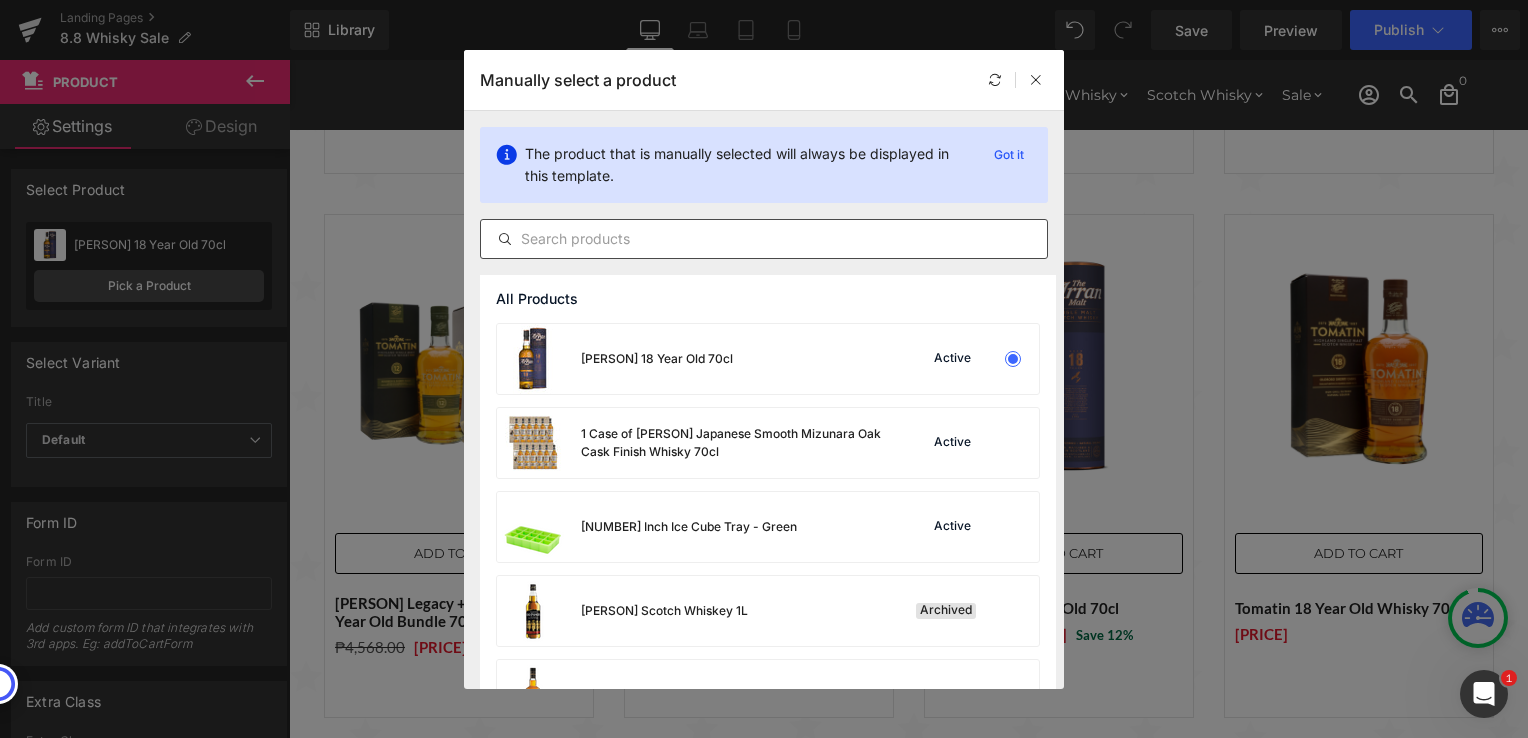 click at bounding box center [764, 239] 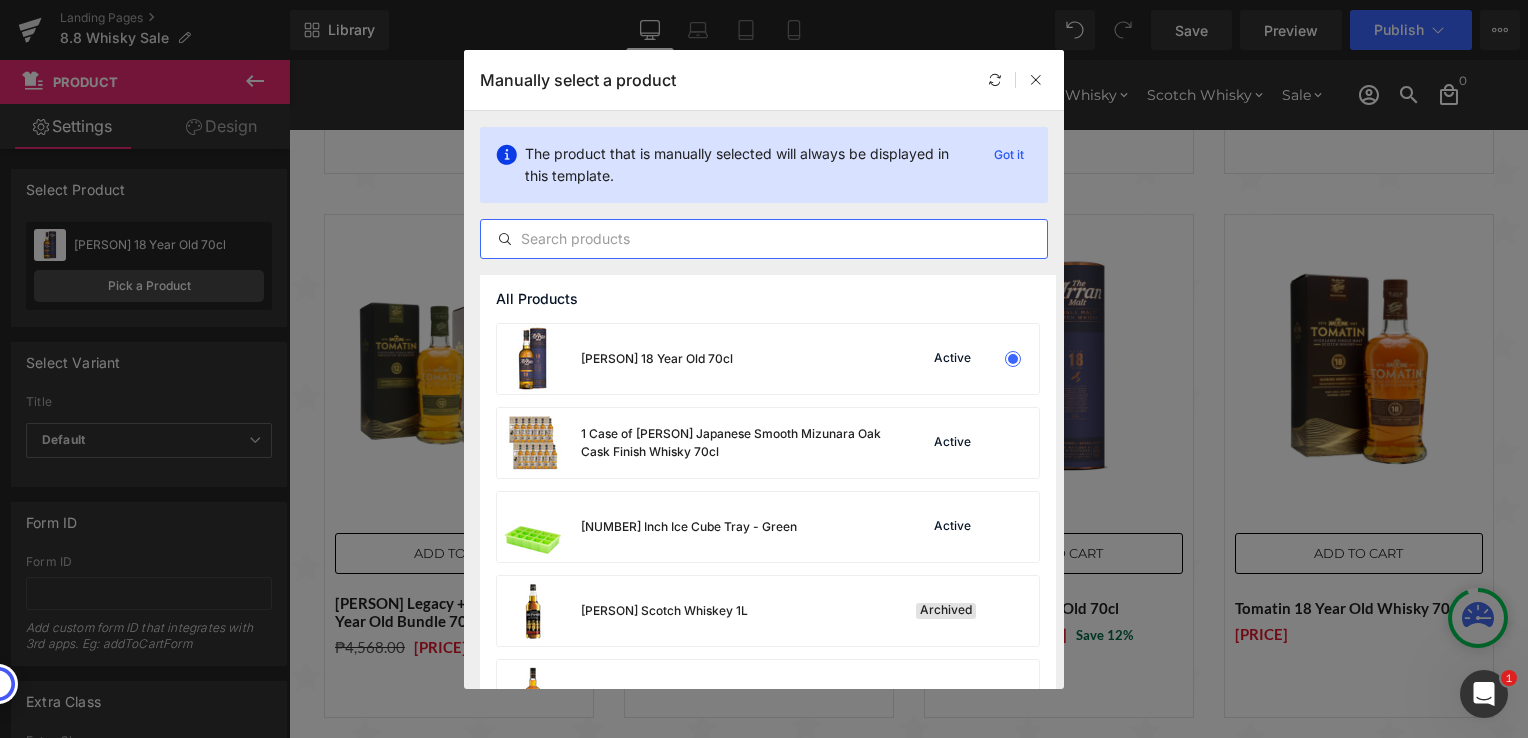 paste on "[PERSON] 12 Year Old with Gold Bar Tin Whisky" 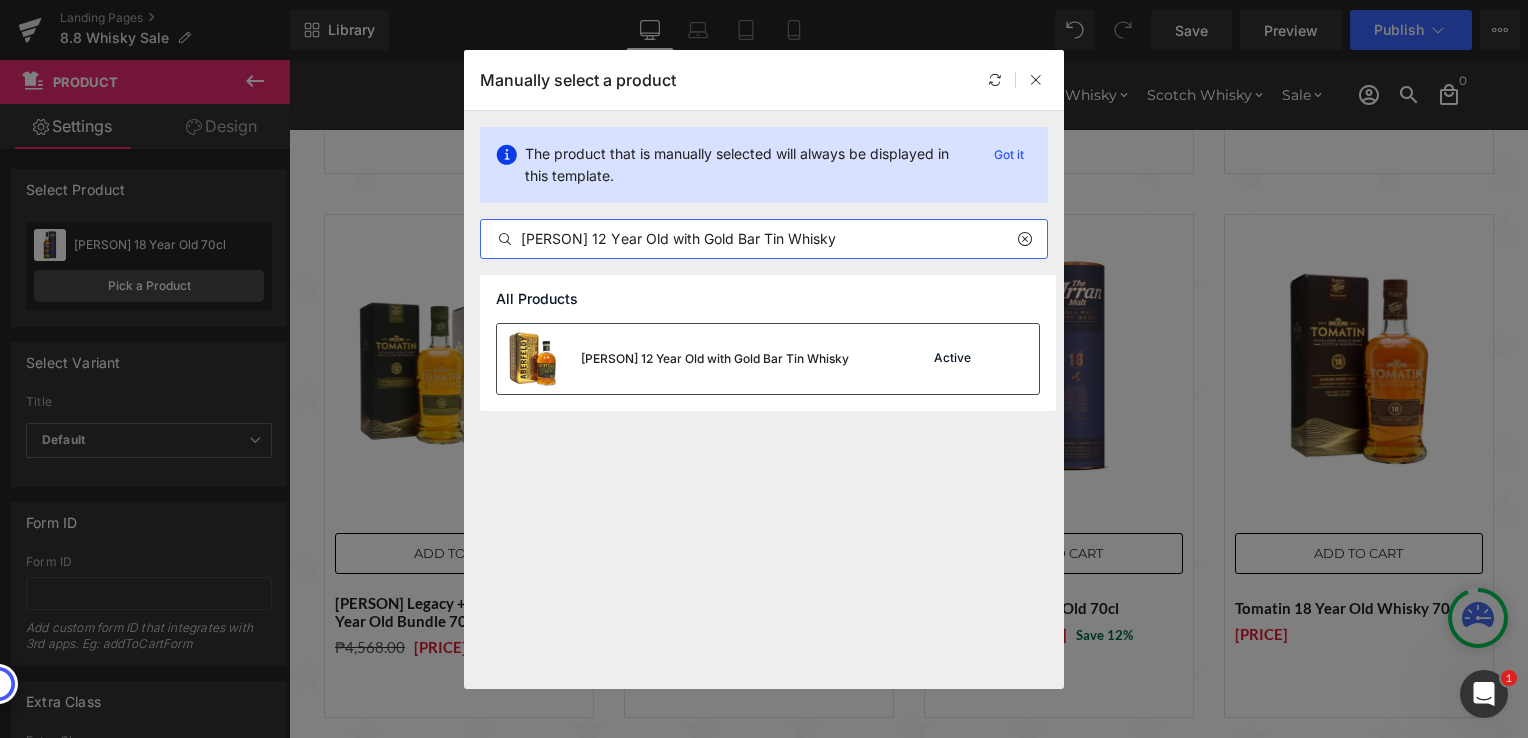 type on "[PERSON] 12 Year Old with Gold Bar Tin Whisky" 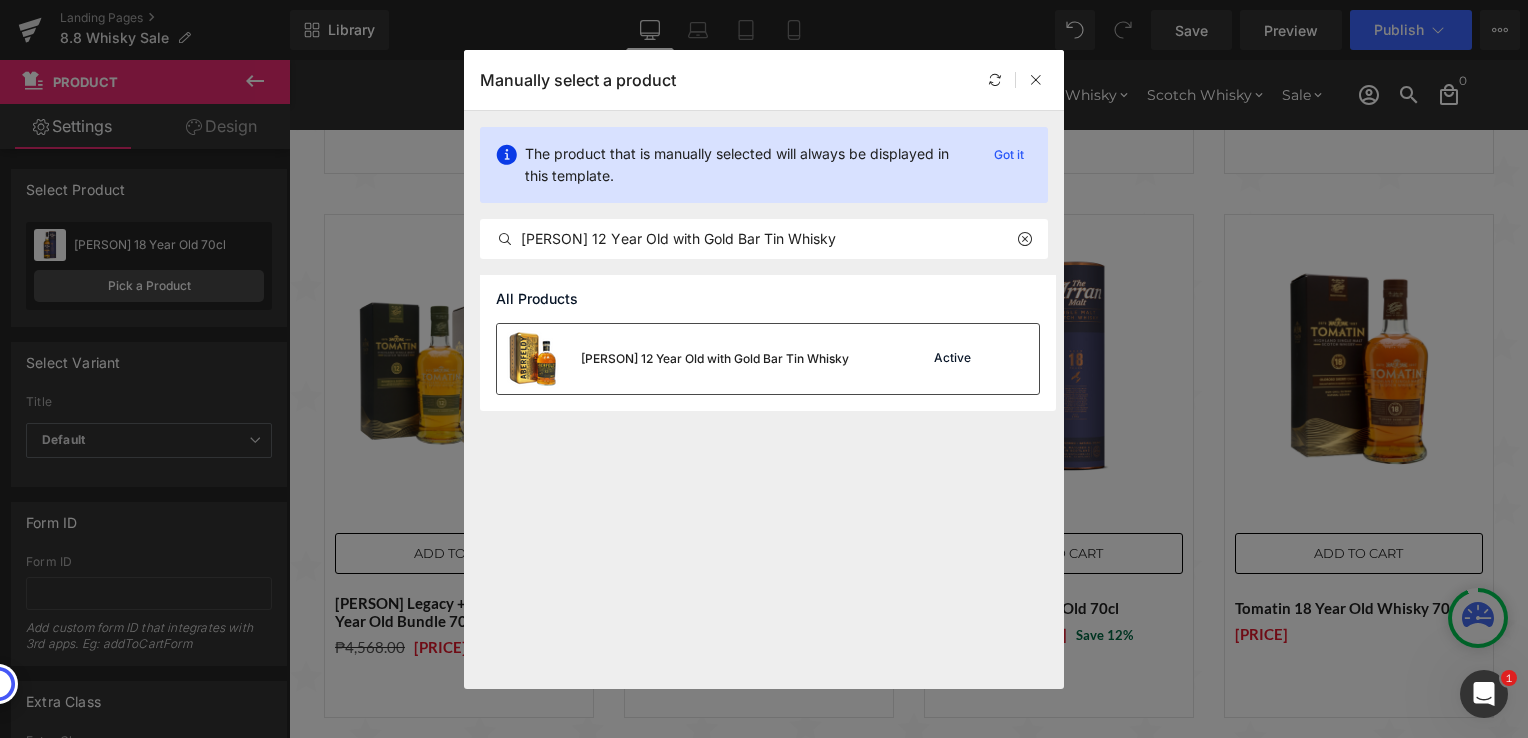 click on "[PERSON] 12 Year Old with Gold Bar Tin Whisky" at bounding box center (715, 359) 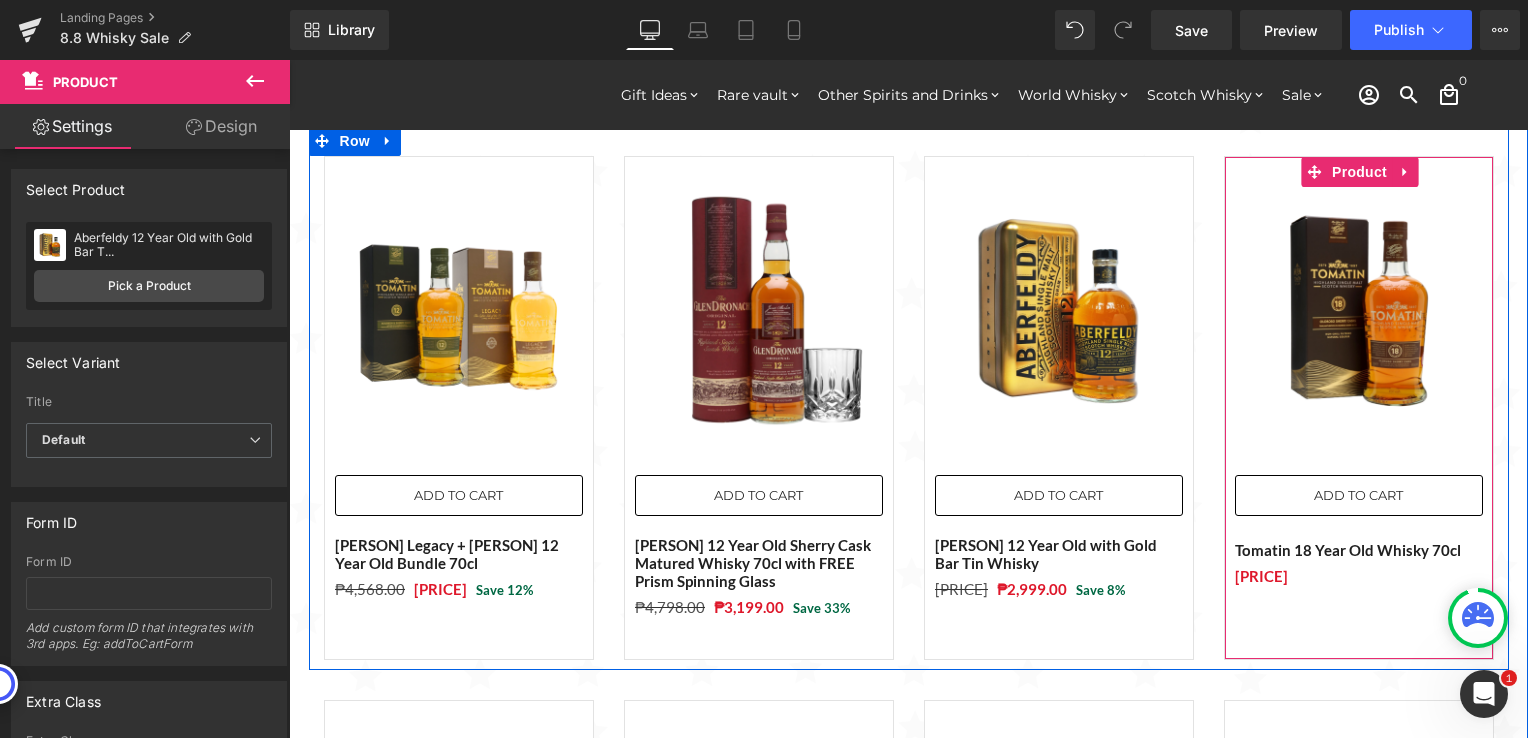 scroll, scrollTop: 569, scrollLeft: 0, axis: vertical 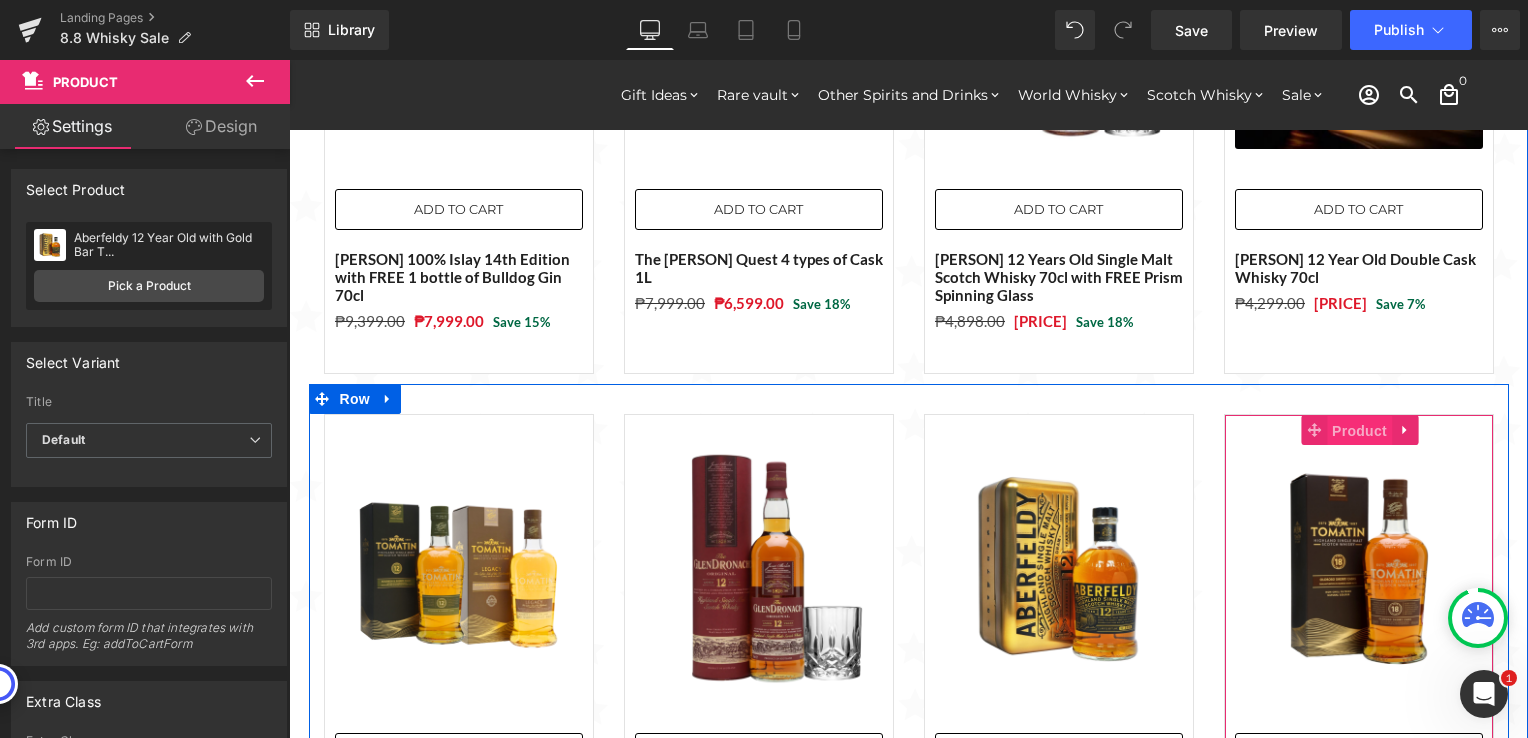 click on "Product" at bounding box center (1359, 431) 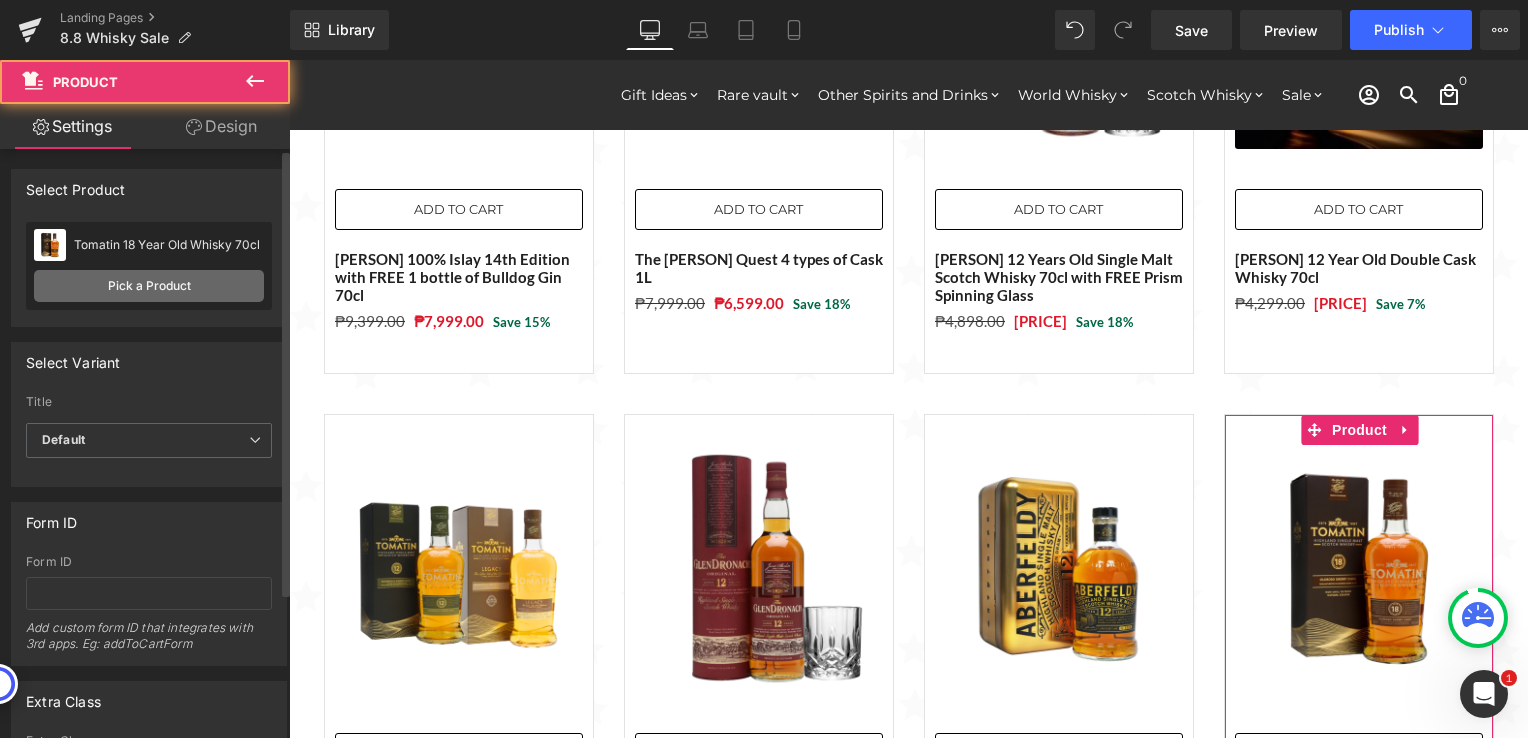 click on "Pick a Product" at bounding box center (149, 286) 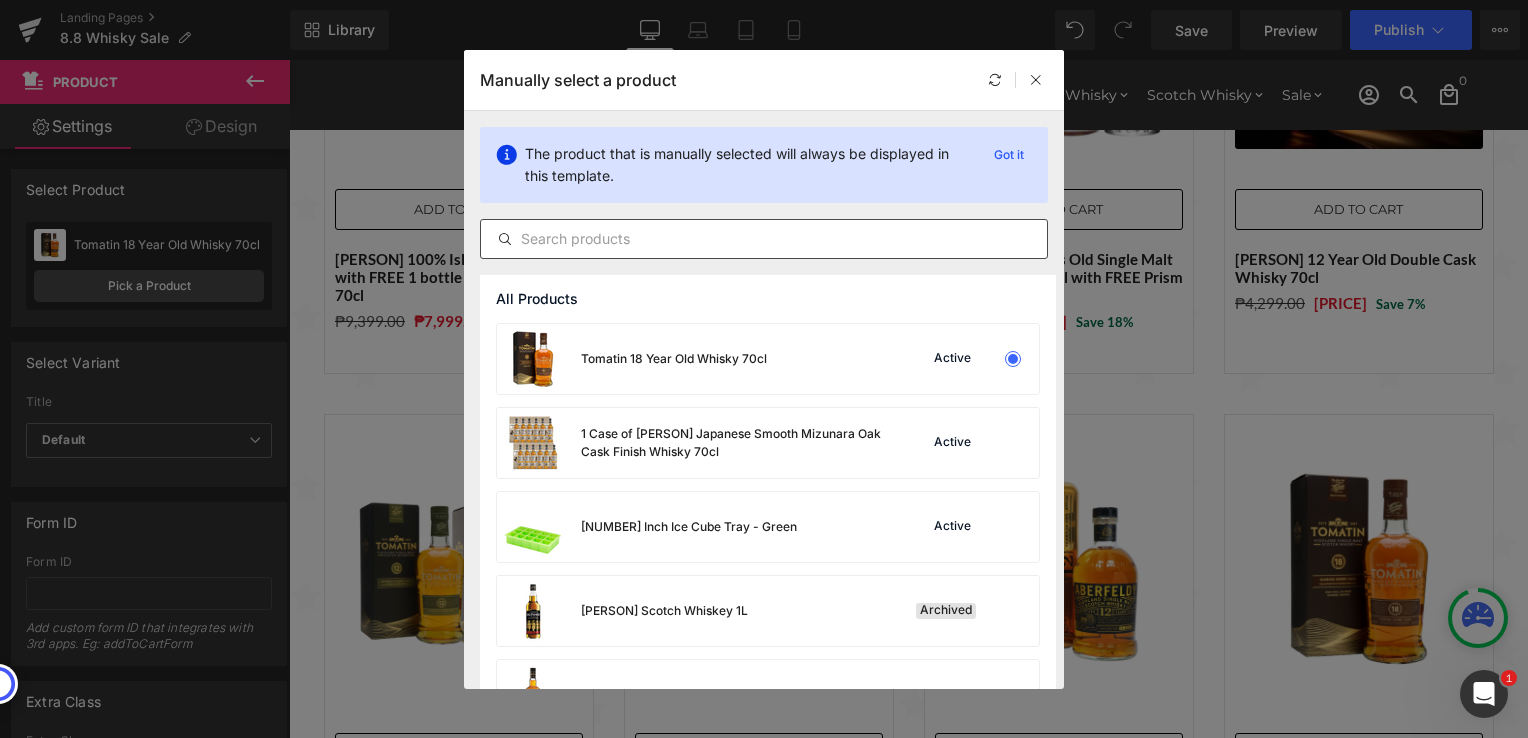 click at bounding box center (764, 239) 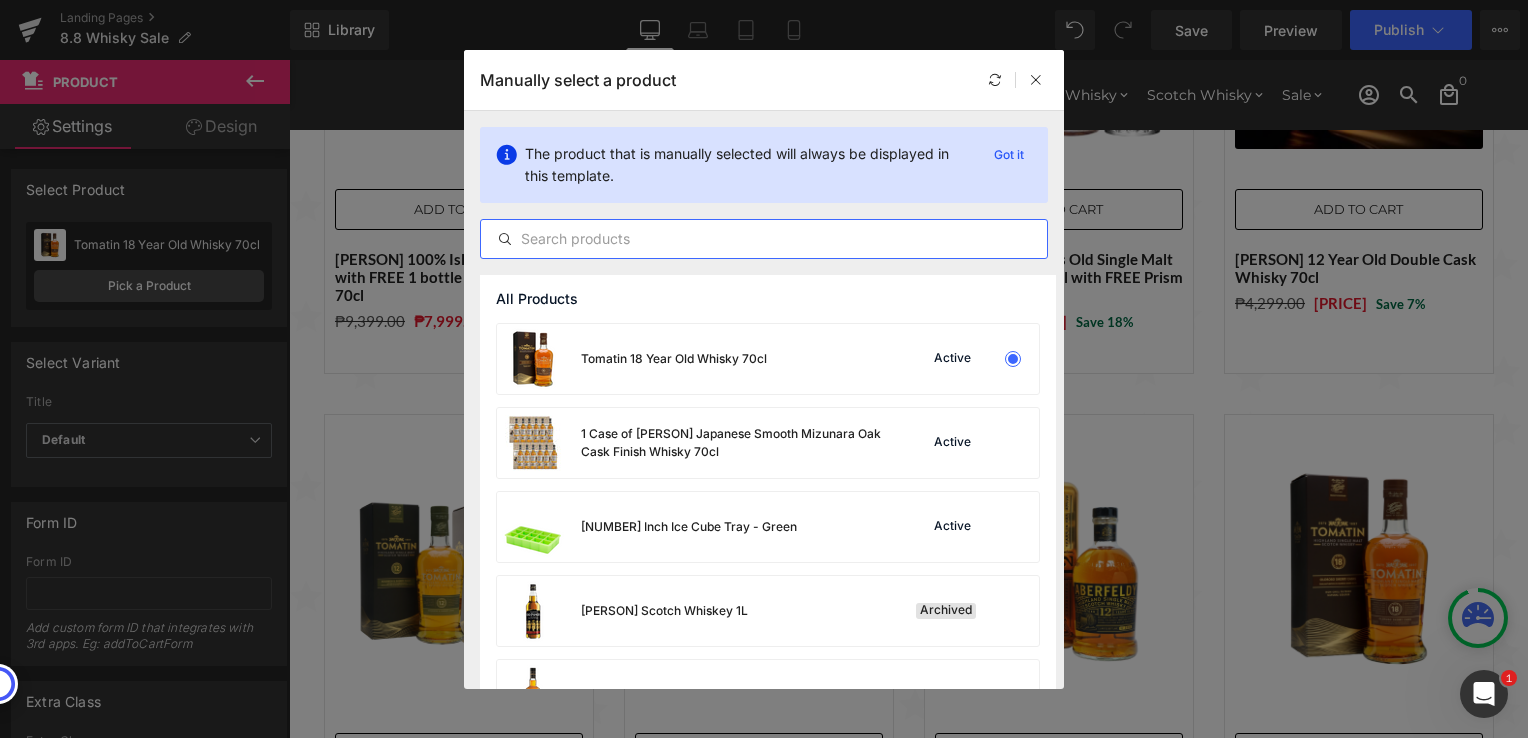paste on "[PERSON] 12 Year Old Potstill Irish Whiskey 70cl with FREE Prism Spinning Glass" 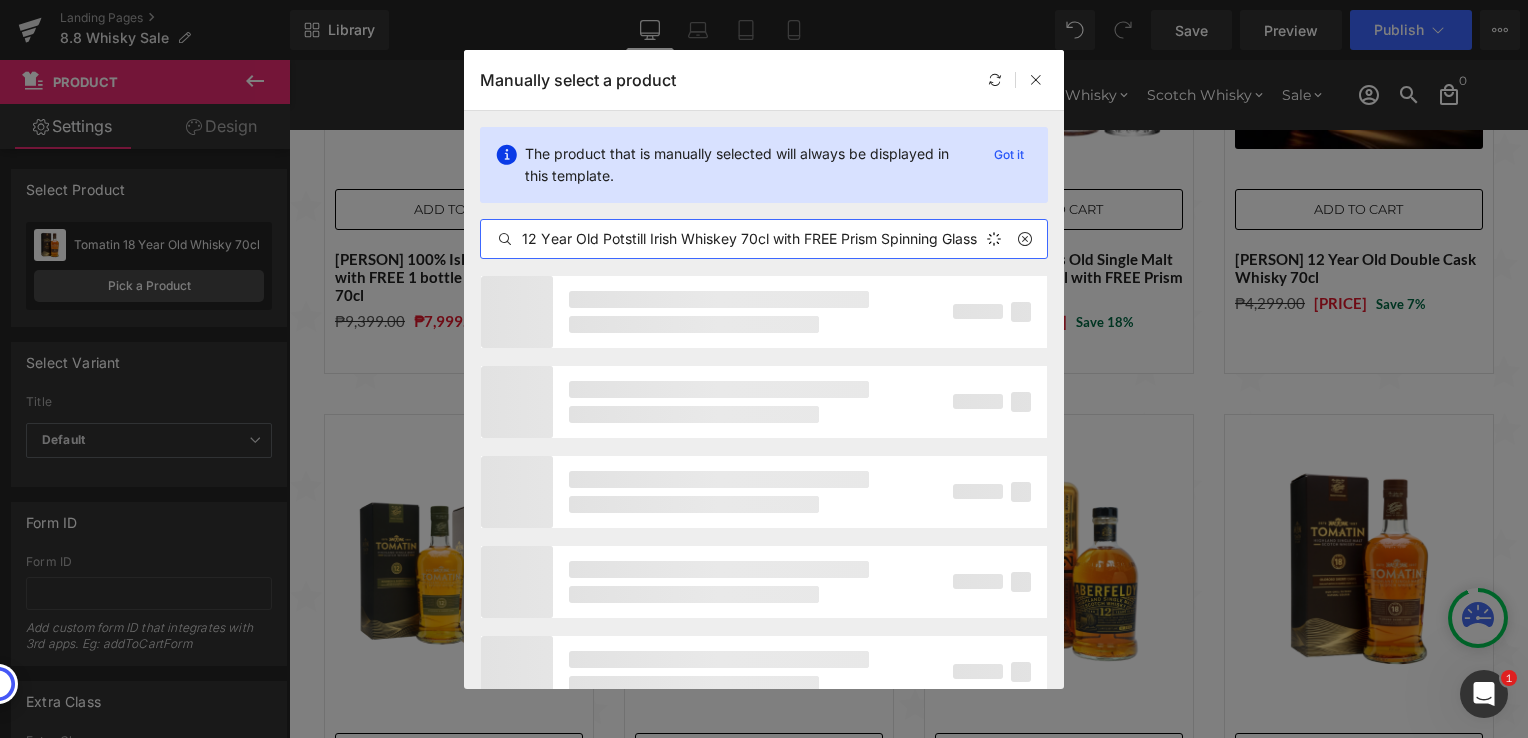 scroll, scrollTop: 0, scrollLeft: 75, axis: horizontal 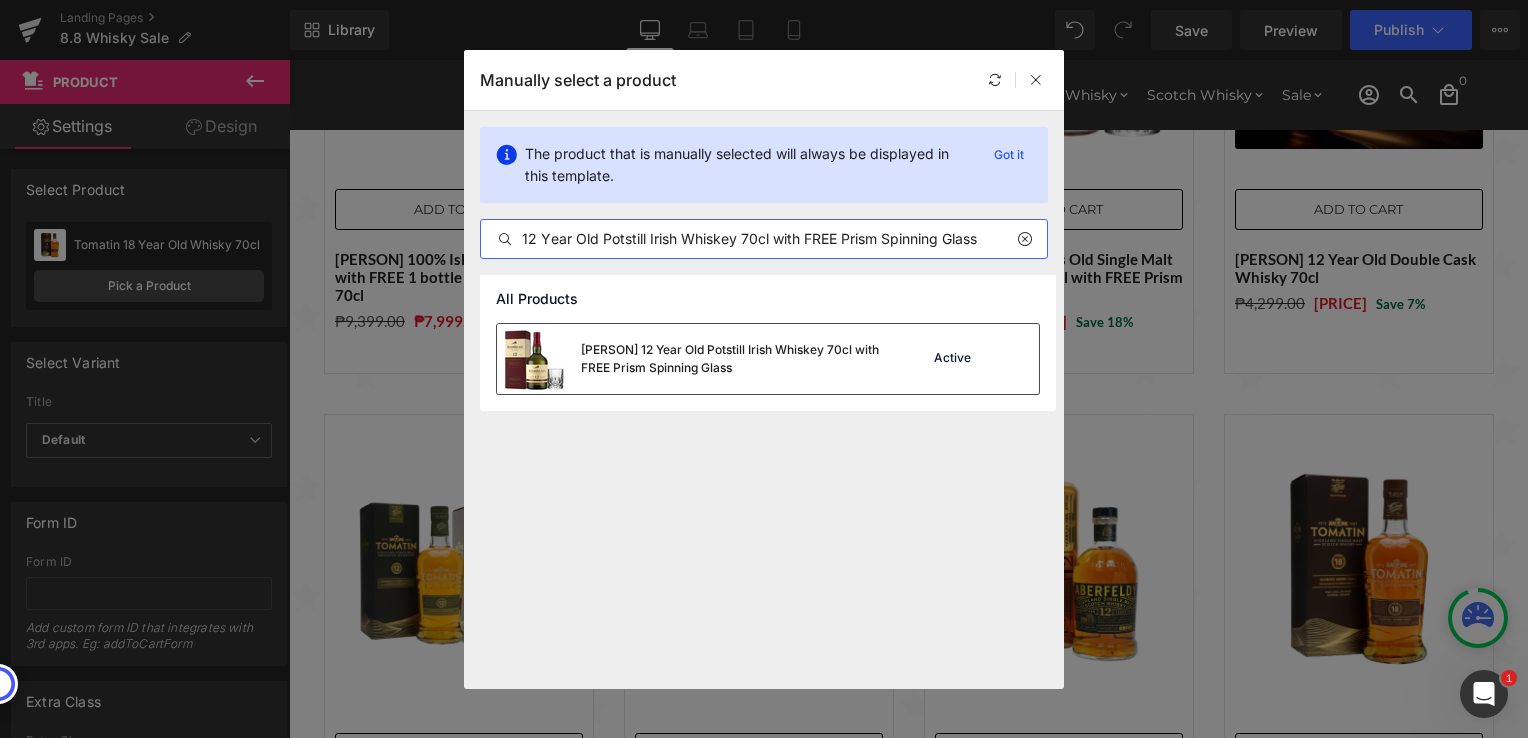 type on "[PERSON] 12 Year Old Potstill Irish Whiskey 70cl with FREE Prism Spinning Glass" 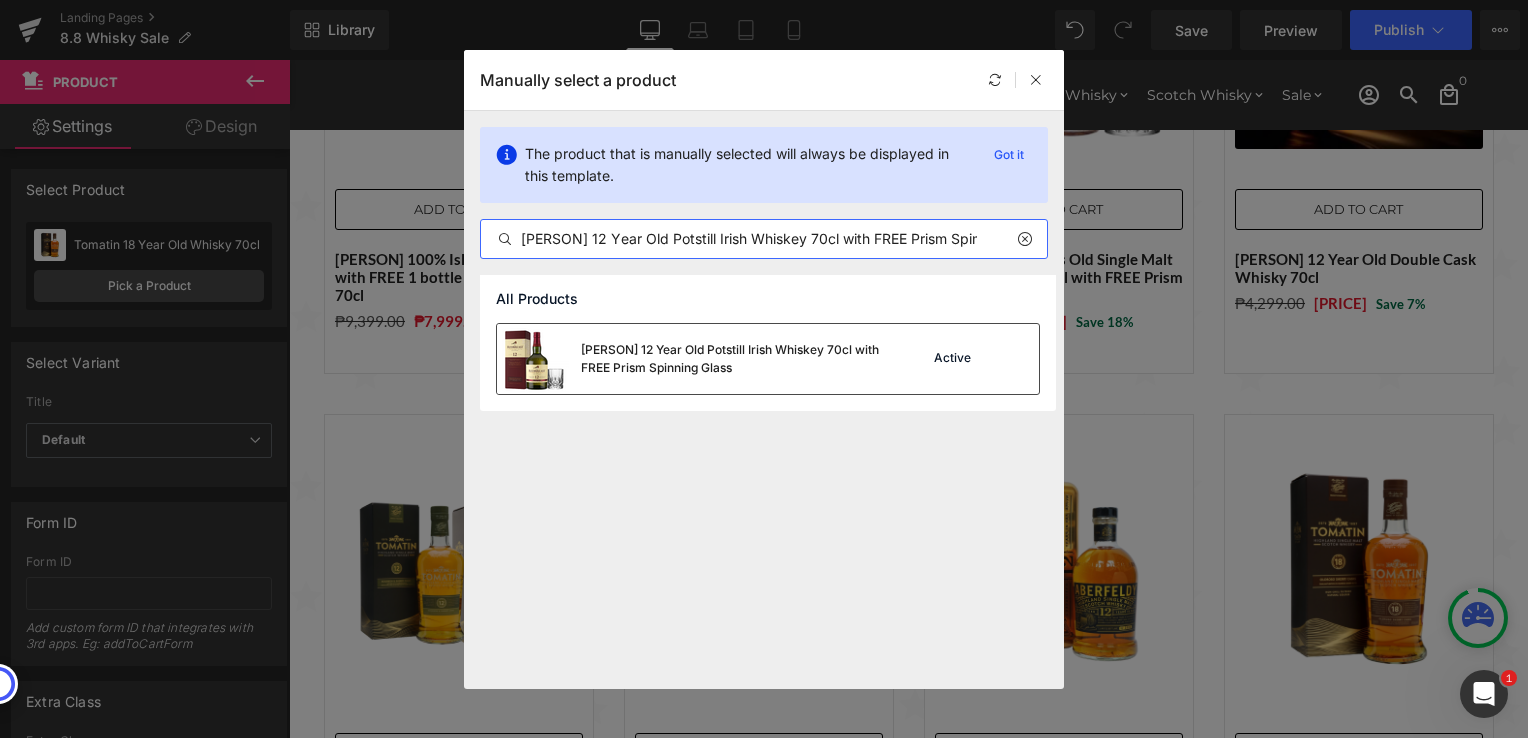 click on "[PERSON] 12 Year Old Potstill Irish Whiskey 70cl with FREE Prism Spinning Glass" at bounding box center [731, 359] 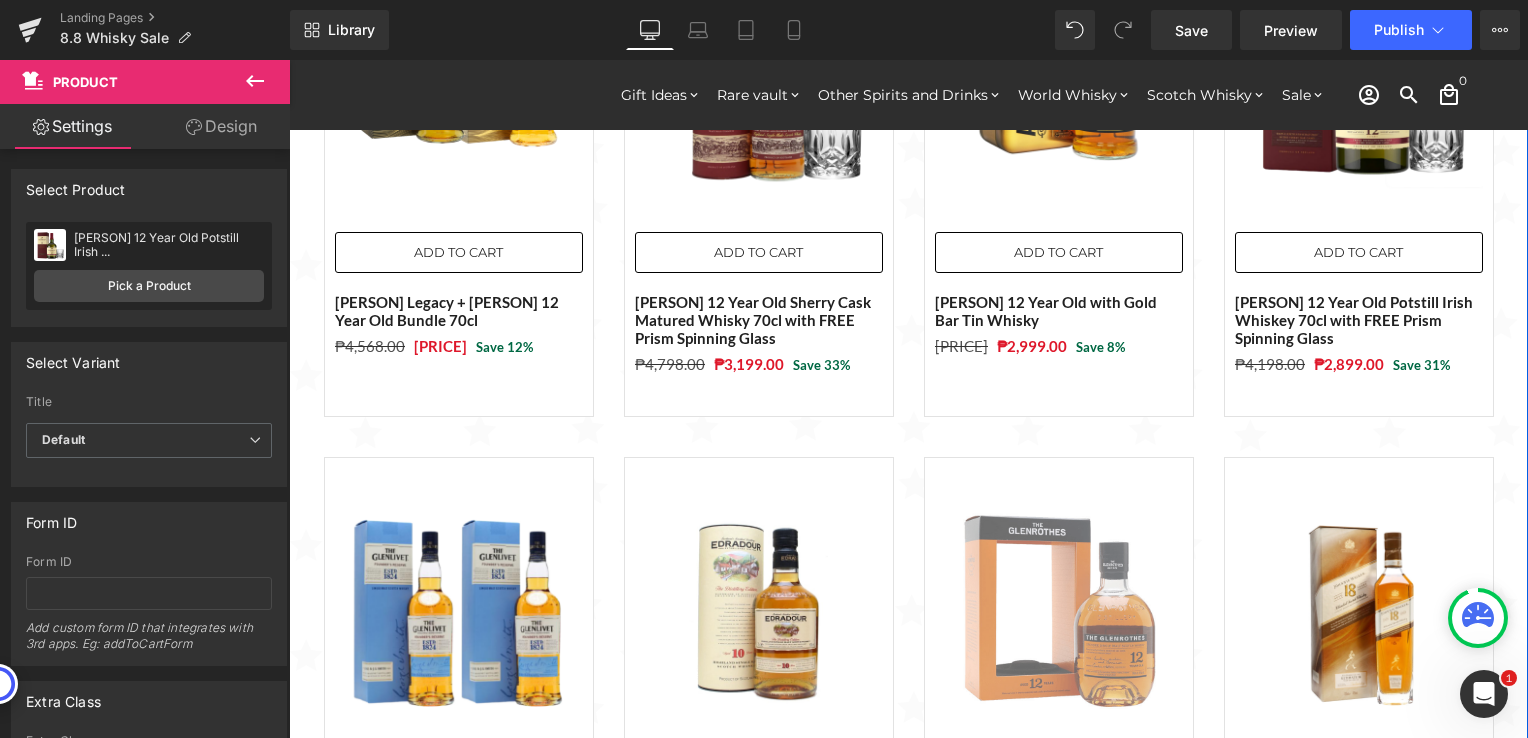 scroll, scrollTop: 1169, scrollLeft: 0, axis: vertical 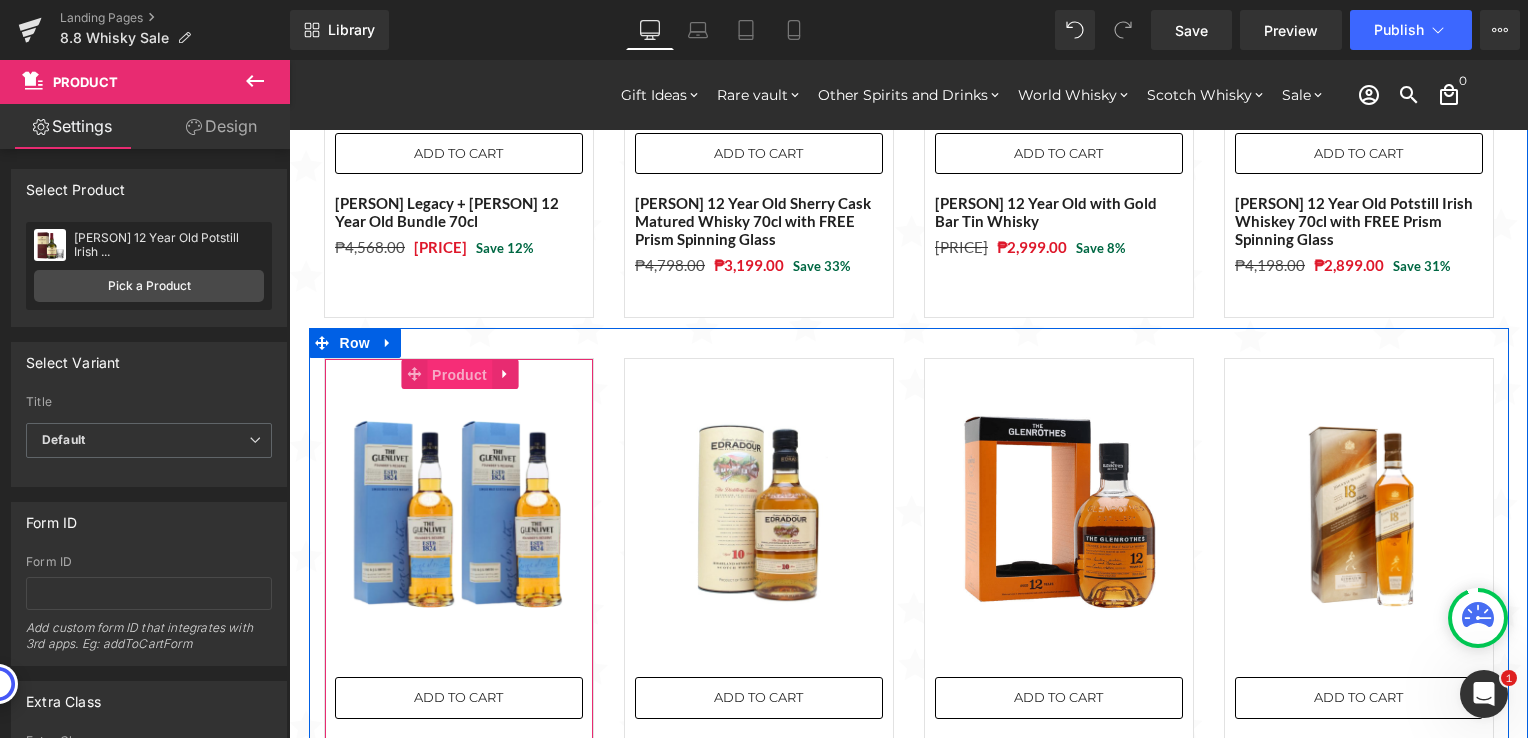 click on "Product" at bounding box center (459, 375) 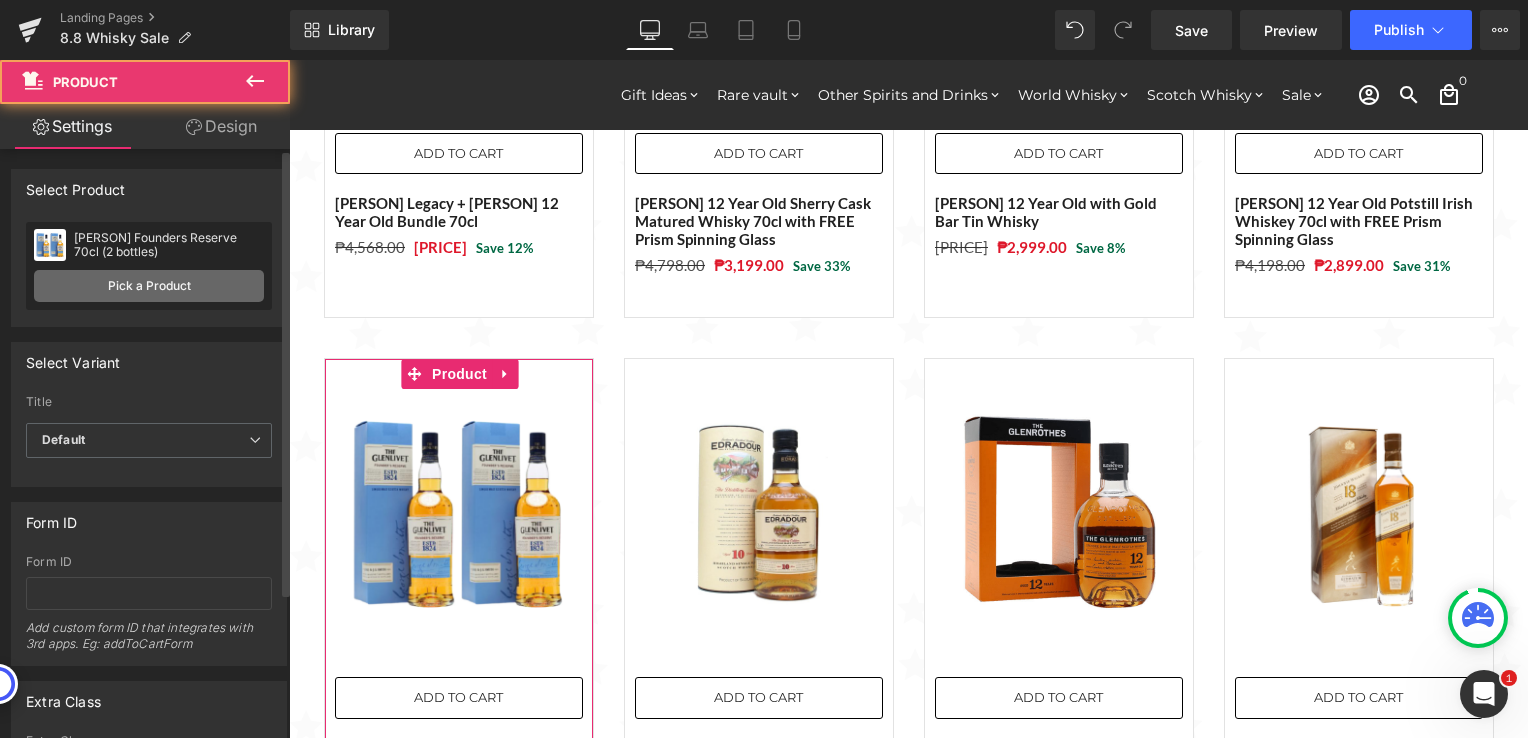 click on "Pick a Product" at bounding box center [149, 286] 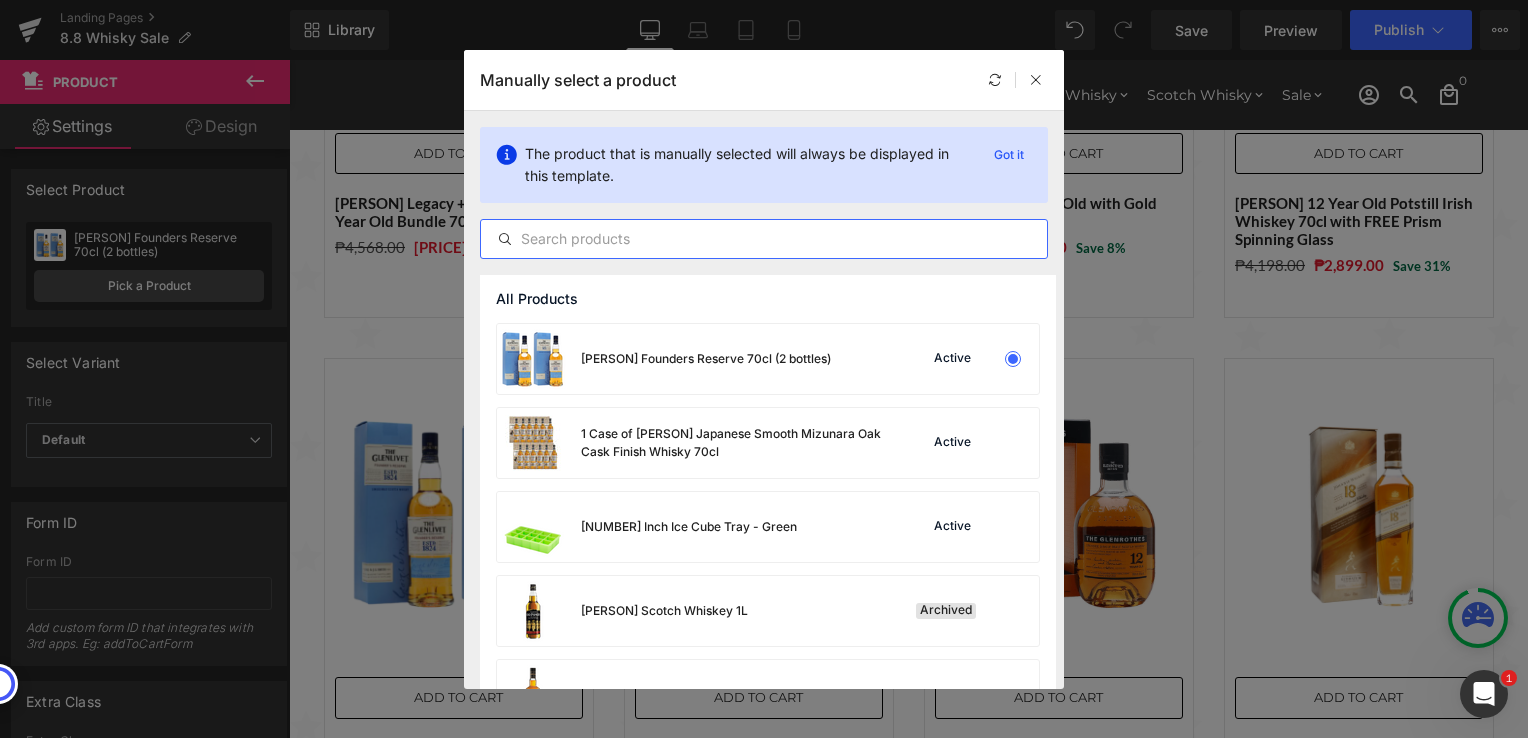 click at bounding box center [764, 239] 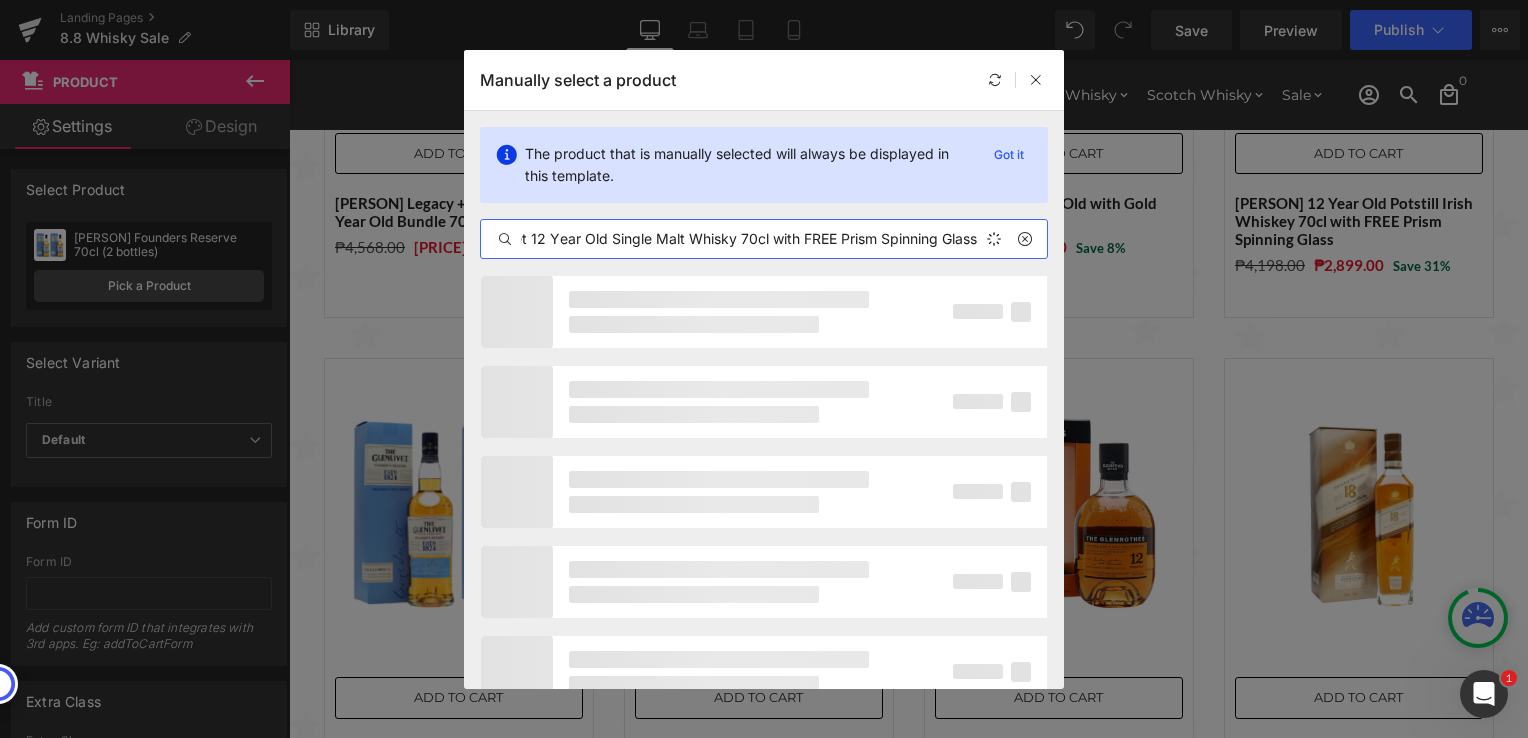 scroll, scrollTop: 0, scrollLeft: 55, axis: horizontal 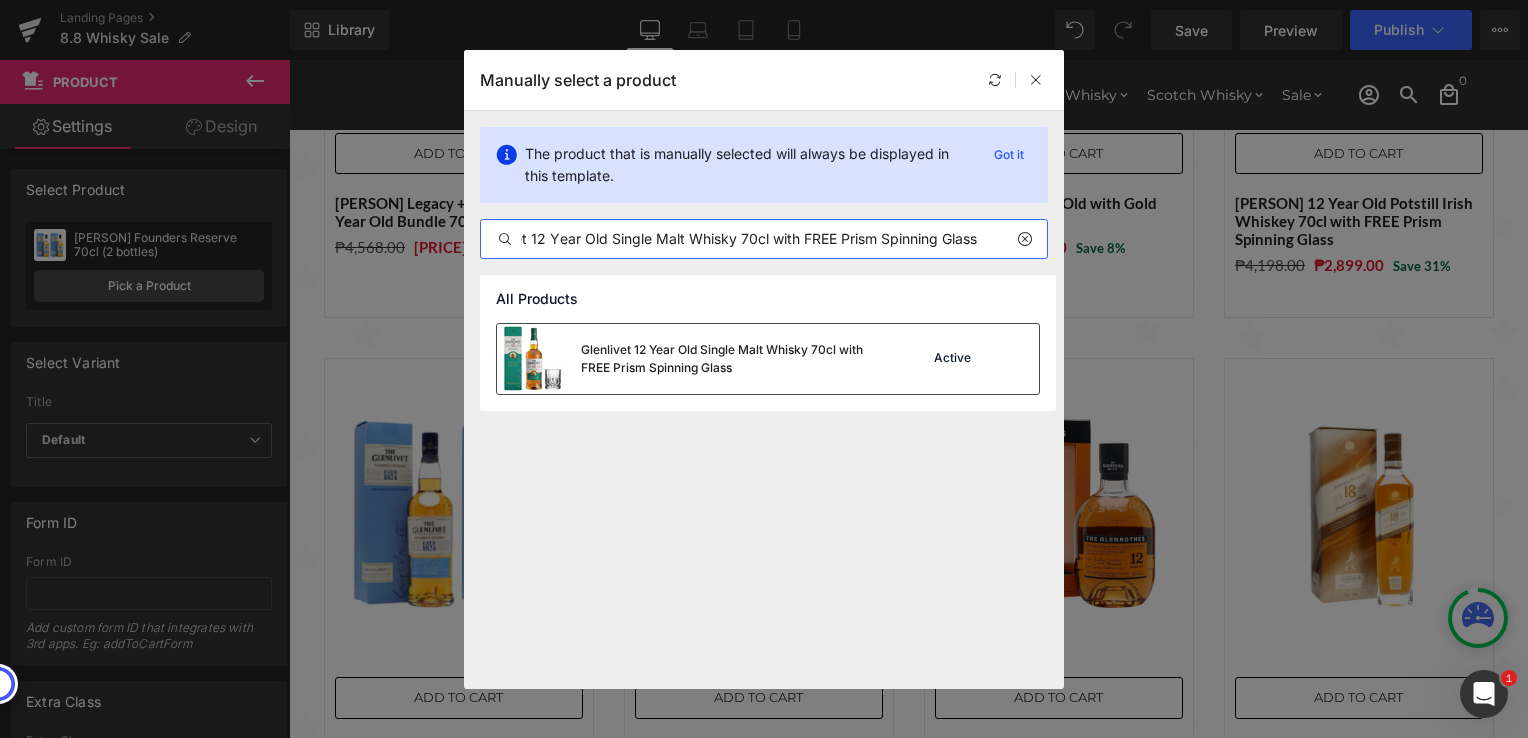 type on "Glenlivet 12 Year Old Single Malt Whisky 70cl with FREE Prism Spinning Glass" 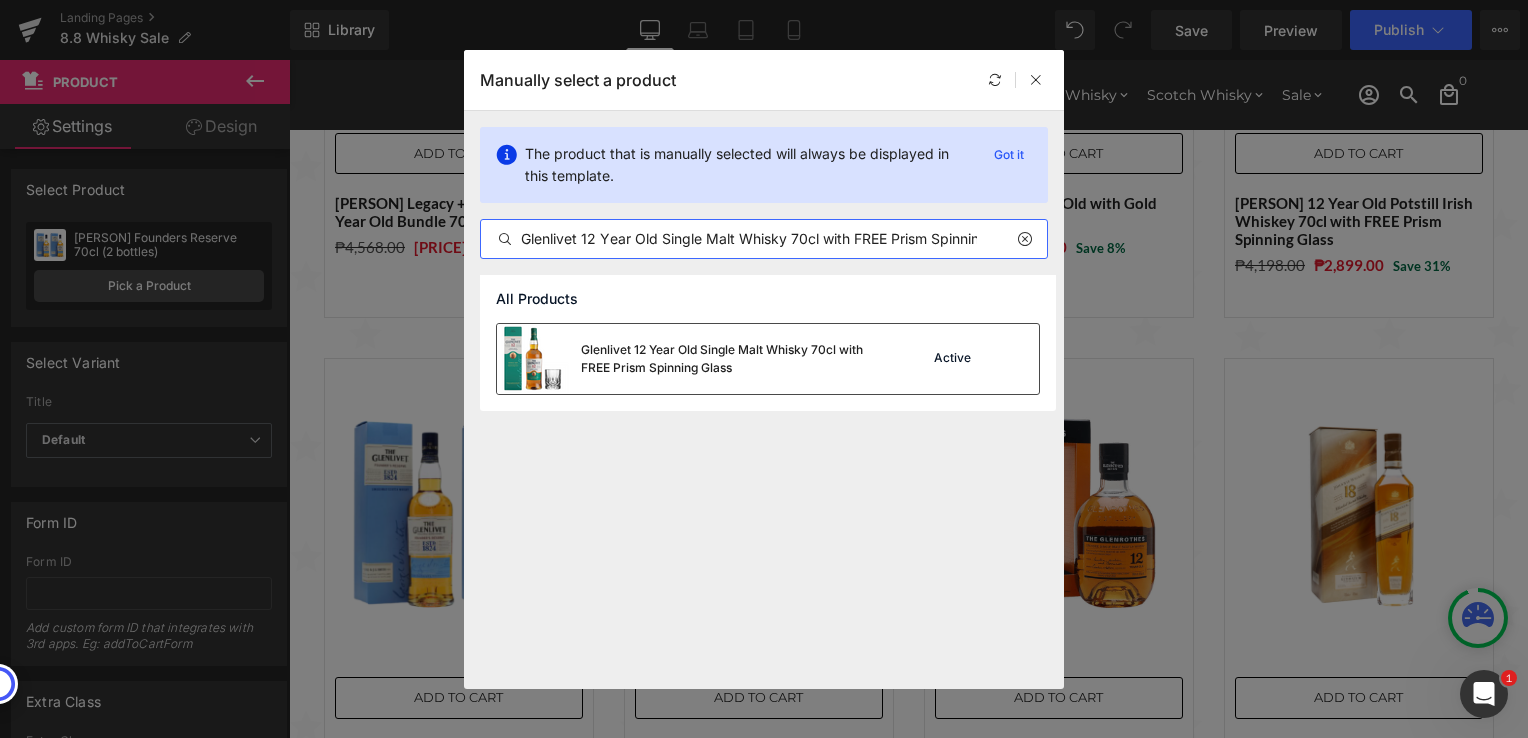 click on "Glenlivet 12 Year Old Single Malt Whisky 70cl with FREE Prism Spinning Glass" at bounding box center (731, 359) 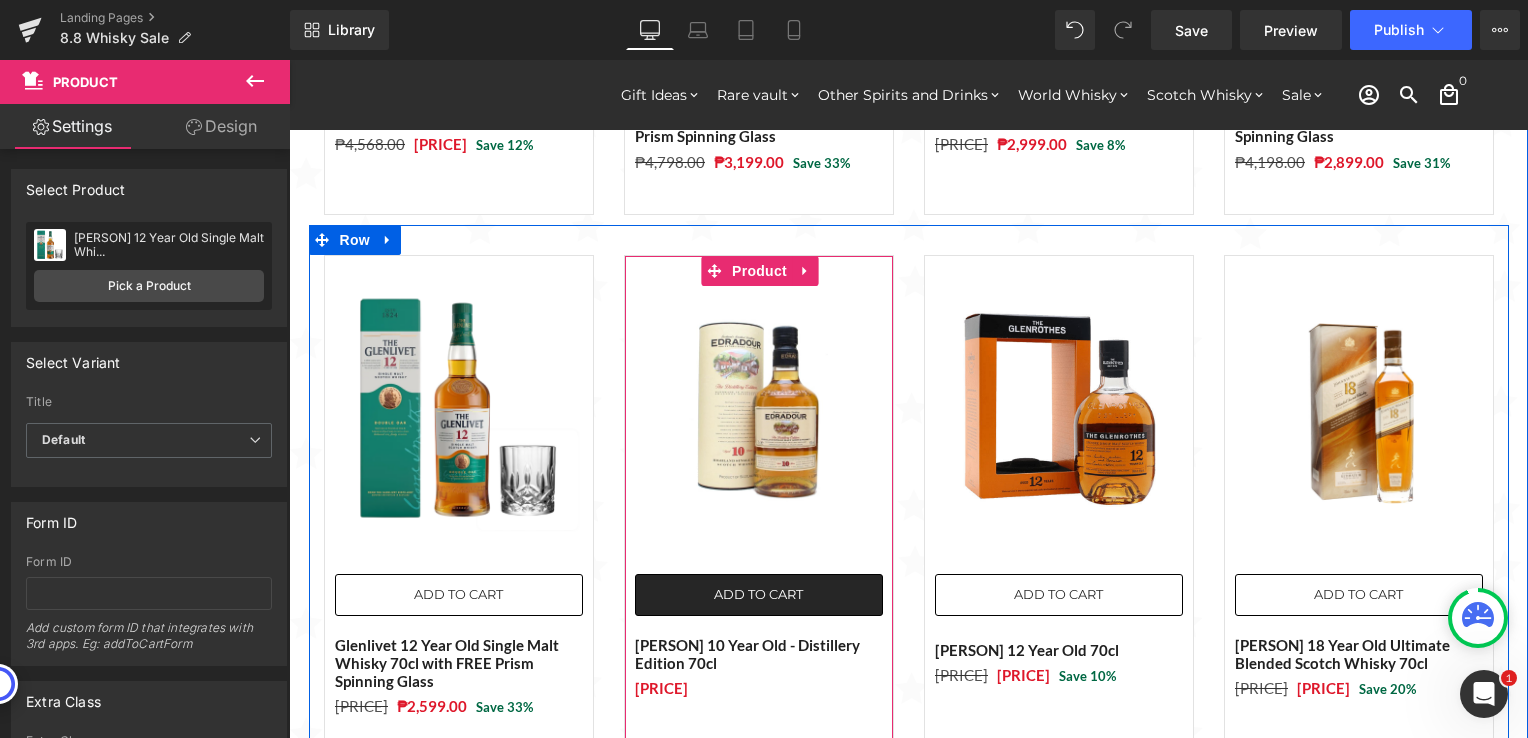scroll, scrollTop: 1169, scrollLeft: 0, axis: vertical 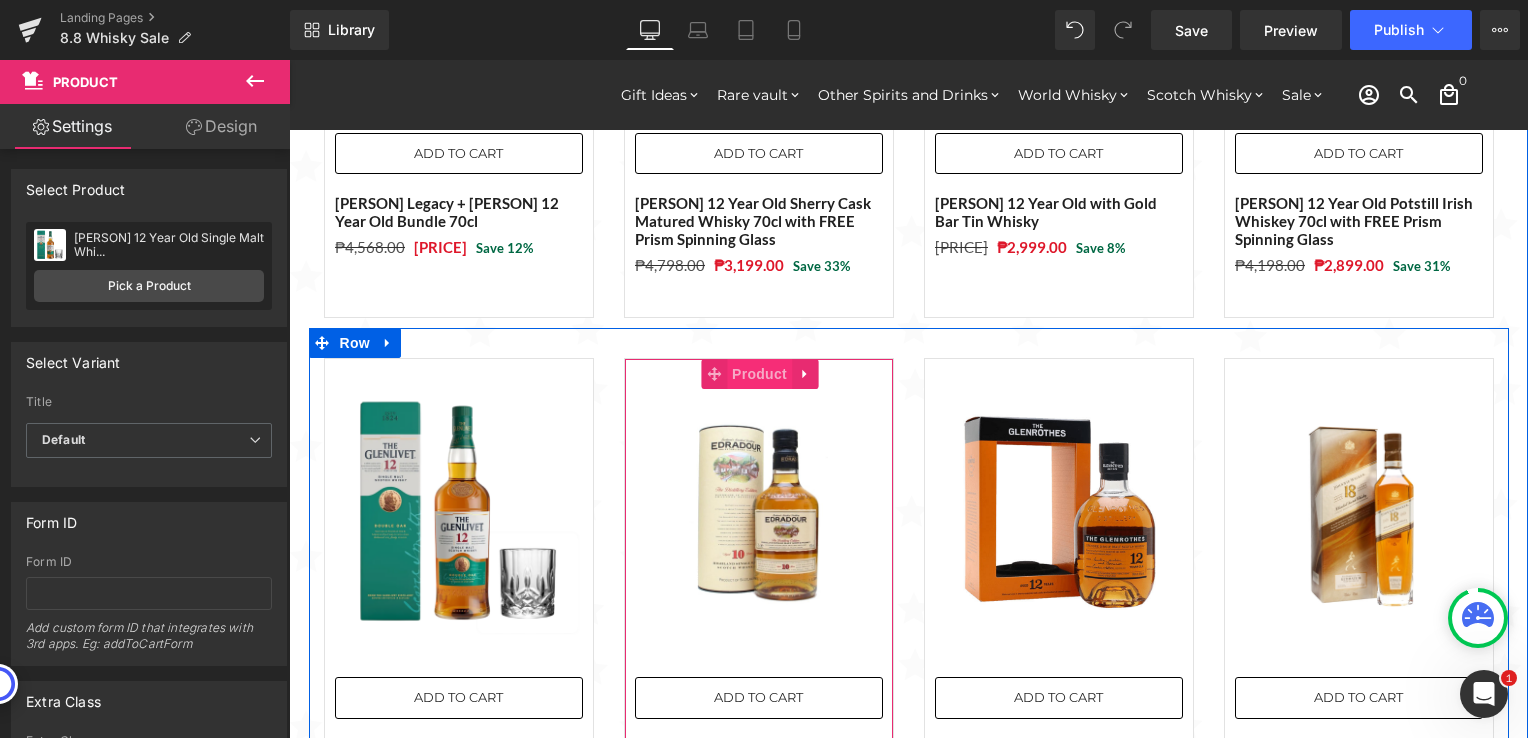 click on "Product" at bounding box center [759, 374] 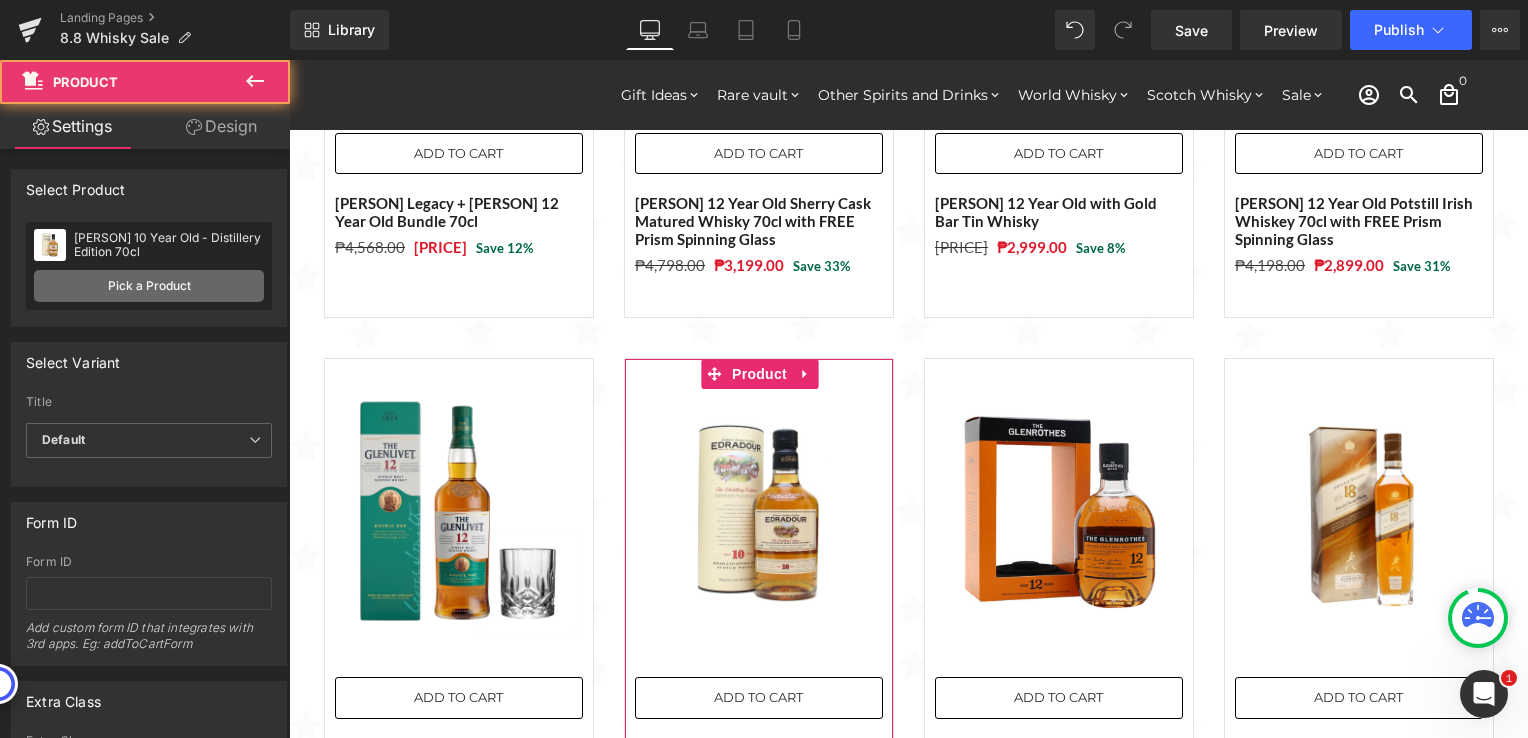 click on "Pick a Product" at bounding box center [149, 286] 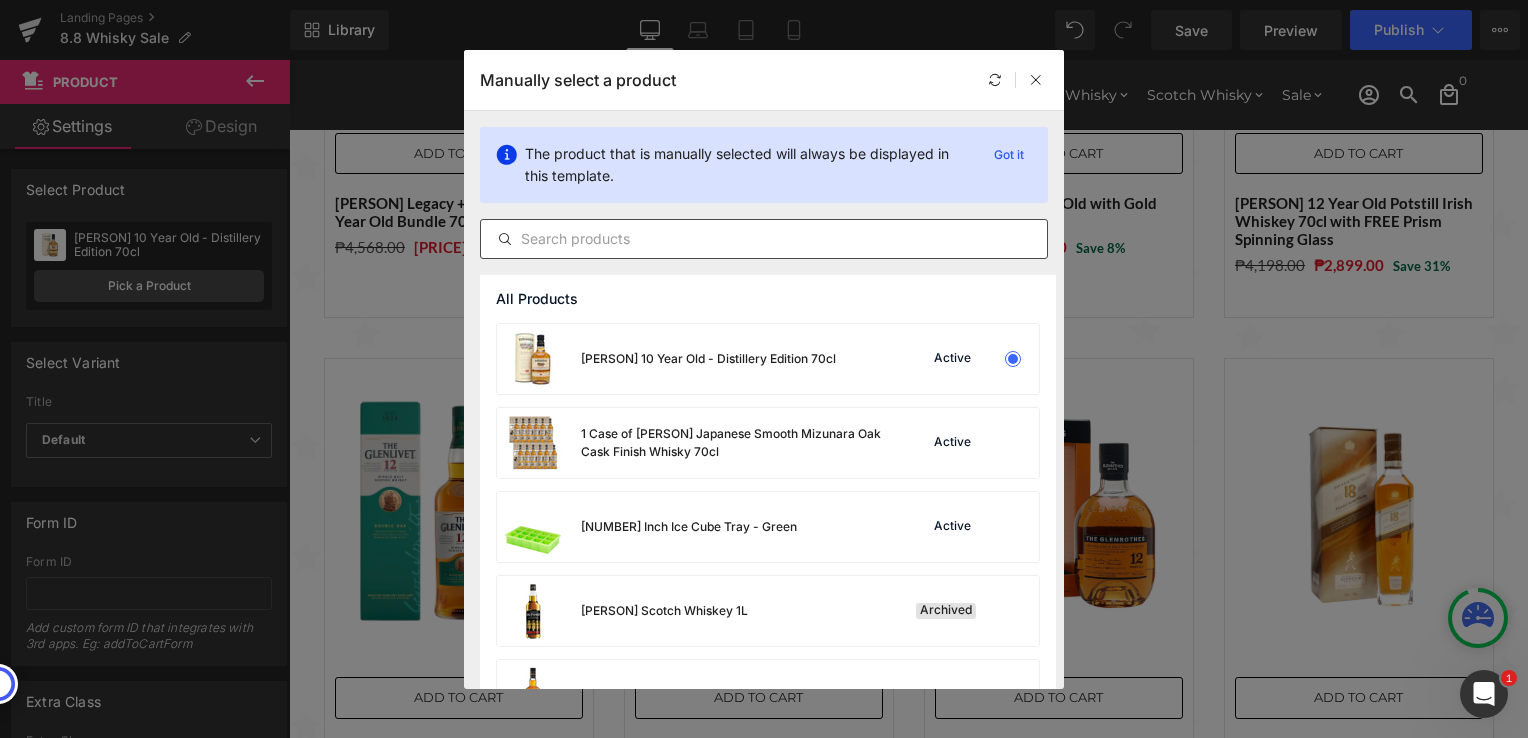 click at bounding box center [764, 239] 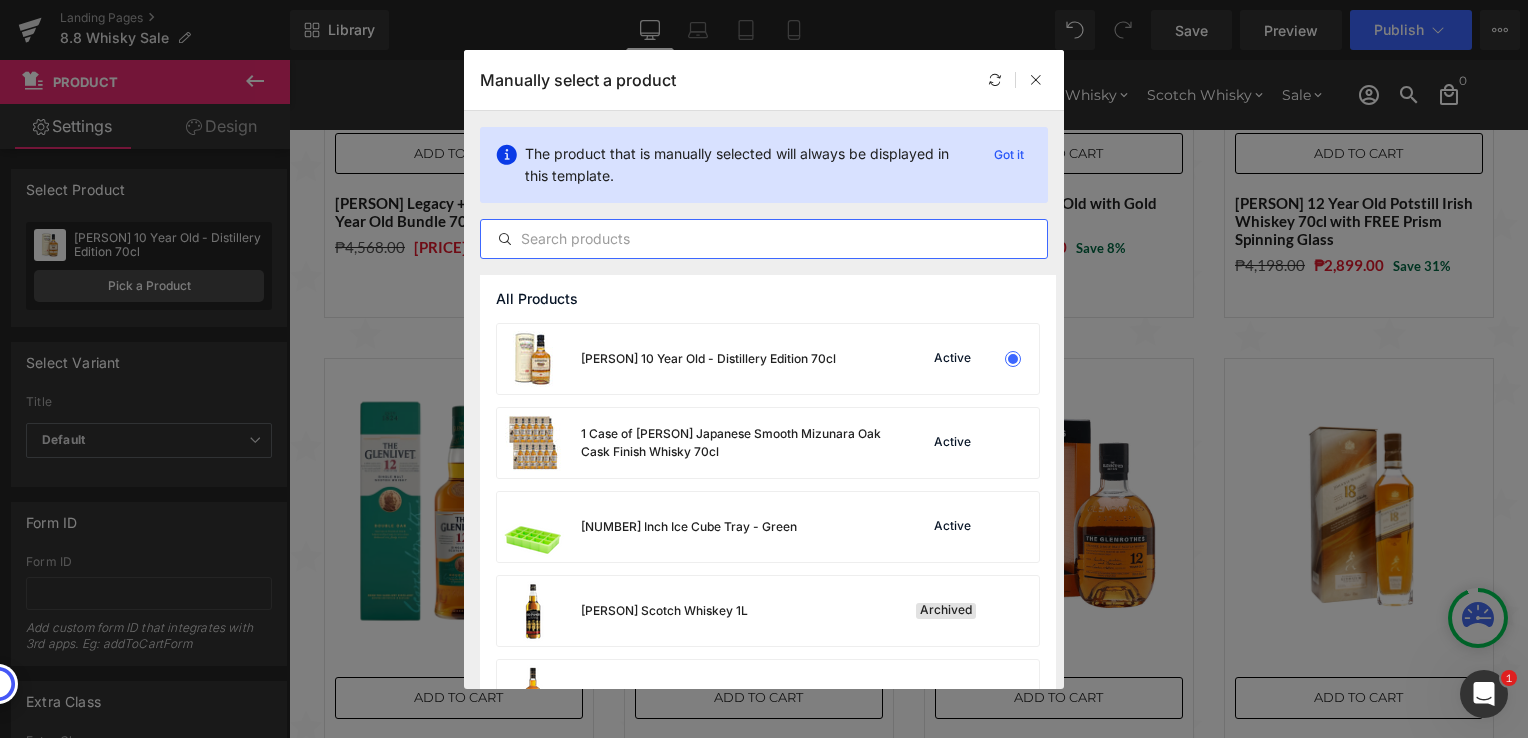paste on "Speyburn 10 Year Old 70cl (Buy 1, Get 1)" 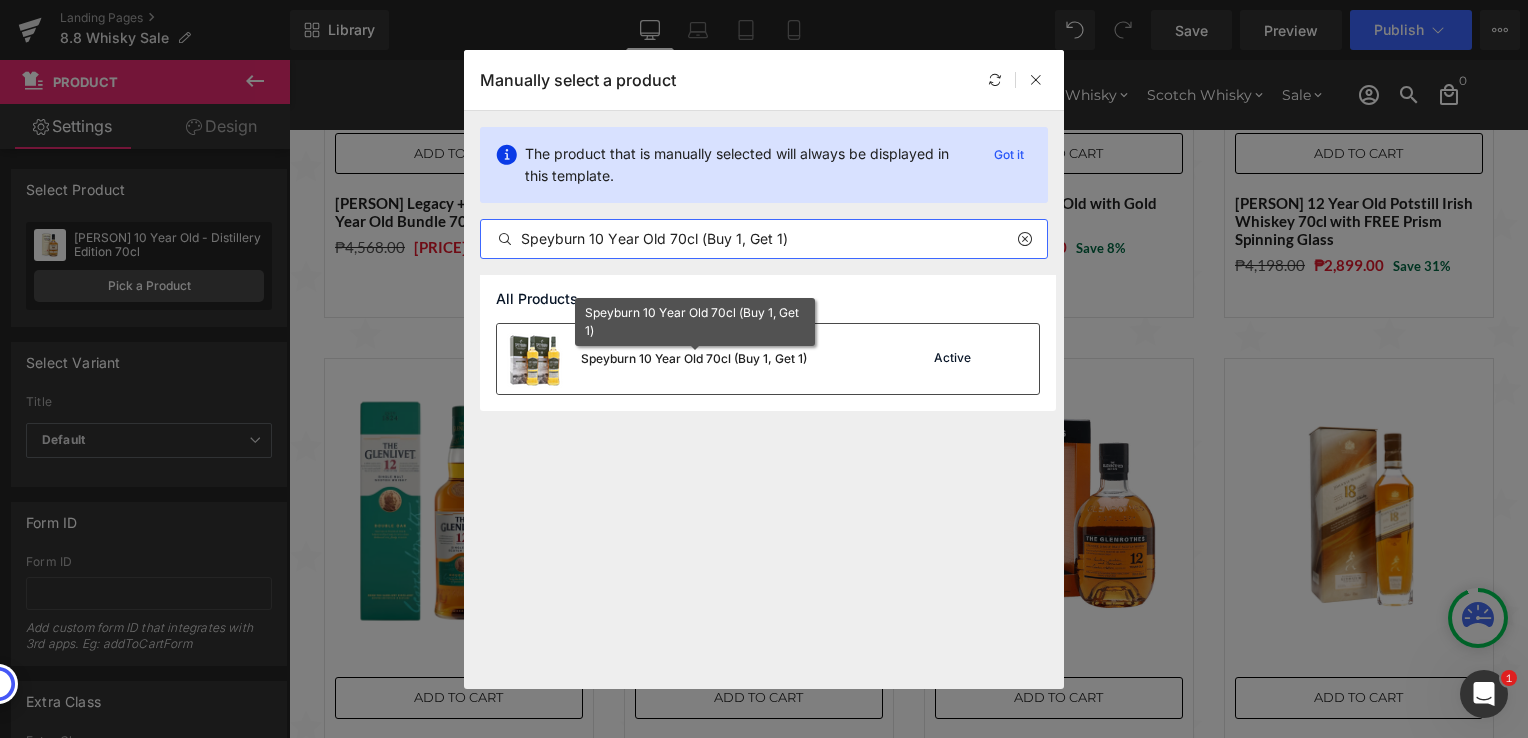 type on "Speyburn 10 Year Old 70cl (Buy 1, Get 1)" 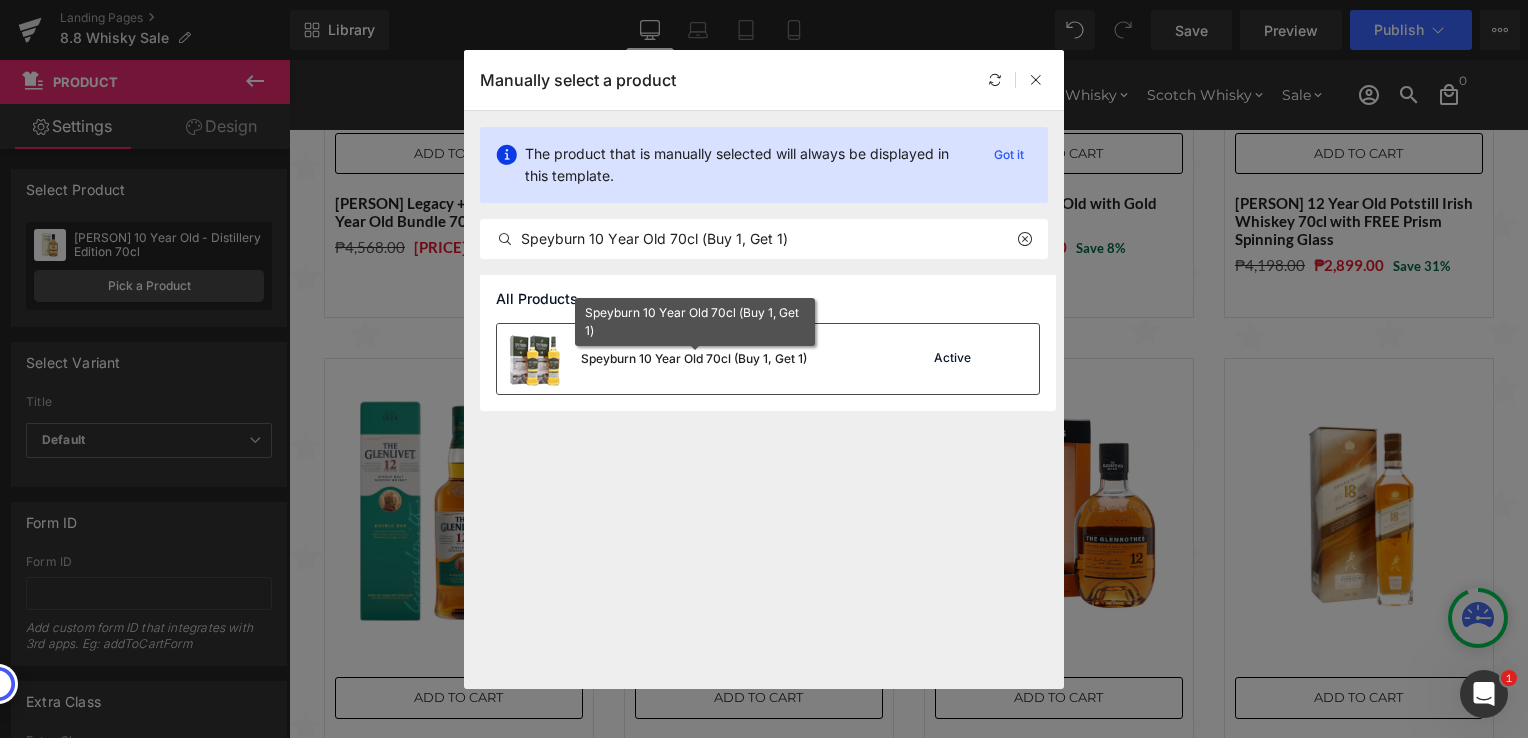 click on "Speyburn 10 Year Old 70cl (Buy 1, Get 1)" at bounding box center [694, 359] 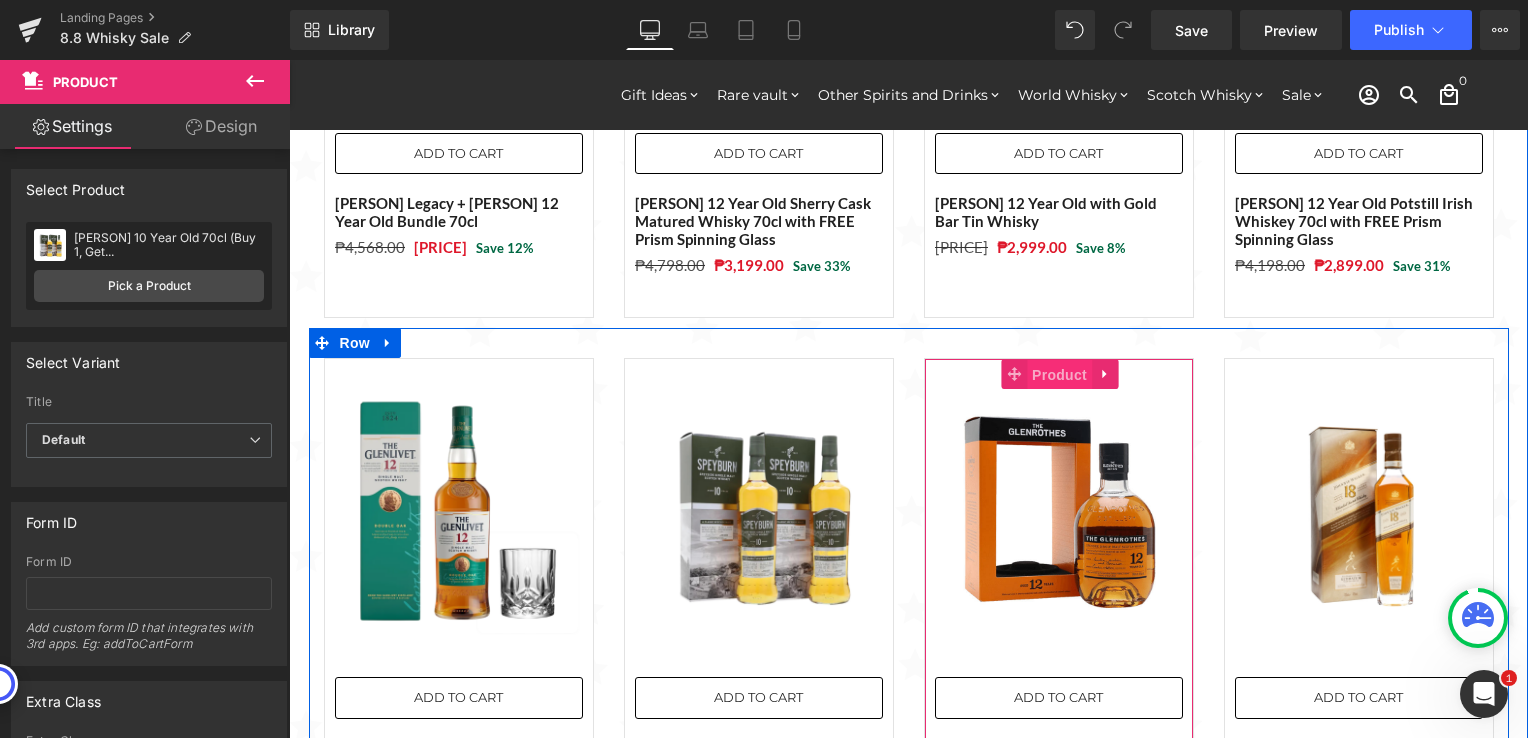 click on "Product" at bounding box center (1059, 375) 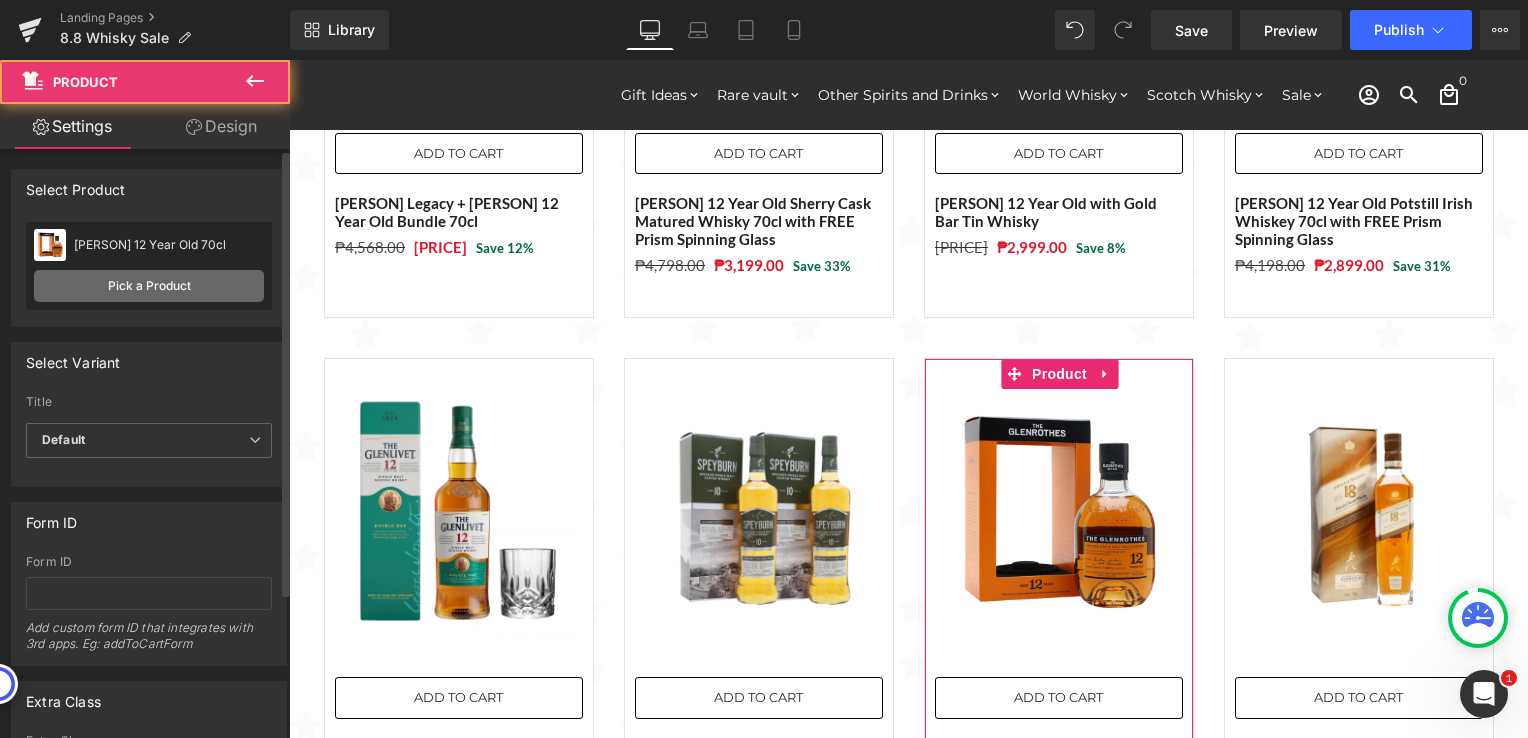 click on "Pick a Product" at bounding box center (149, 286) 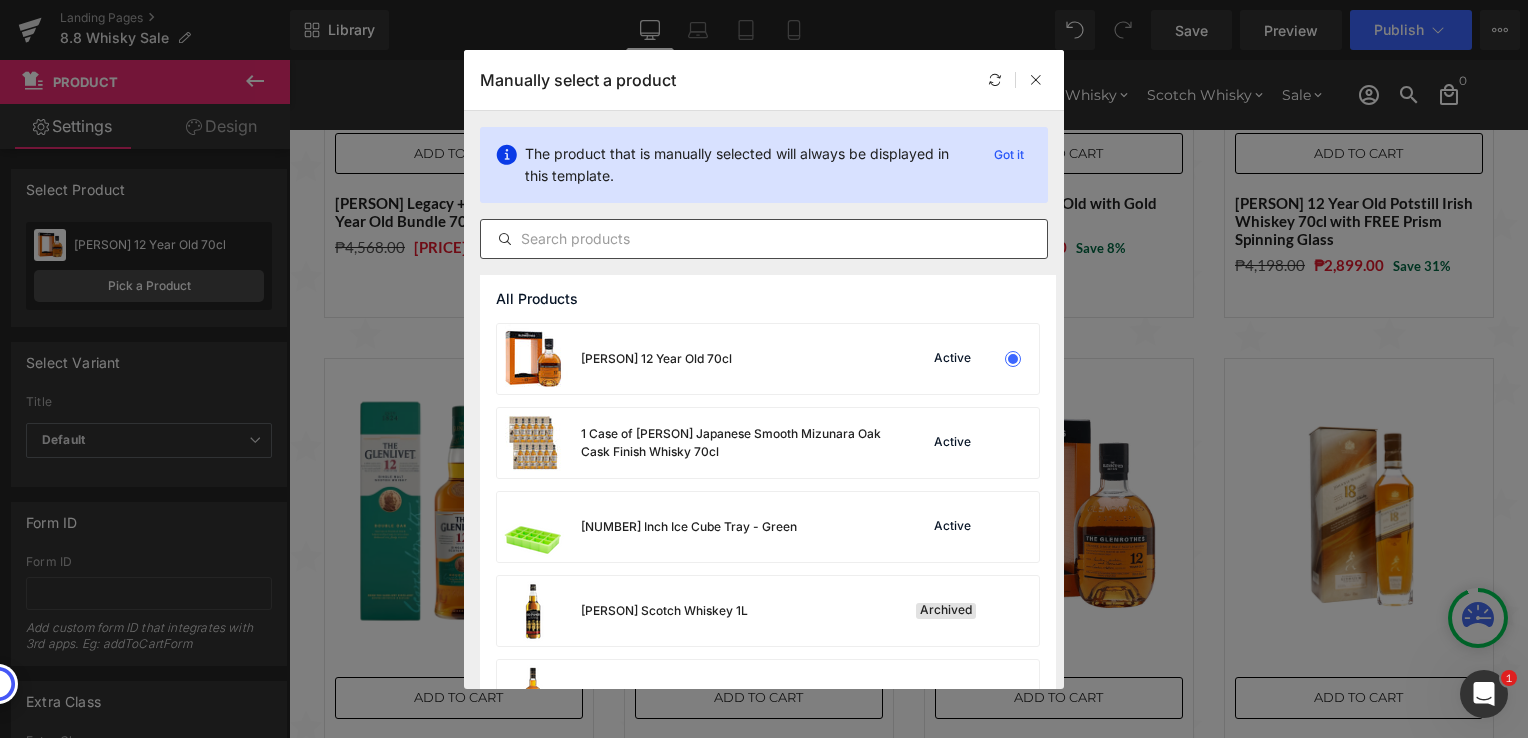 click at bounding box center [764, 239] 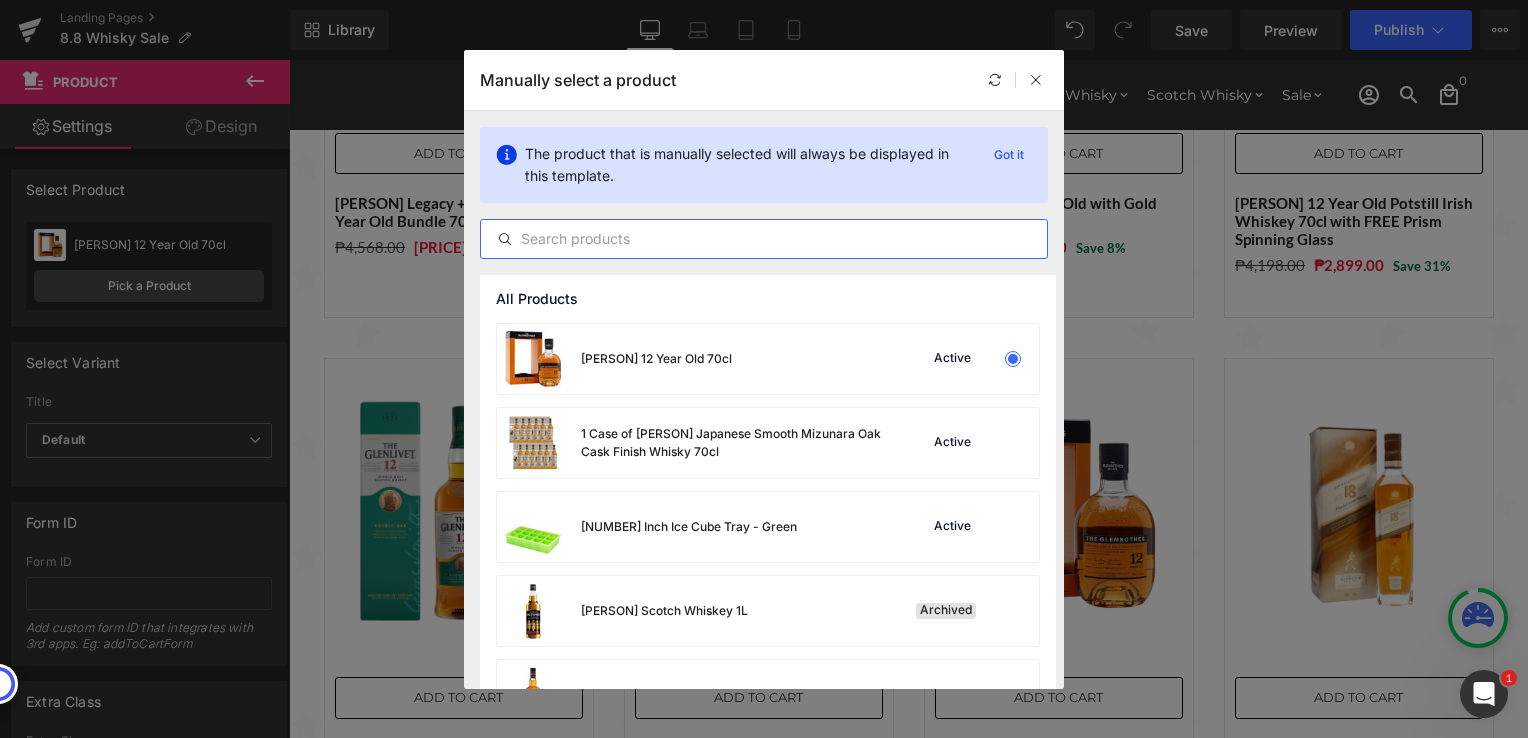 paste on "[PERSON] 10 Year Old Gift Set" 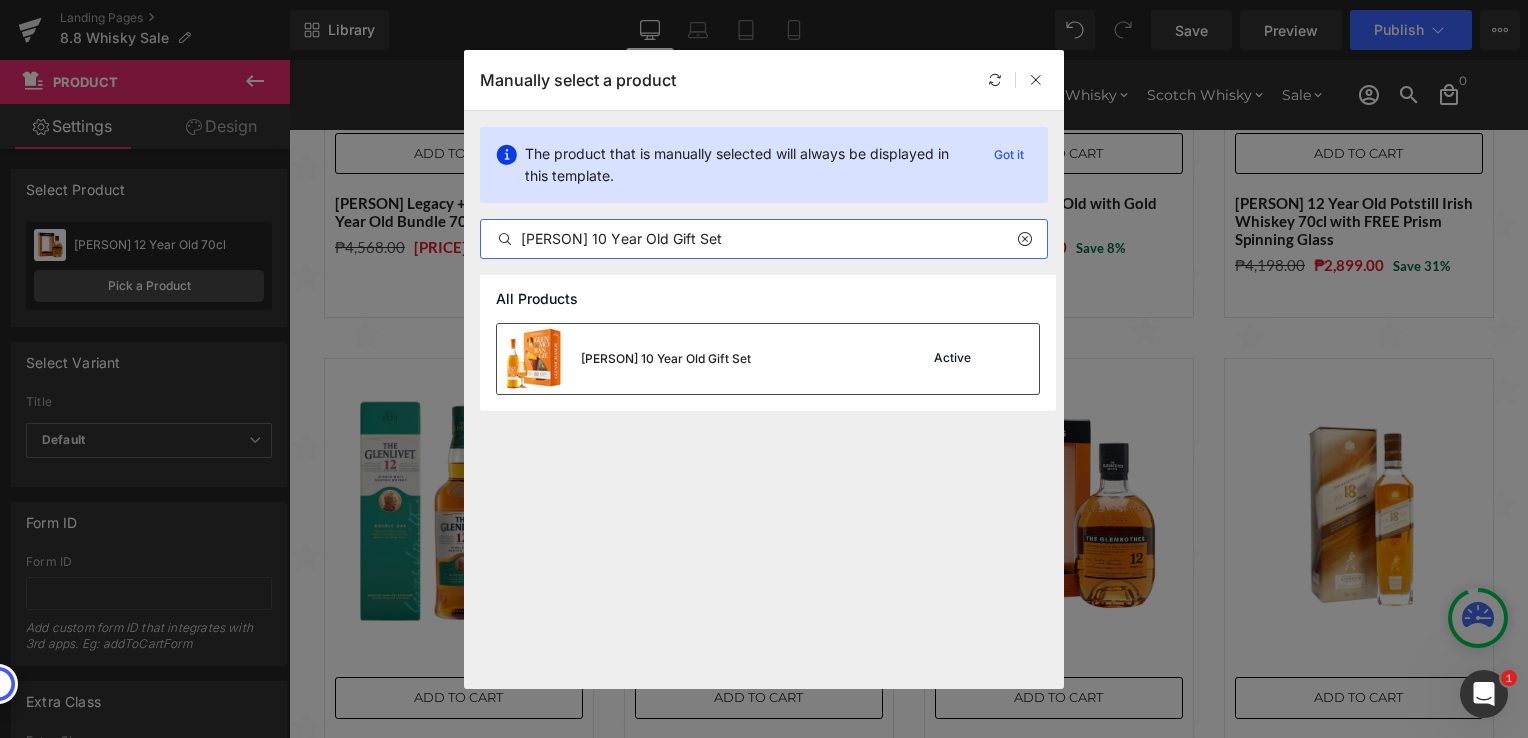 type on "[PERSON] 10 Year Old Gift Set" 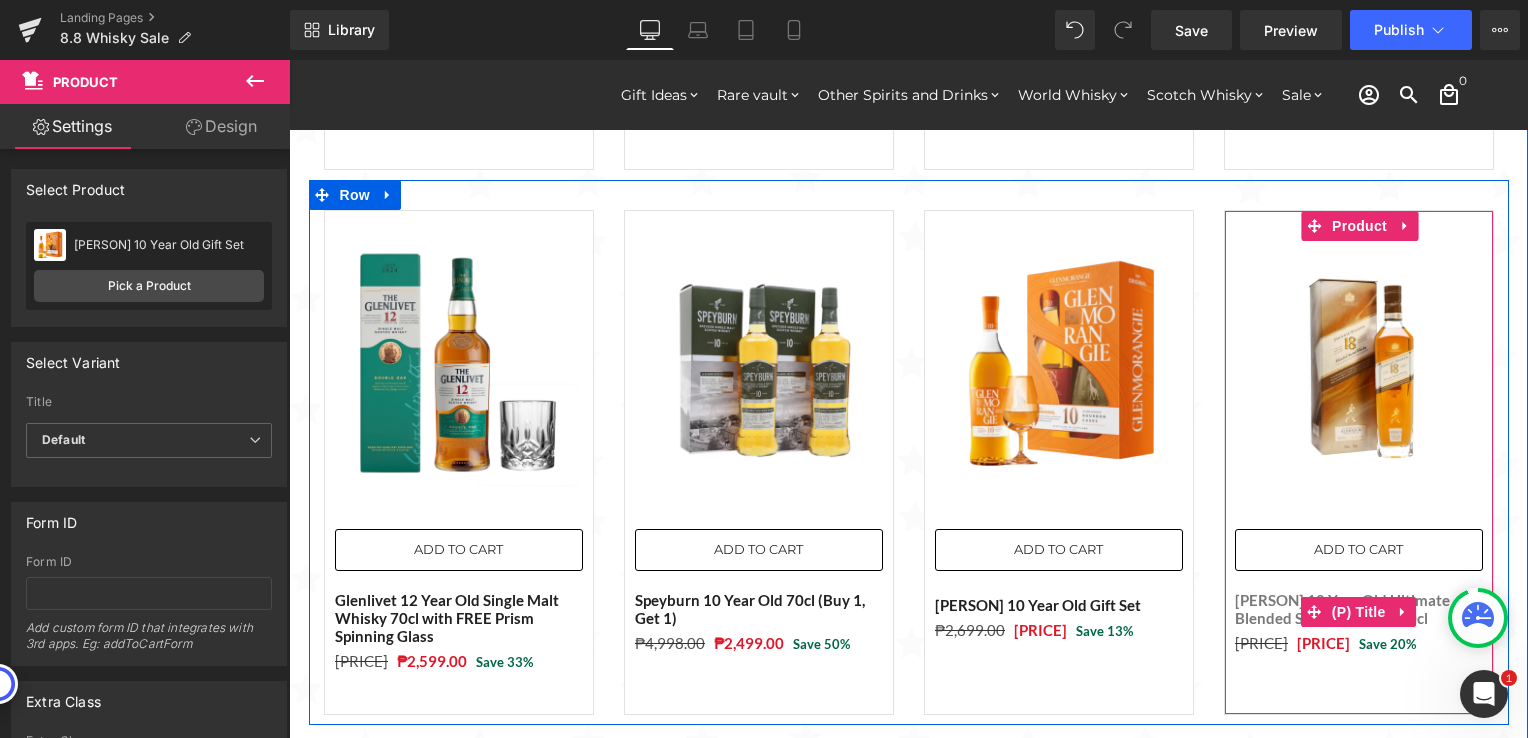 scroll, scrollTop: 1269, scrollLeft: 0, axis: vertical 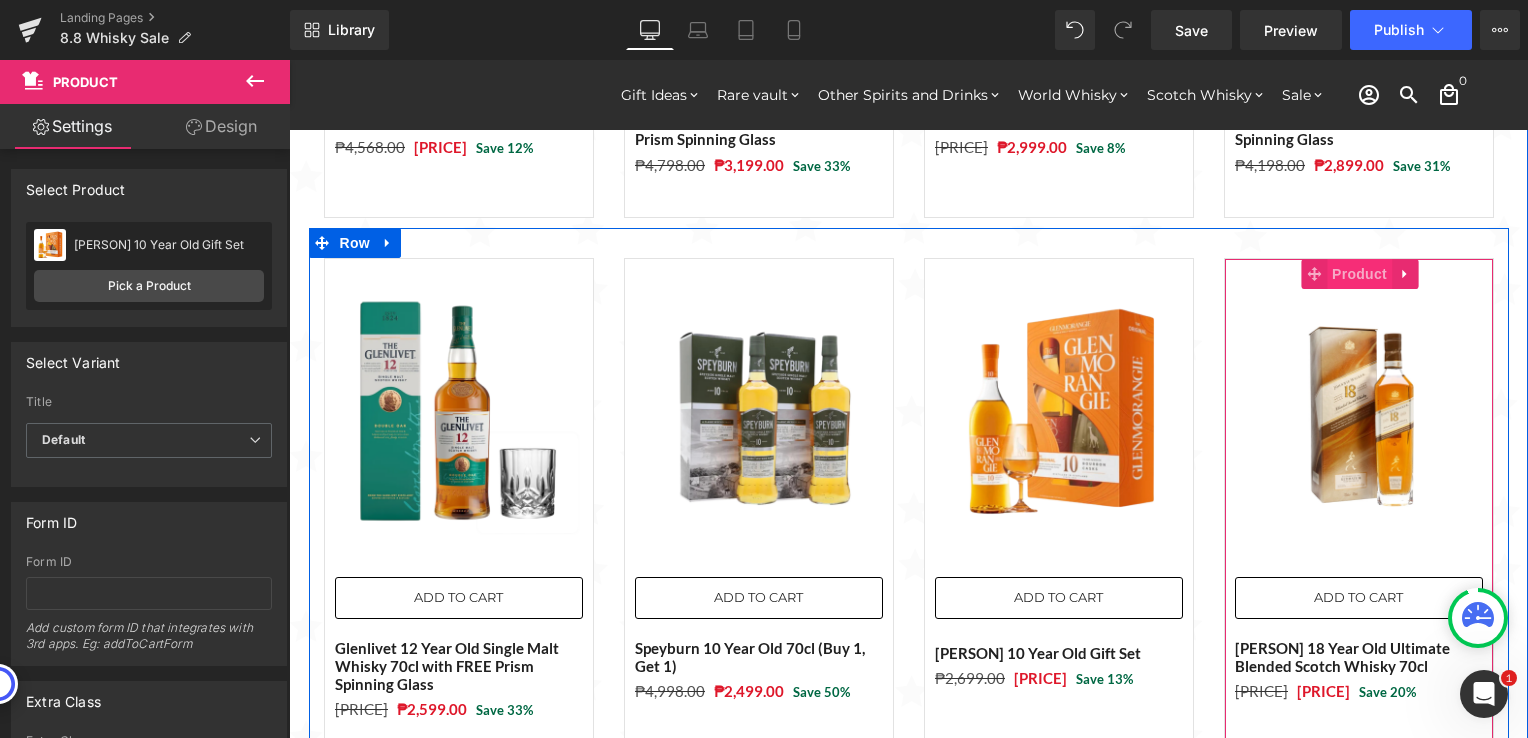 click on "Product" at bounding box center [1359, 274] 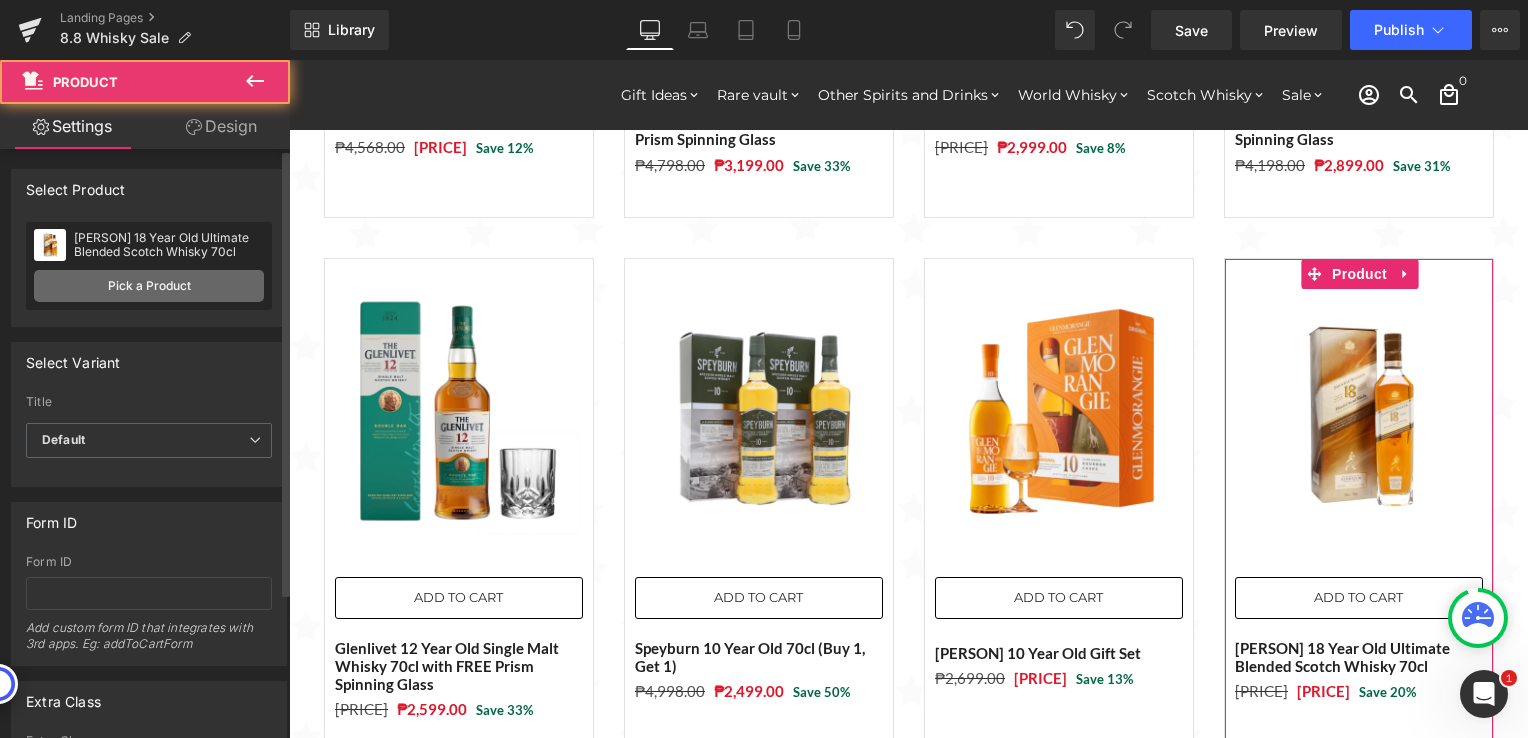 click on "Pick a Product" at bounding box center (149, 286) 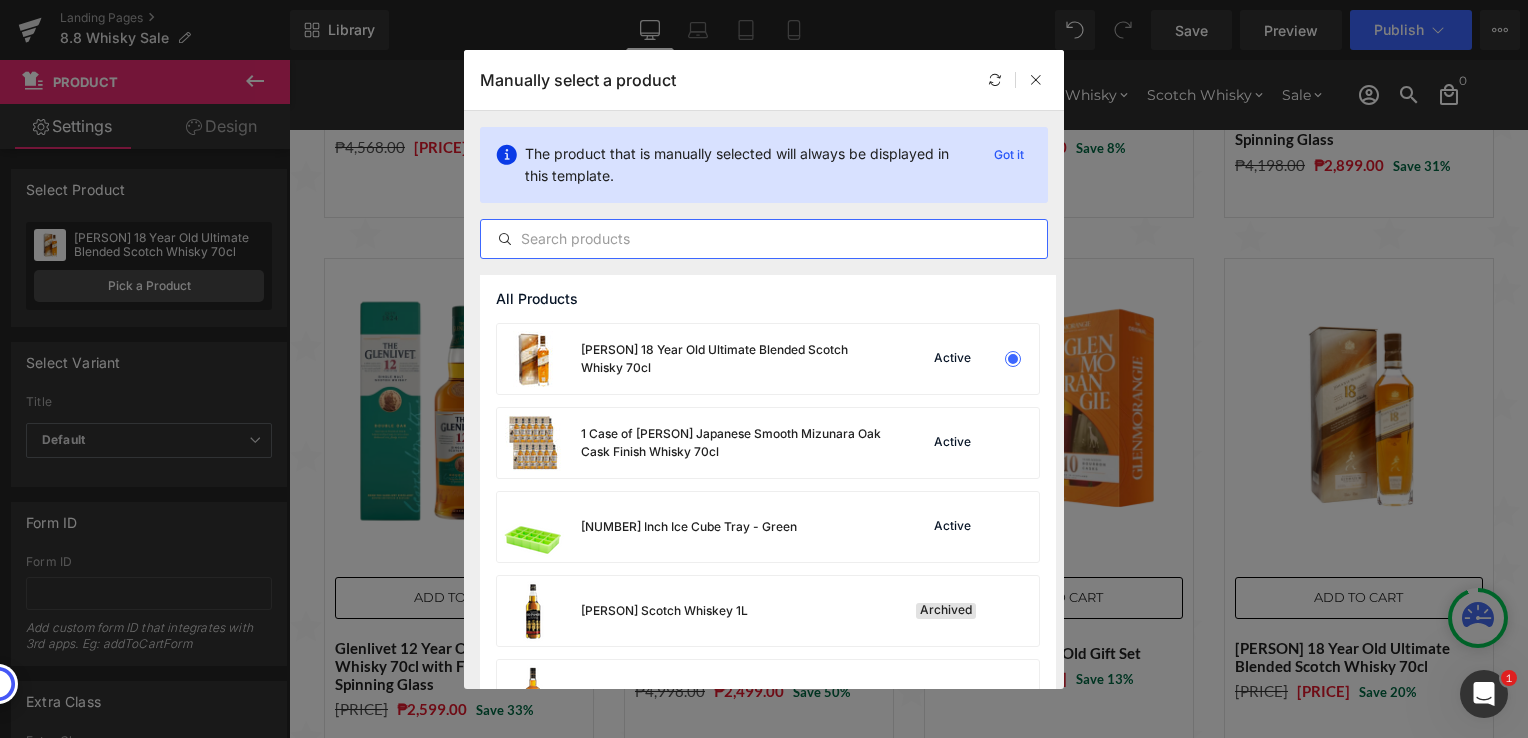 click at bounding box center [764, 239] 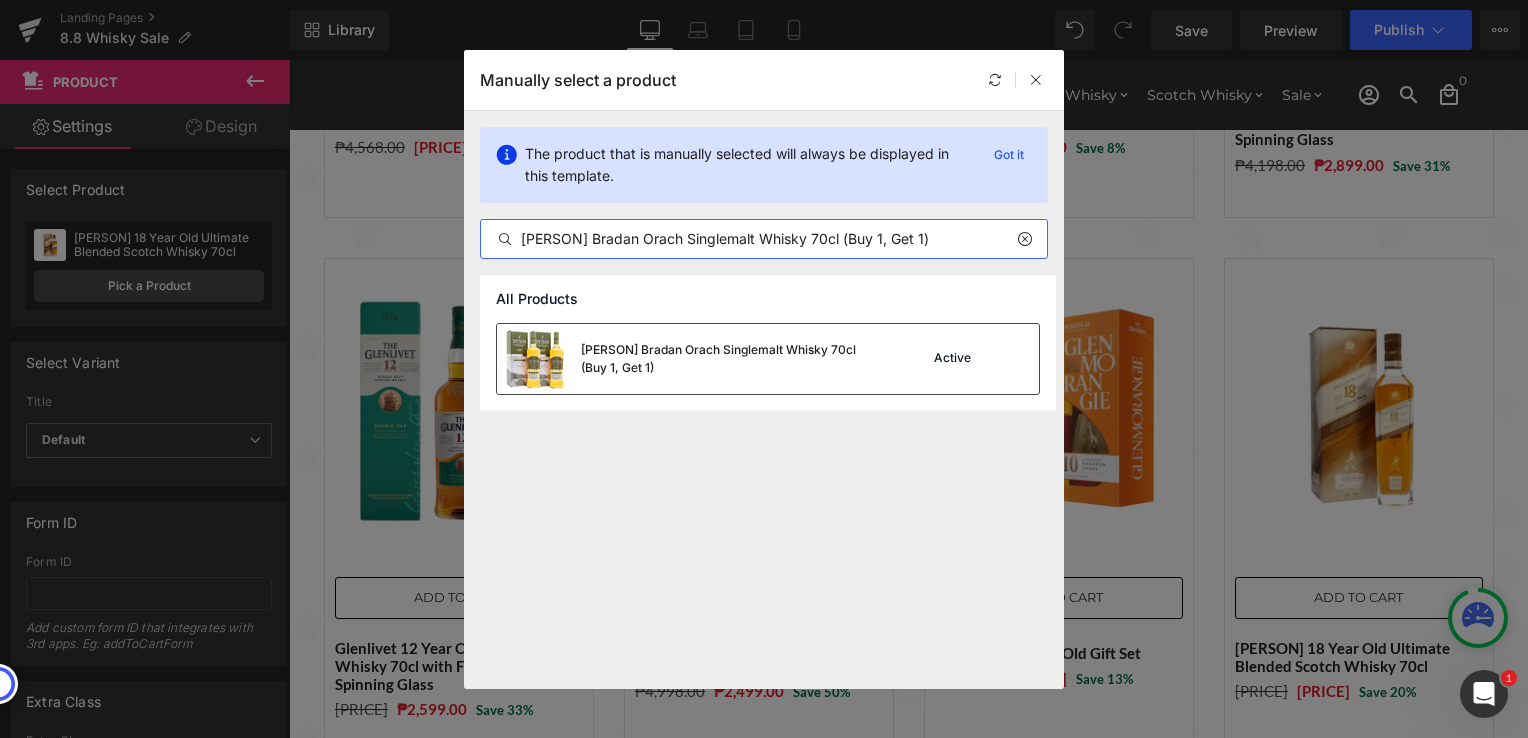 type on "[PERSON] Bradan Orach Singlemalt Whisky 70cl (Buy 1, Get 1)" 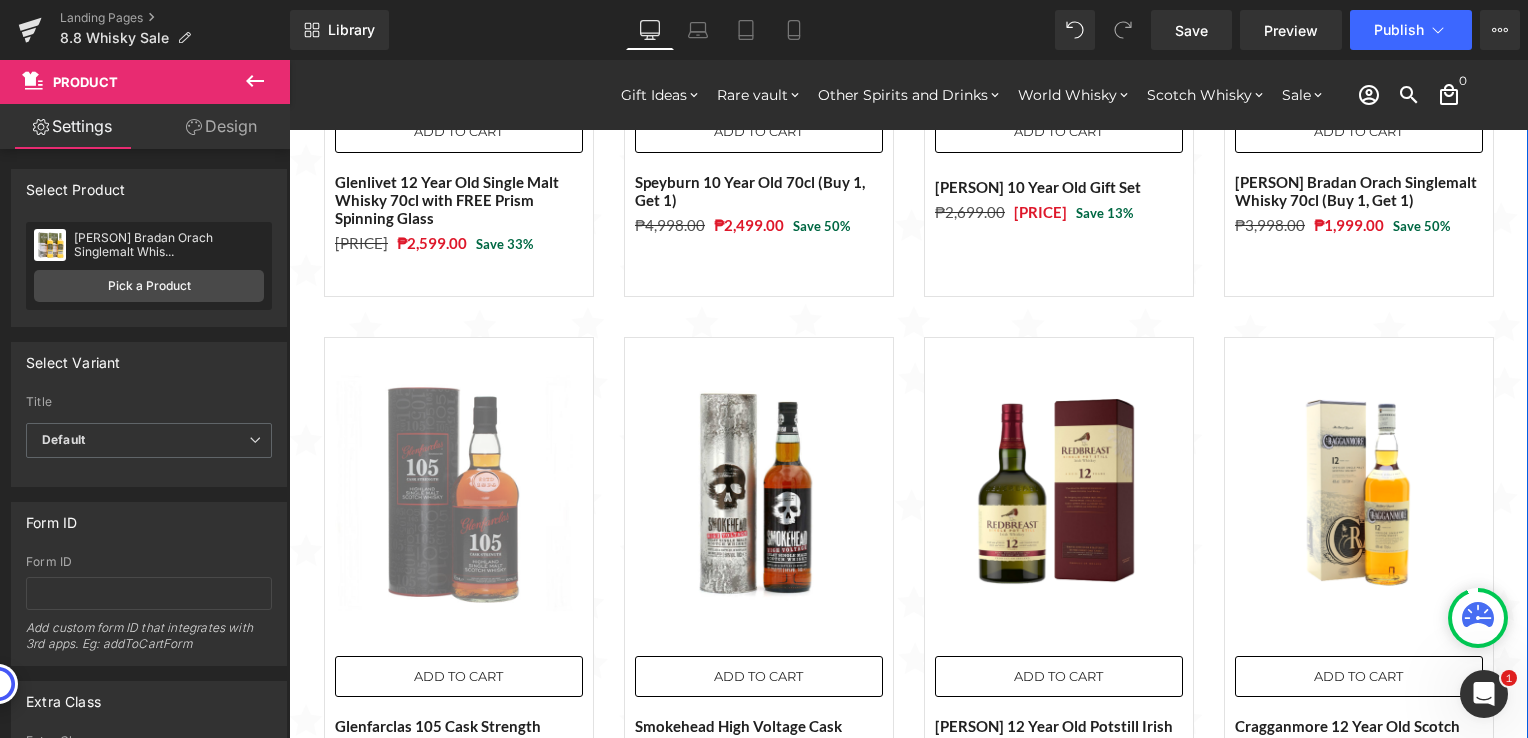 scroll, scrollTop: 1769, scrollLeft: 0, axis: vertical 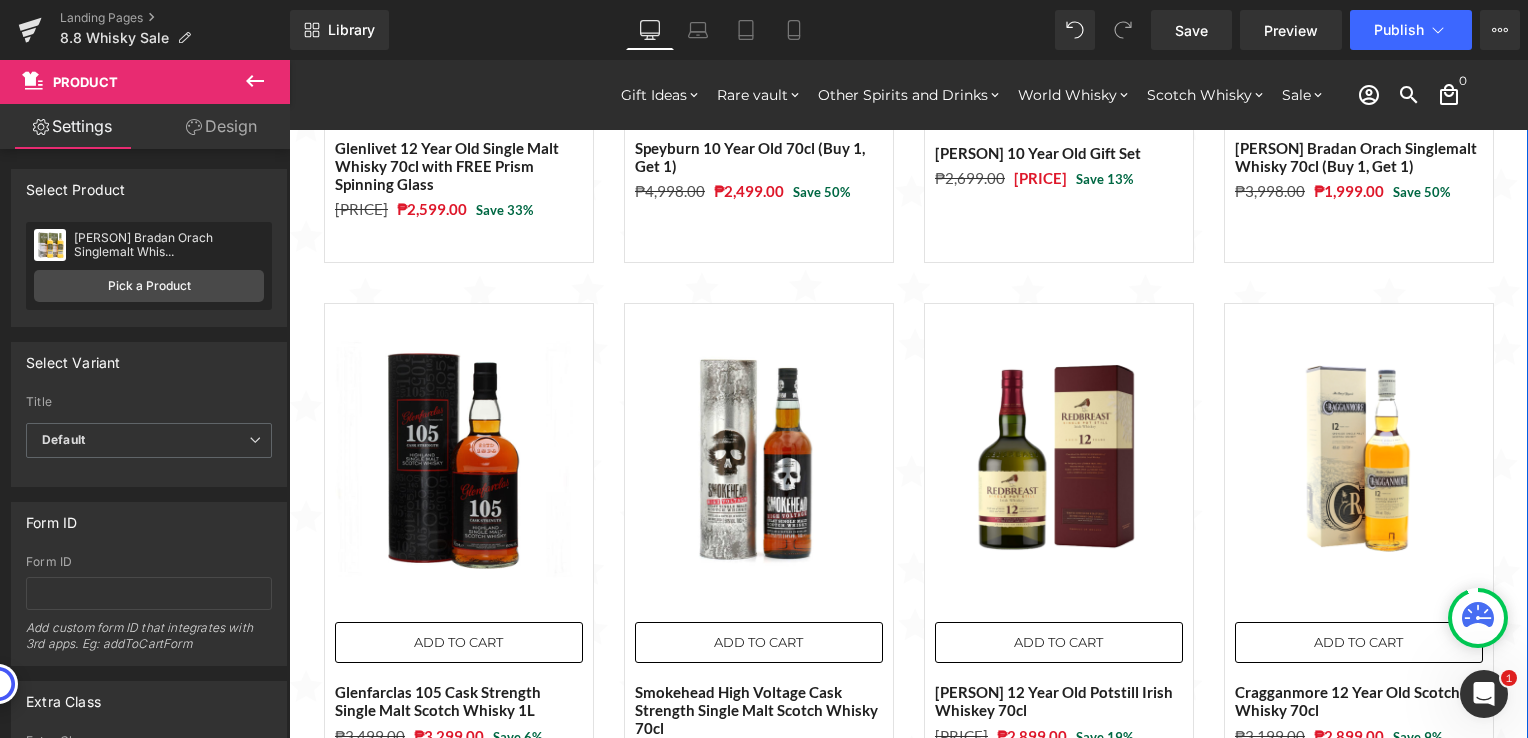 click at bounding box center [459, 458] 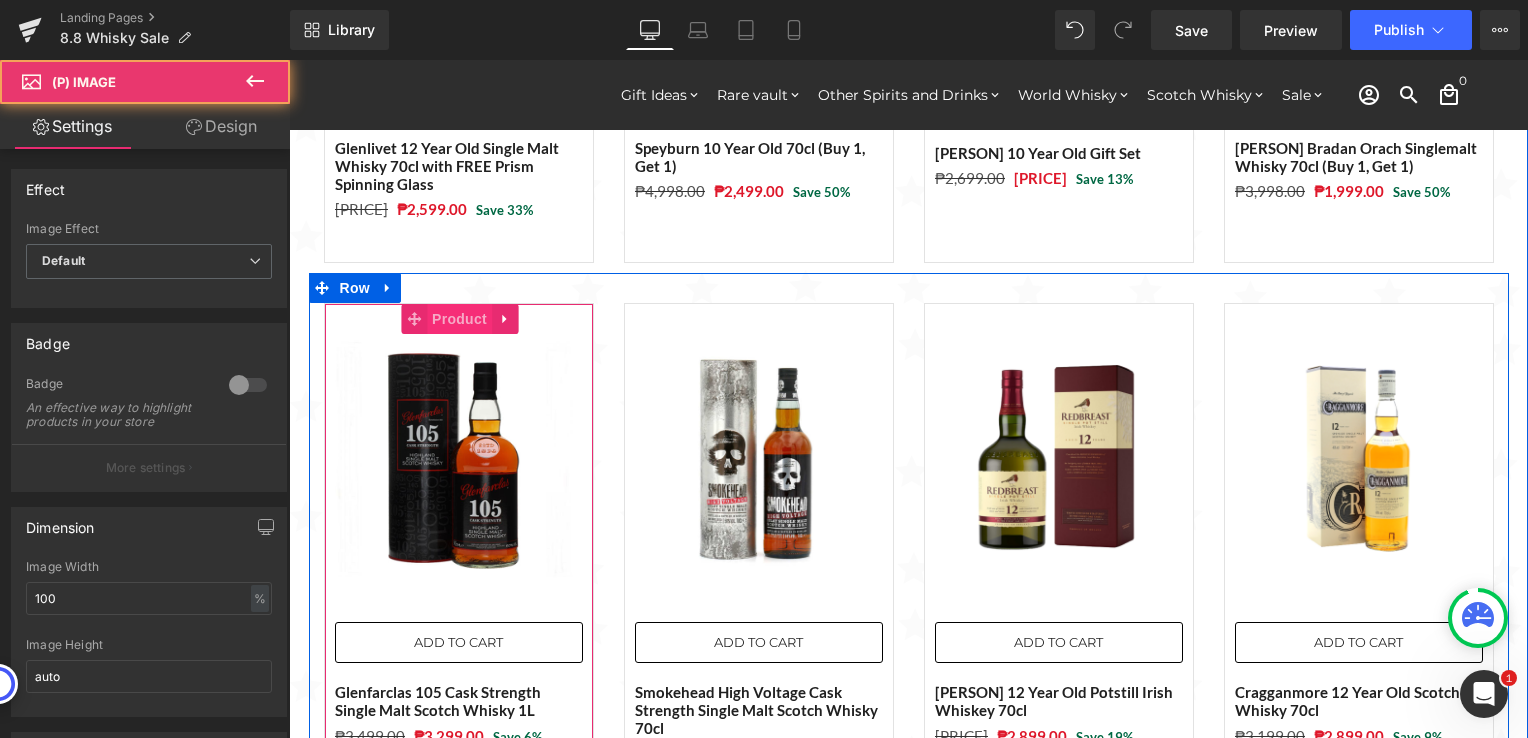 click on "Product" at bounding box center (459, 319) 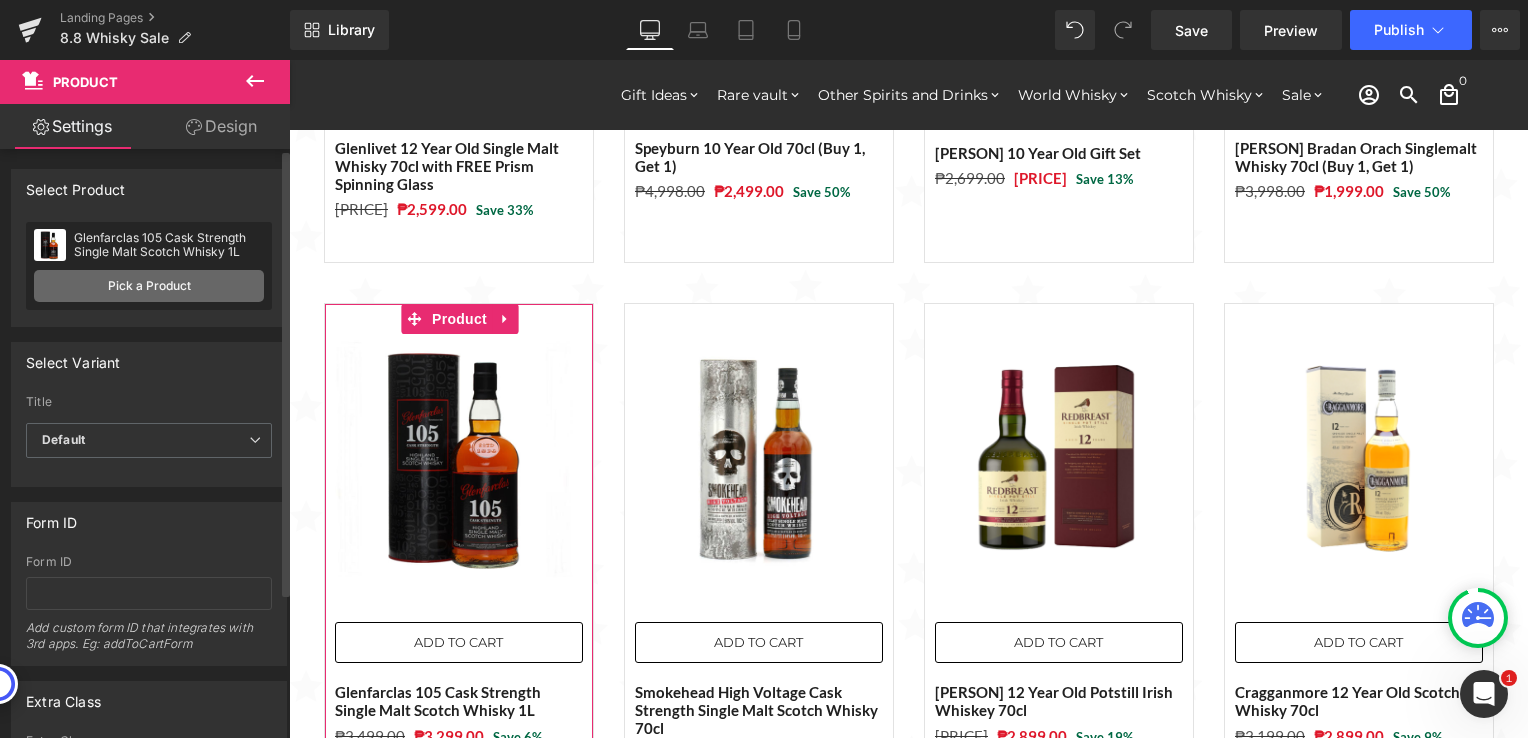 click on "Pick a Product" at bounding box center [149, 286] 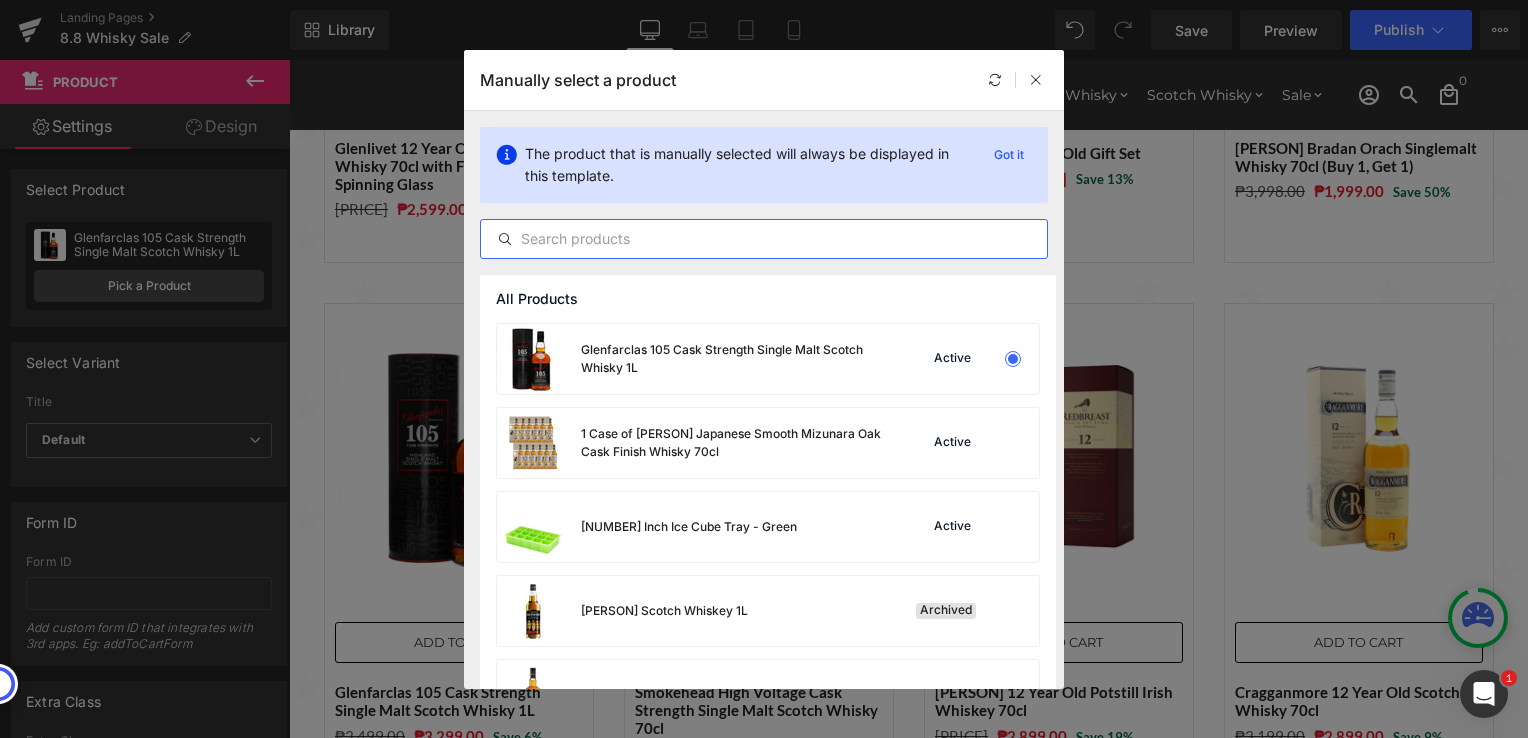 click at bounding box center [764, 239] 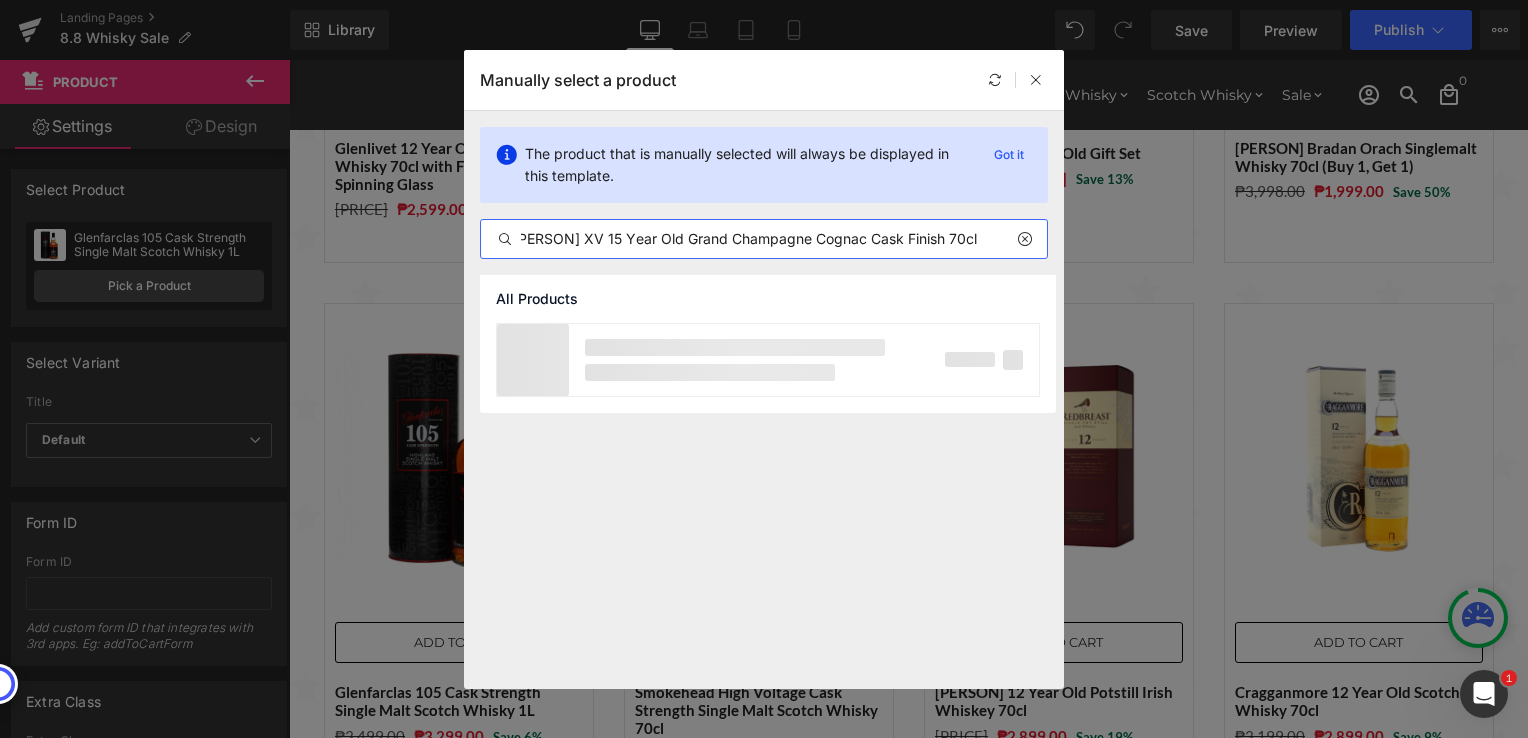 scroll, scrollTop: 0, scrollLeft: 27, axis: horizontal 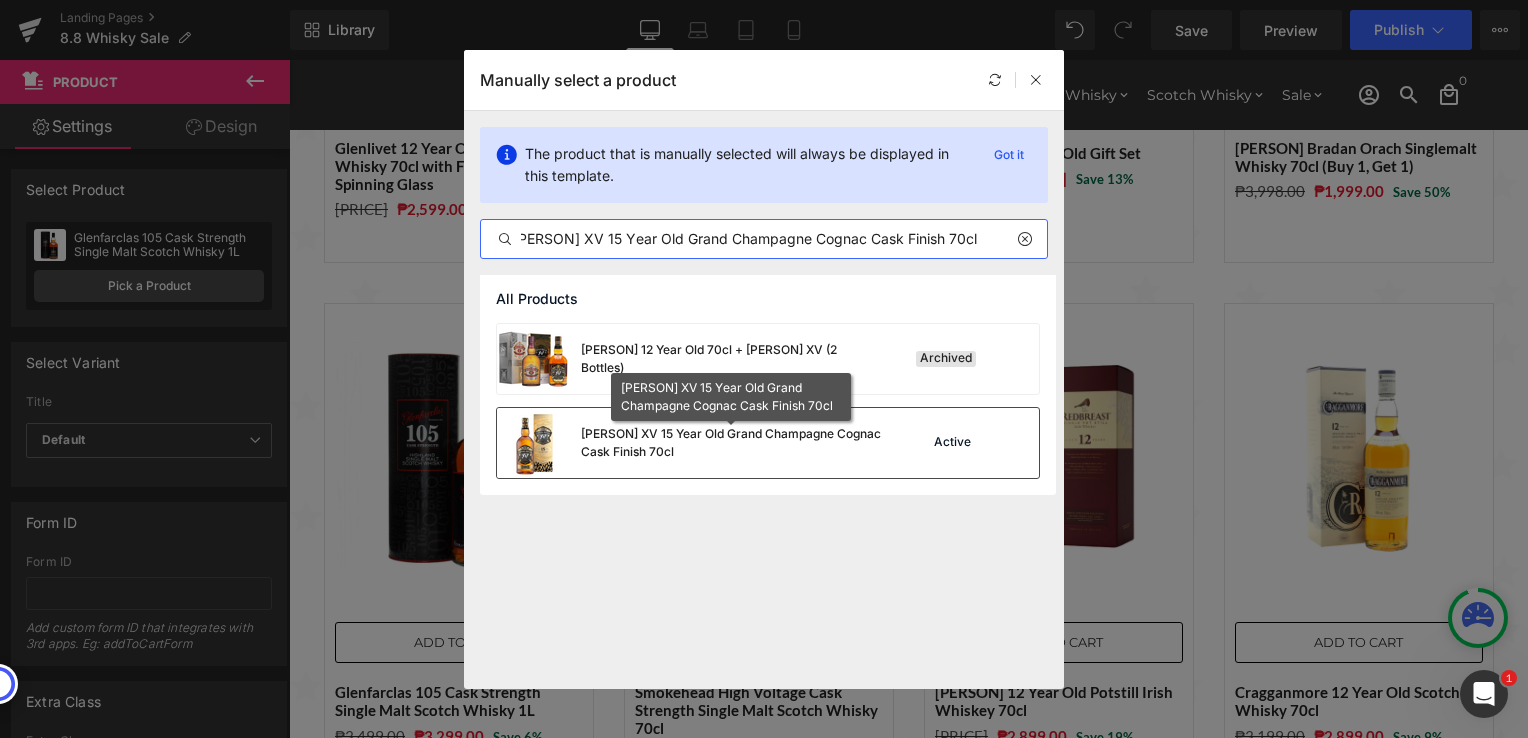 type on "[PERSON] XV 15 Year Old Grand Champagne Cognac Cask Finish 70cl" 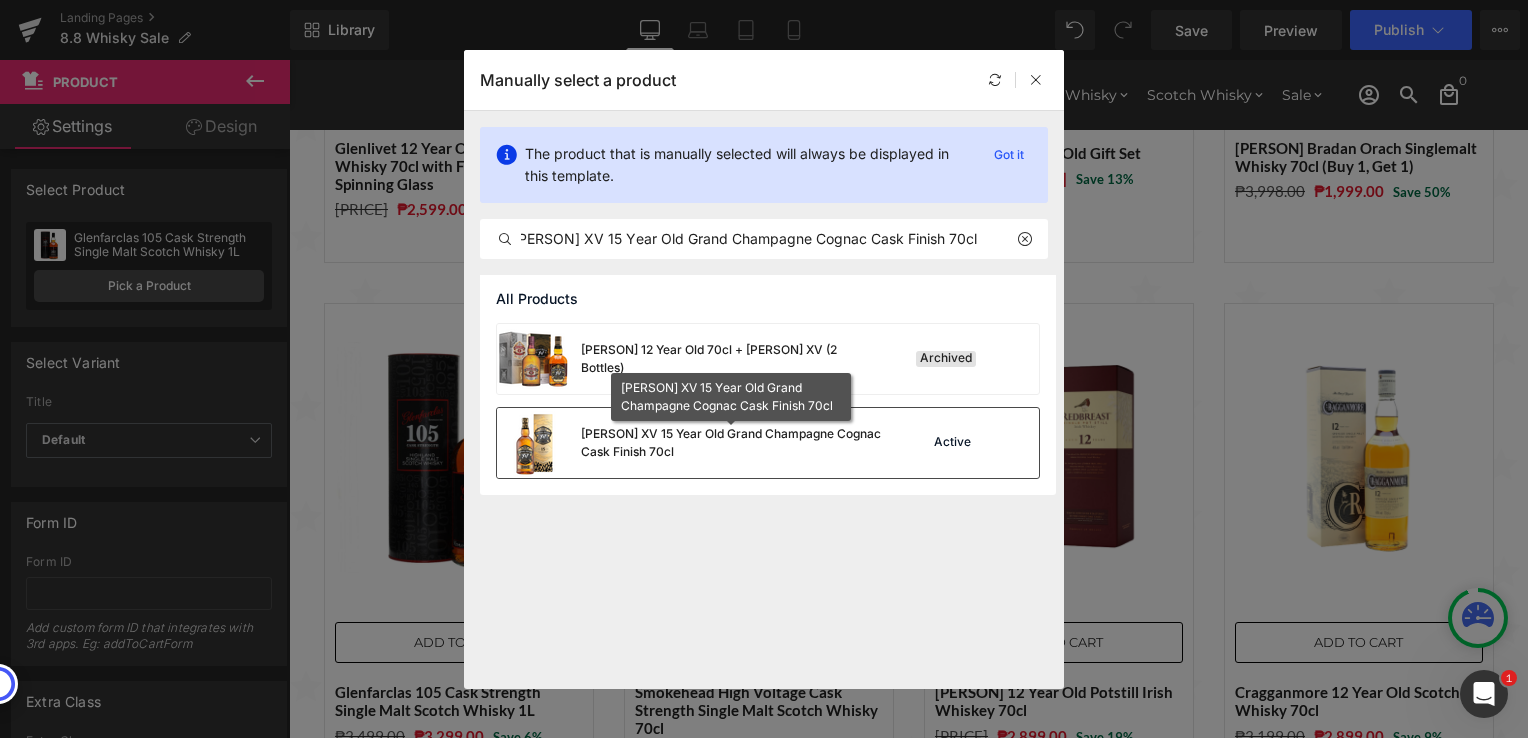 click on "[PERSON] XV 15 Year Old Grand Champagne Cognac Cask Finish 70cl" at bounding box center (731, 443) 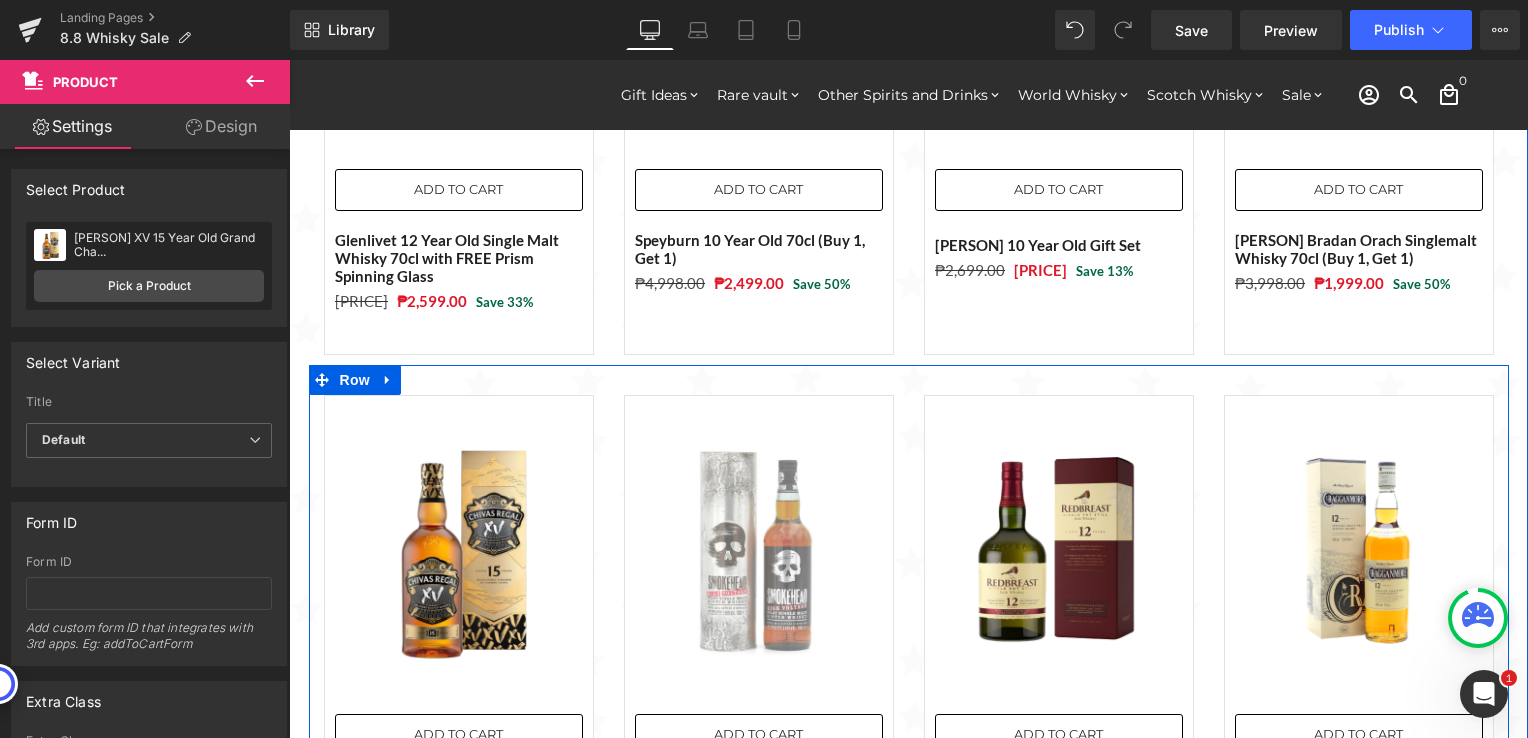 scroll, scrollTop: 1669, scrollLeft: 0, axis: vertical 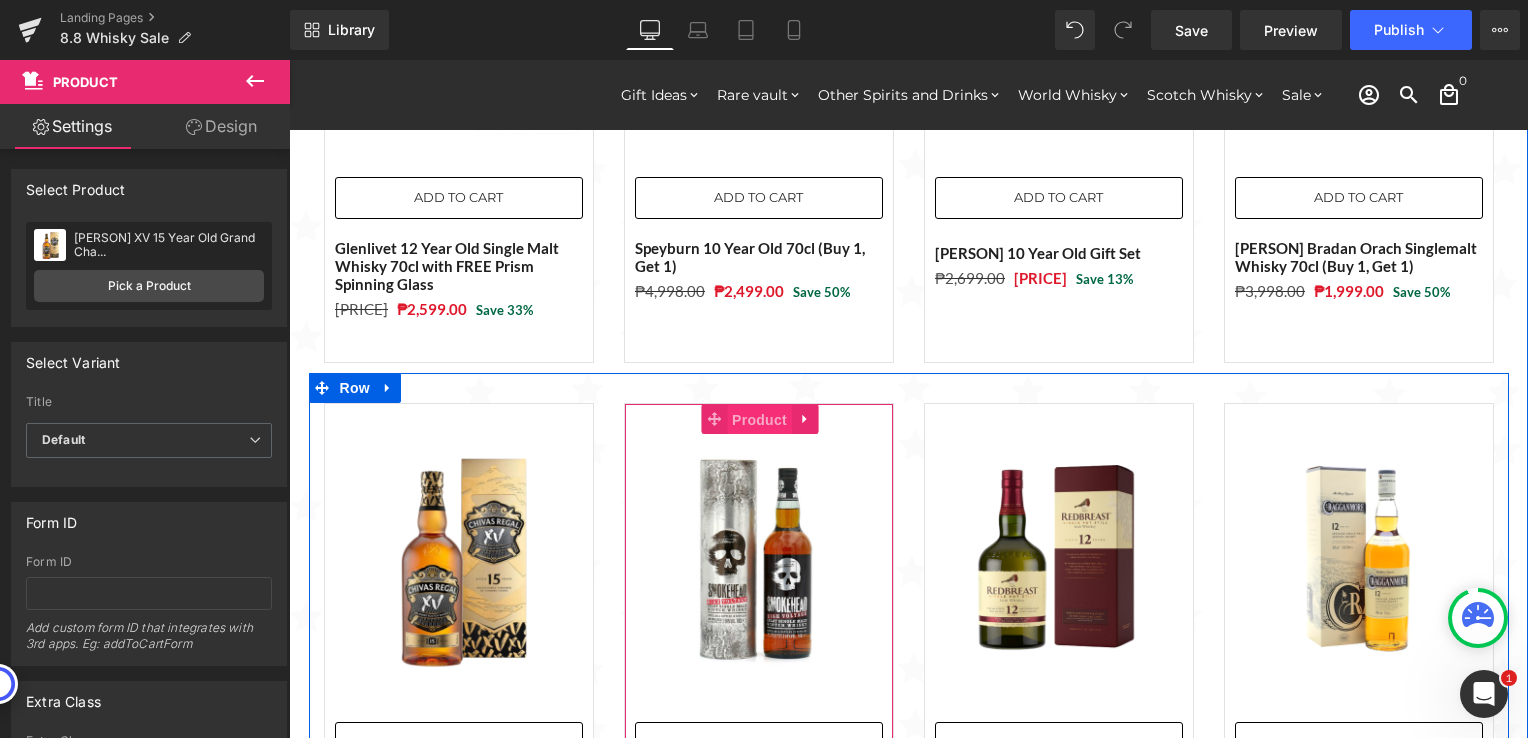 click on "Product" at bounding box center (759, 420) 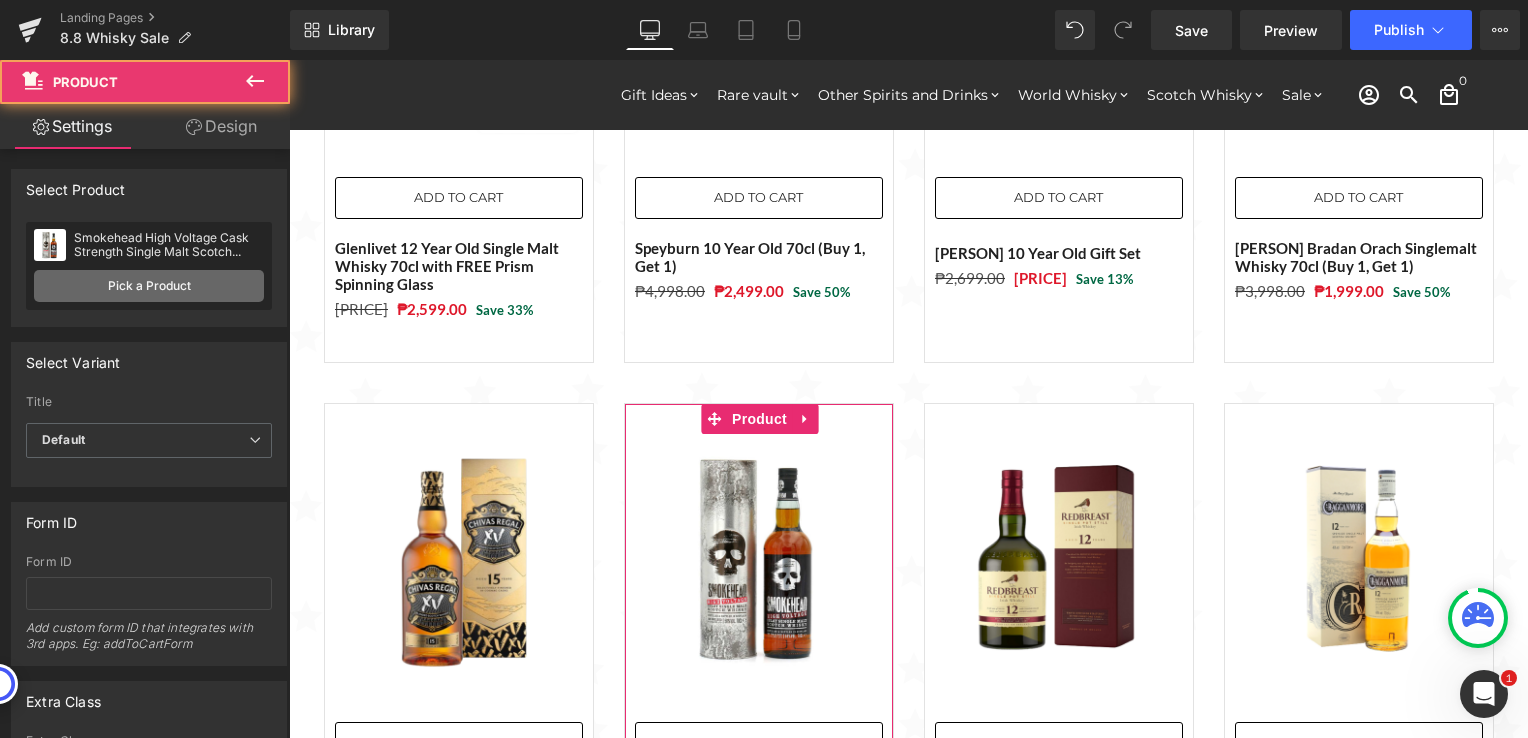 click on "Pick a Product" at bounding box center [149, 286] 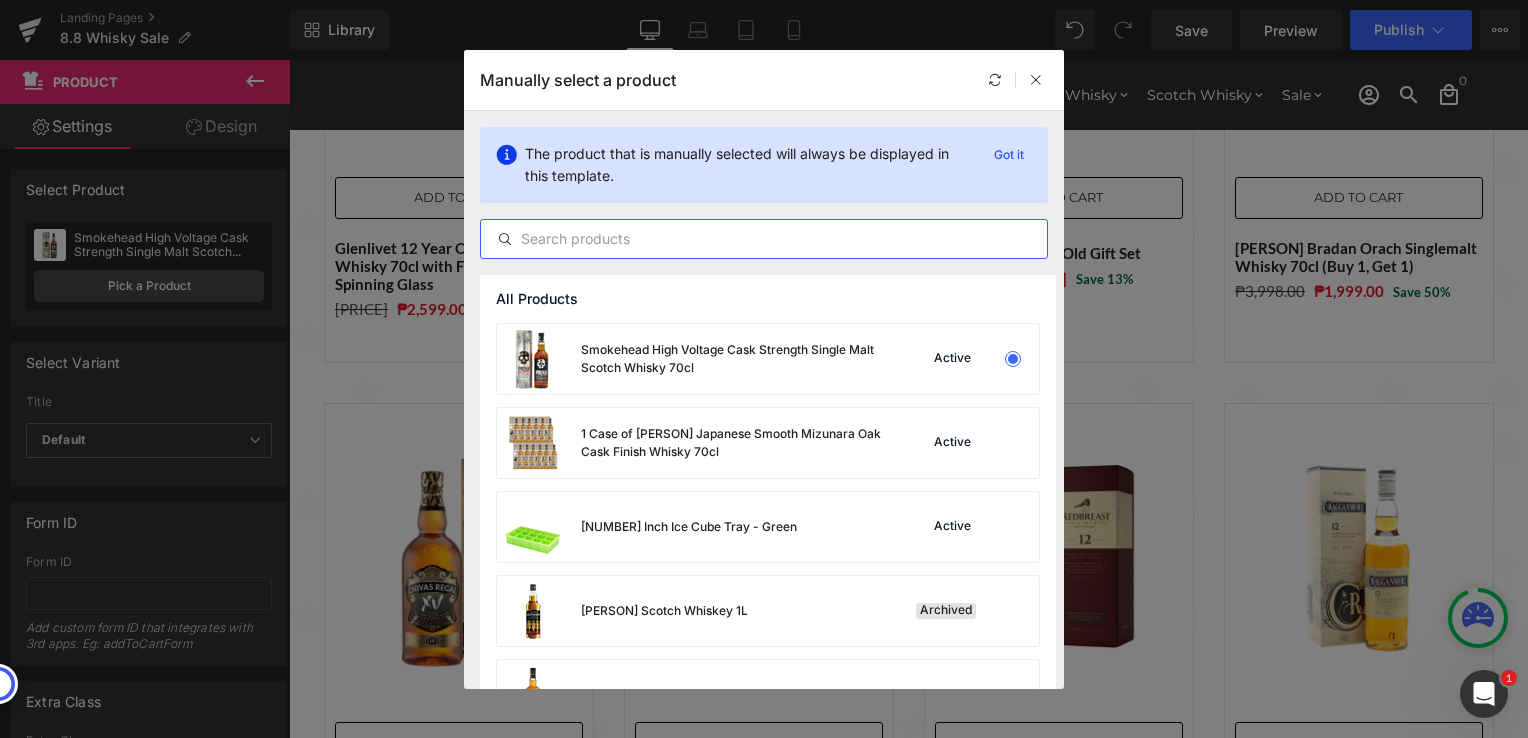 click at bounding box center [764, 239] 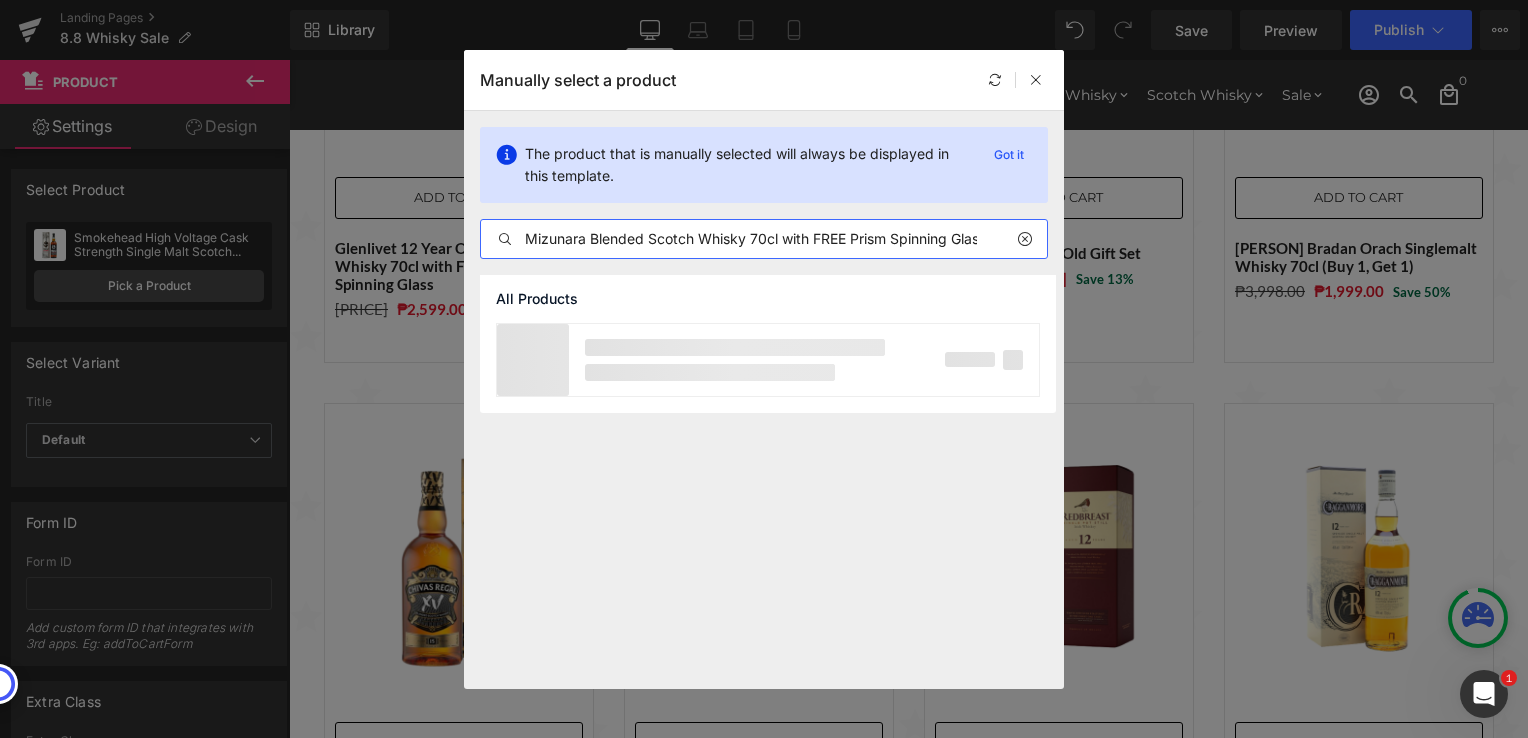 scroll, scrollTop: 0, scrollLeft: 100, axis: horizontal 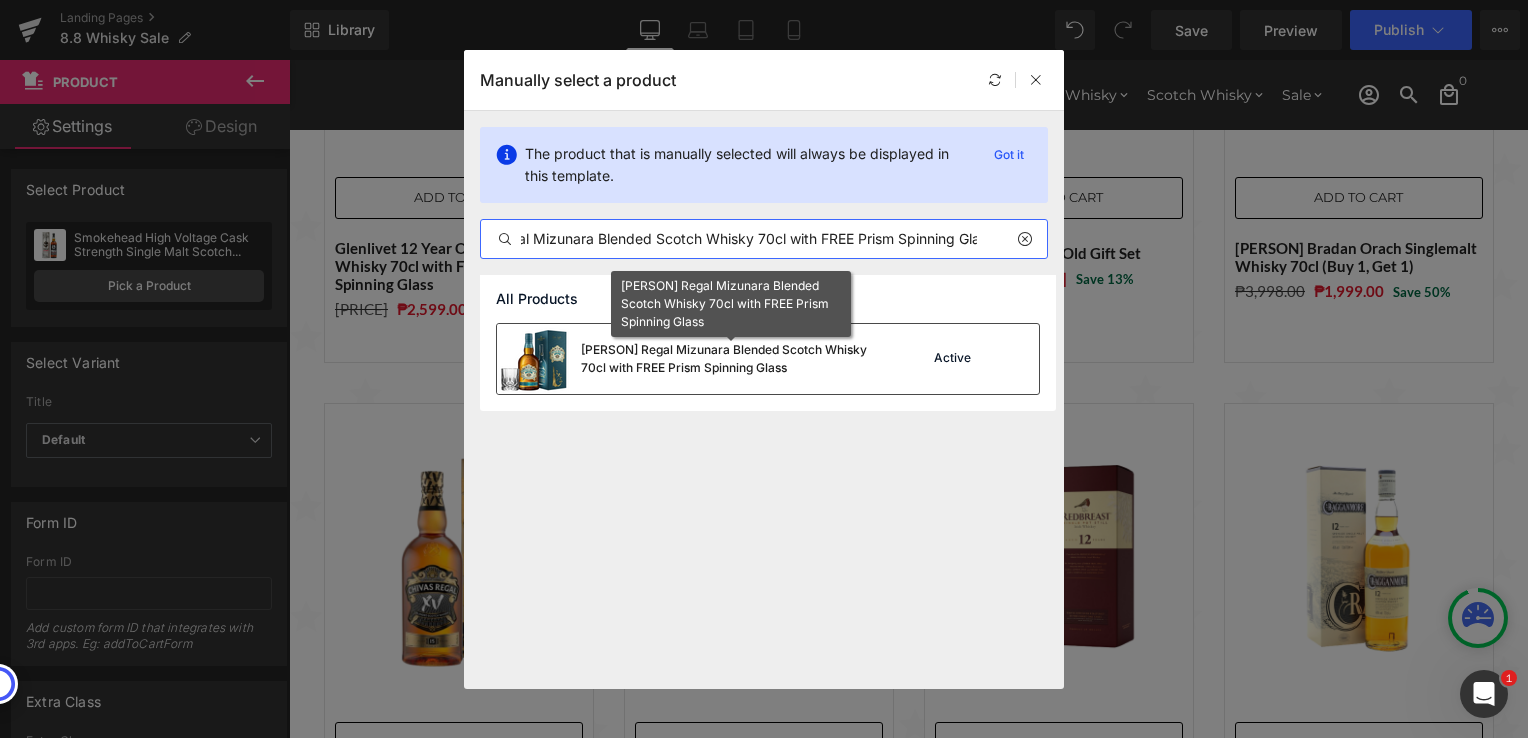 type on "[PERSON] Regal Mizunara Blended Scotch Whisky 70cl with FREE Prism Spinning Glass" 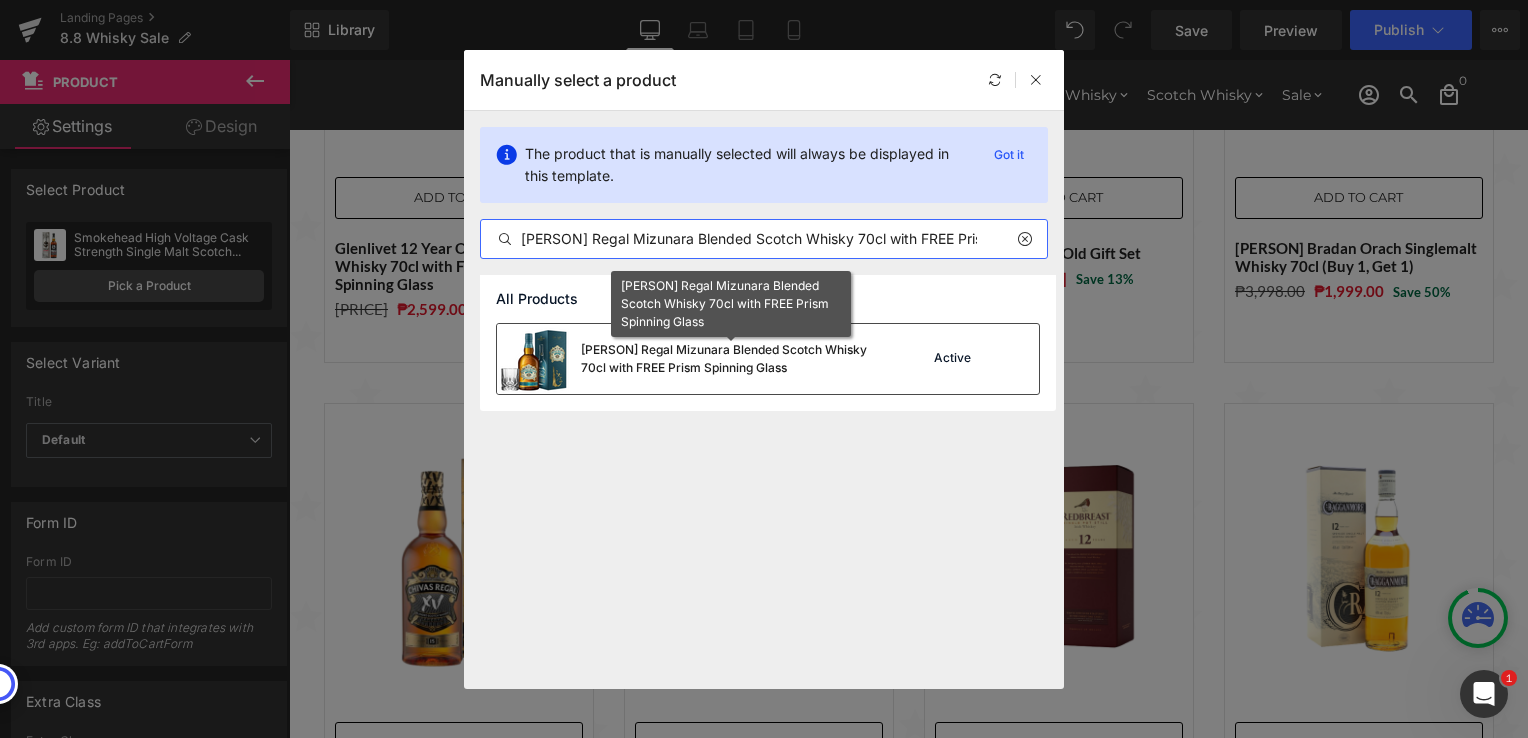 click on "[PERSON] Regal Mizunara Blended Scotch Whisky 70cl with FREE Prism Spinning Glass" at bounding box center (731, 359) 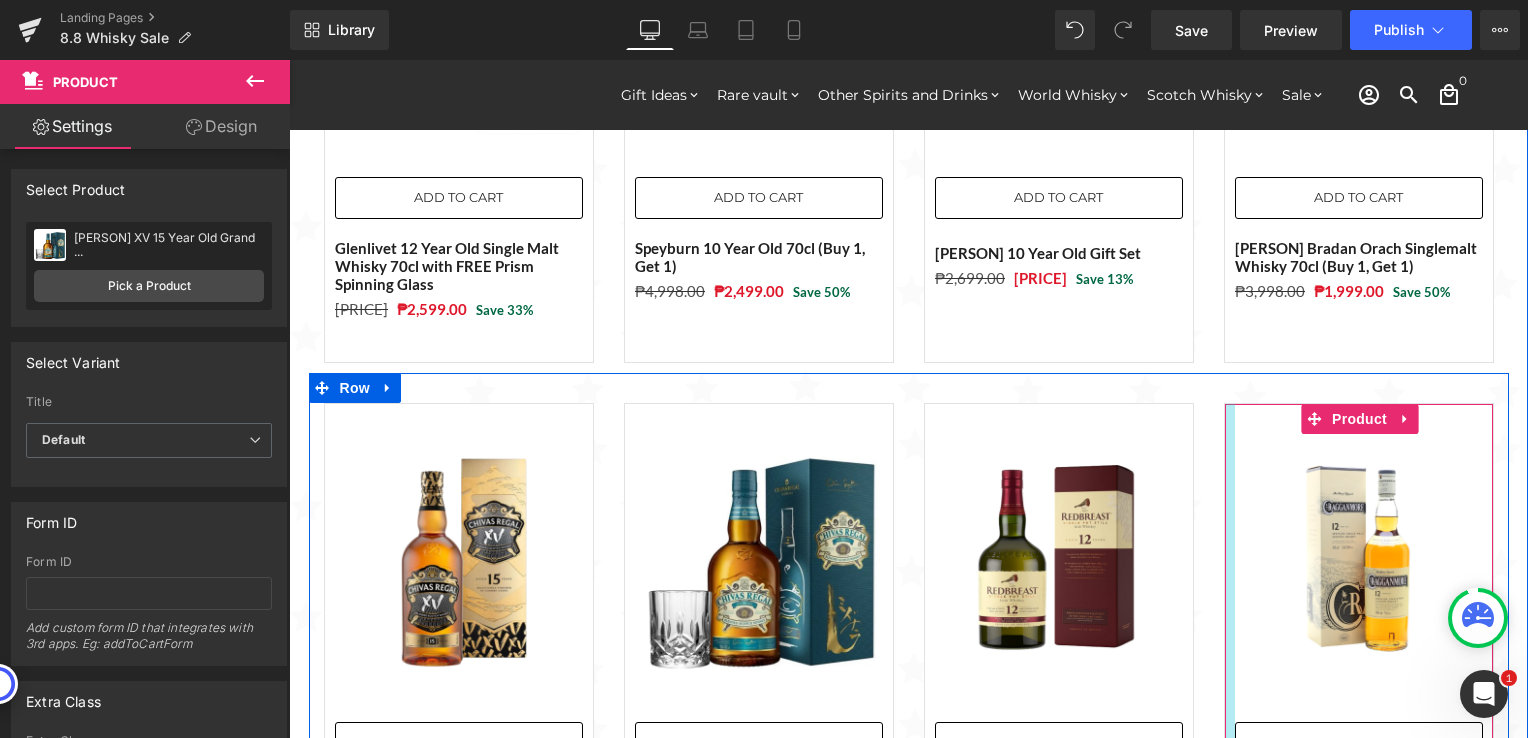 scroll, scrollTop: 1869, scrollLeft: 0, axis: vertical 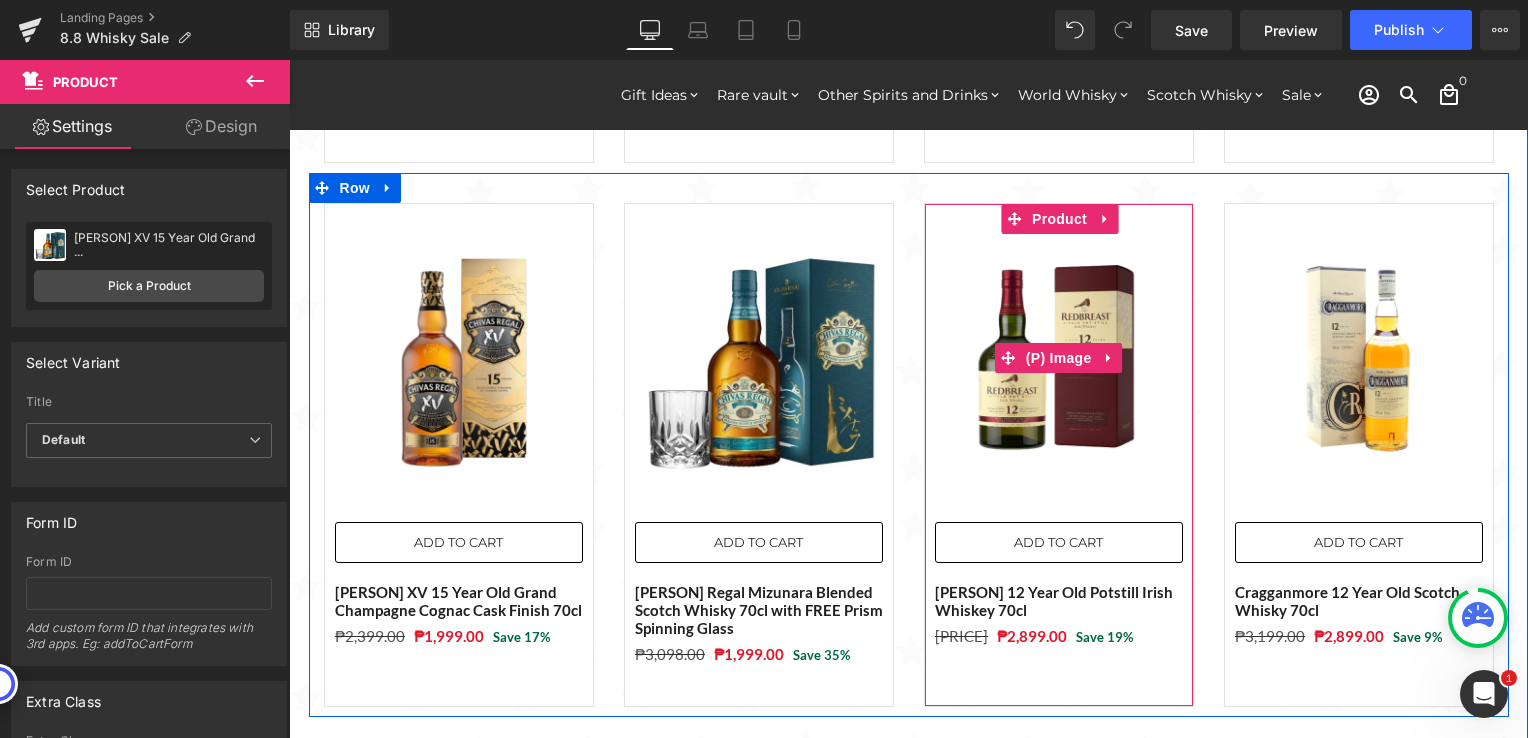 click at bounding box center (1059, 358) 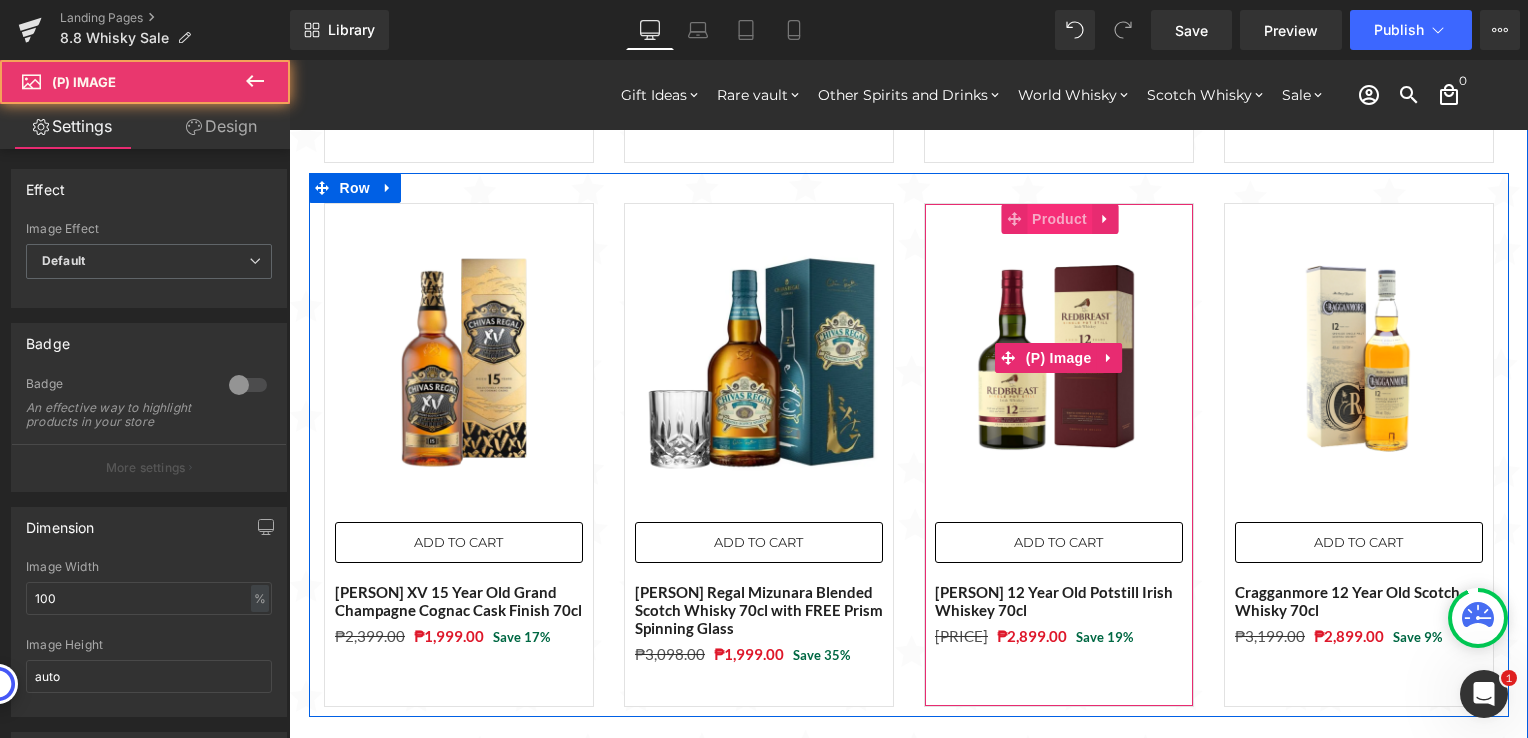 click on "Product" at bounding box center (1059, 219) 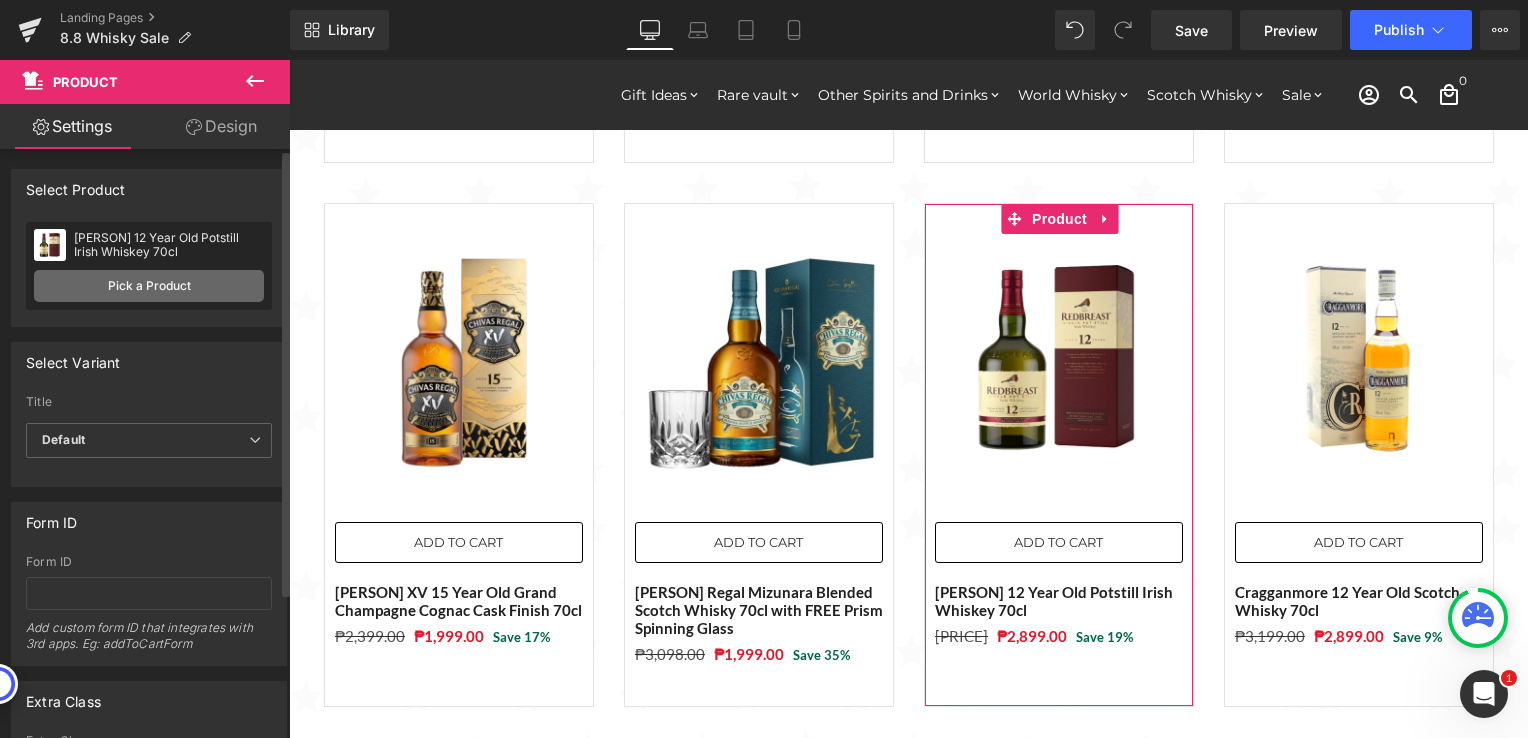 click on "Pick a Product" at bounding box center [149, 286] 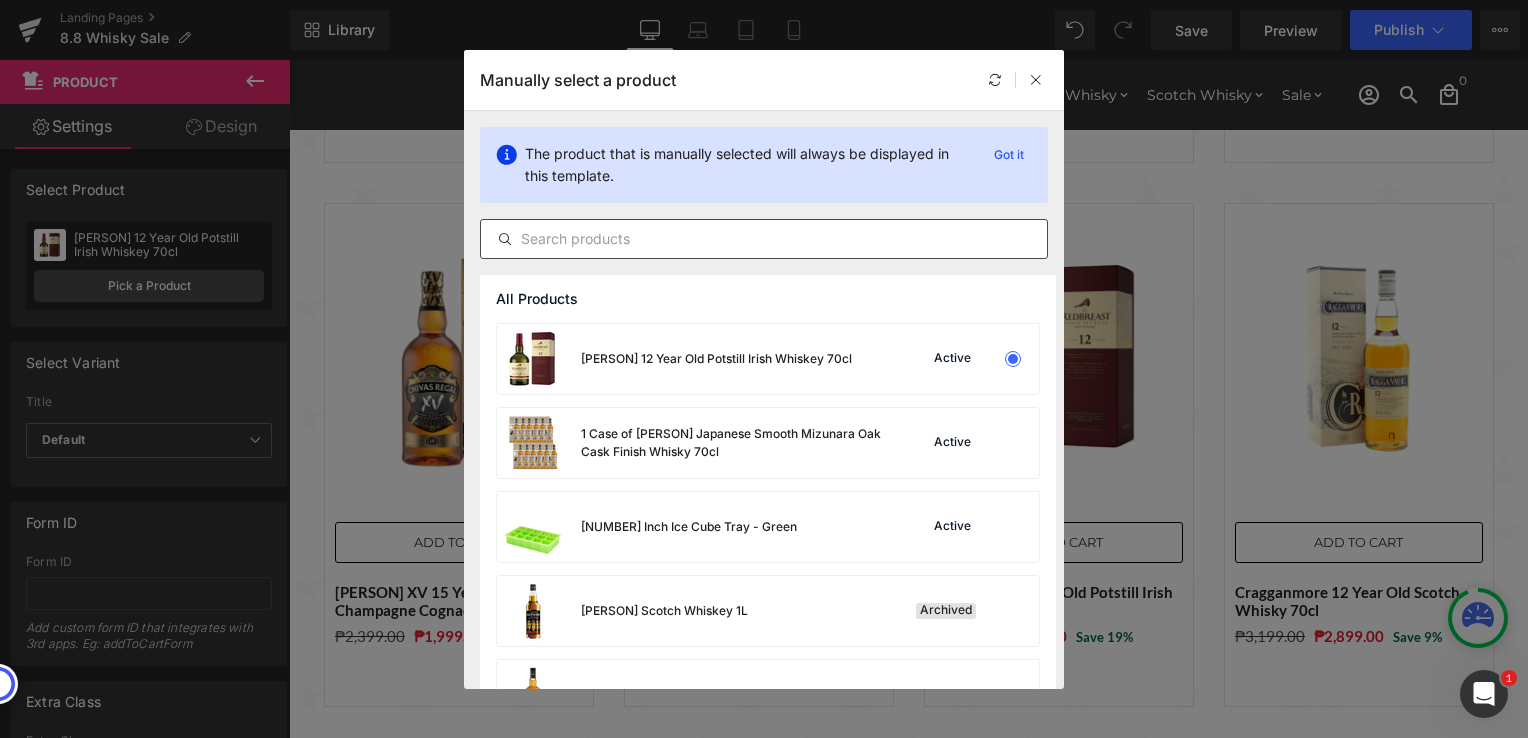 click at bounding box center [764, 239] 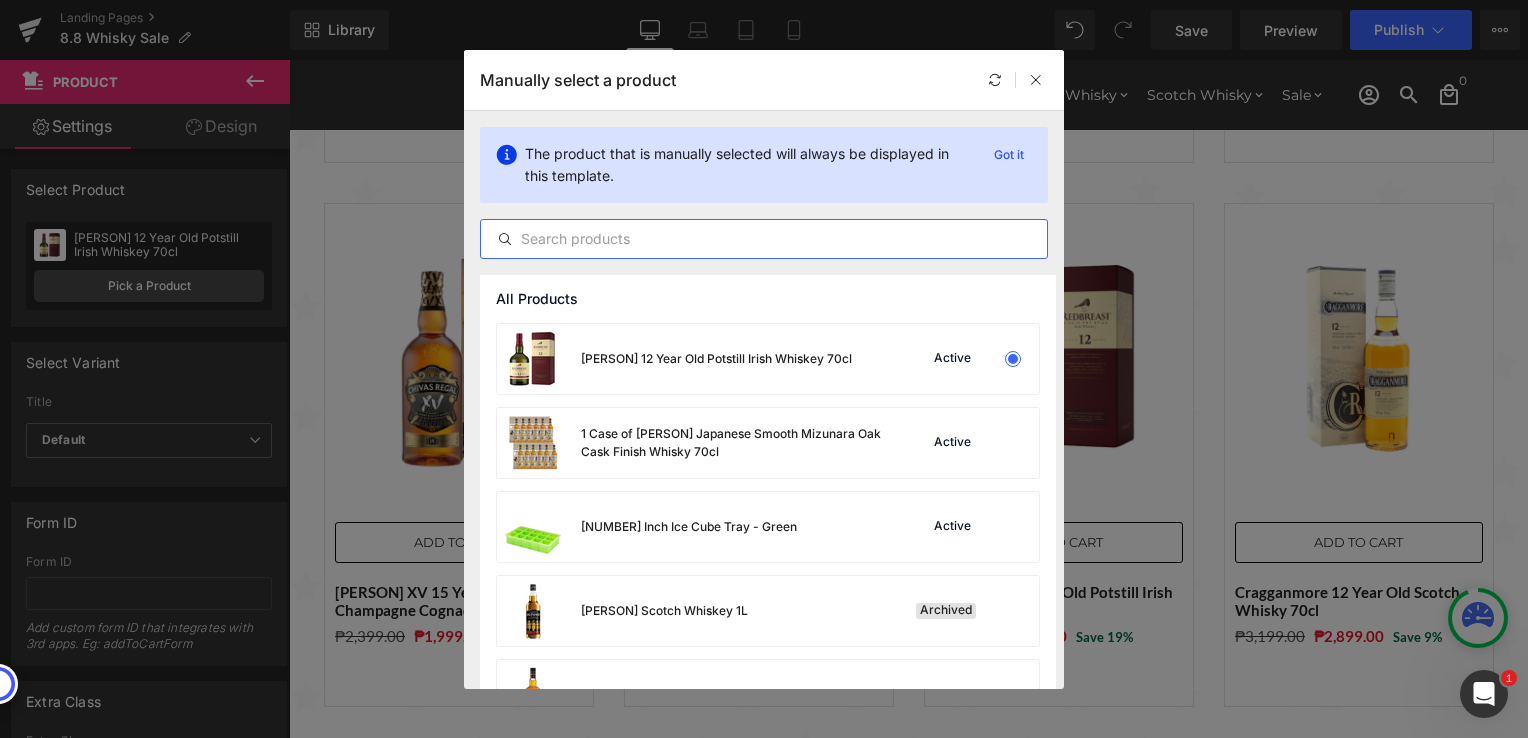 paste on "Black Bull Peated 50% 70cl with FREE Prism Spinning Glass" 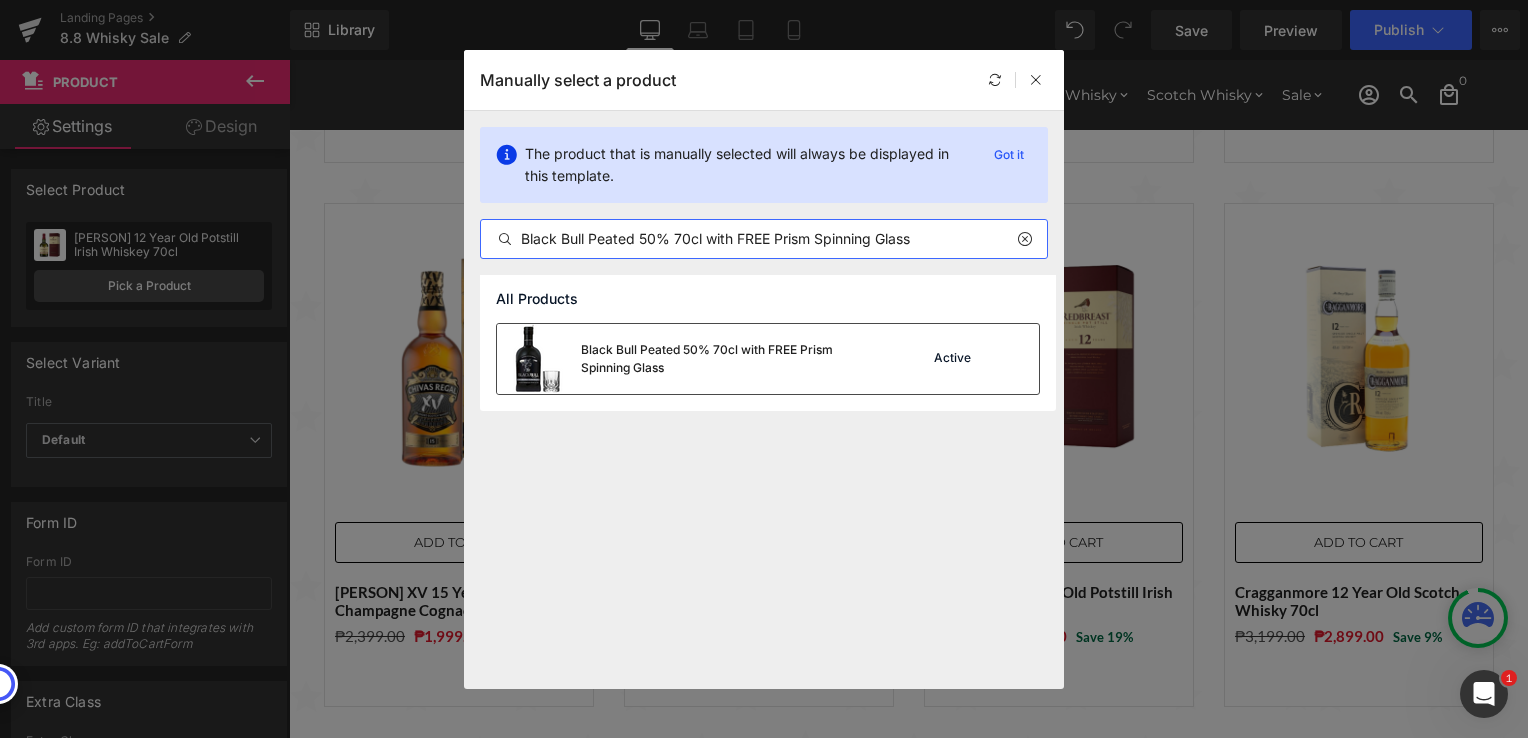 type on "Black Bull Peated 50% 70cl with FREE Prism Spinning Glass" 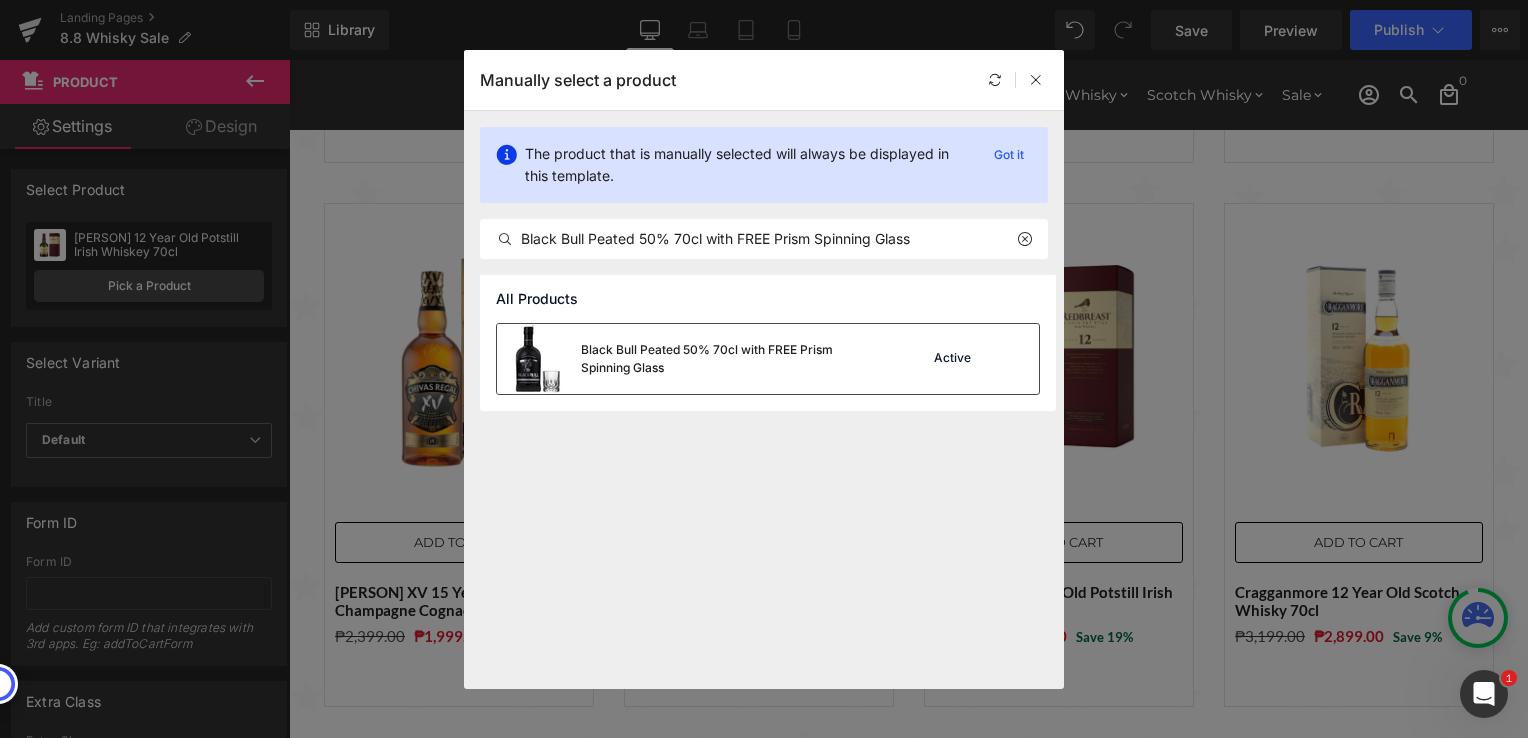 click on "Black Bull Peated 50% 70cl with FREE Prism Spinning Glass" at bounding box center [731, 359] 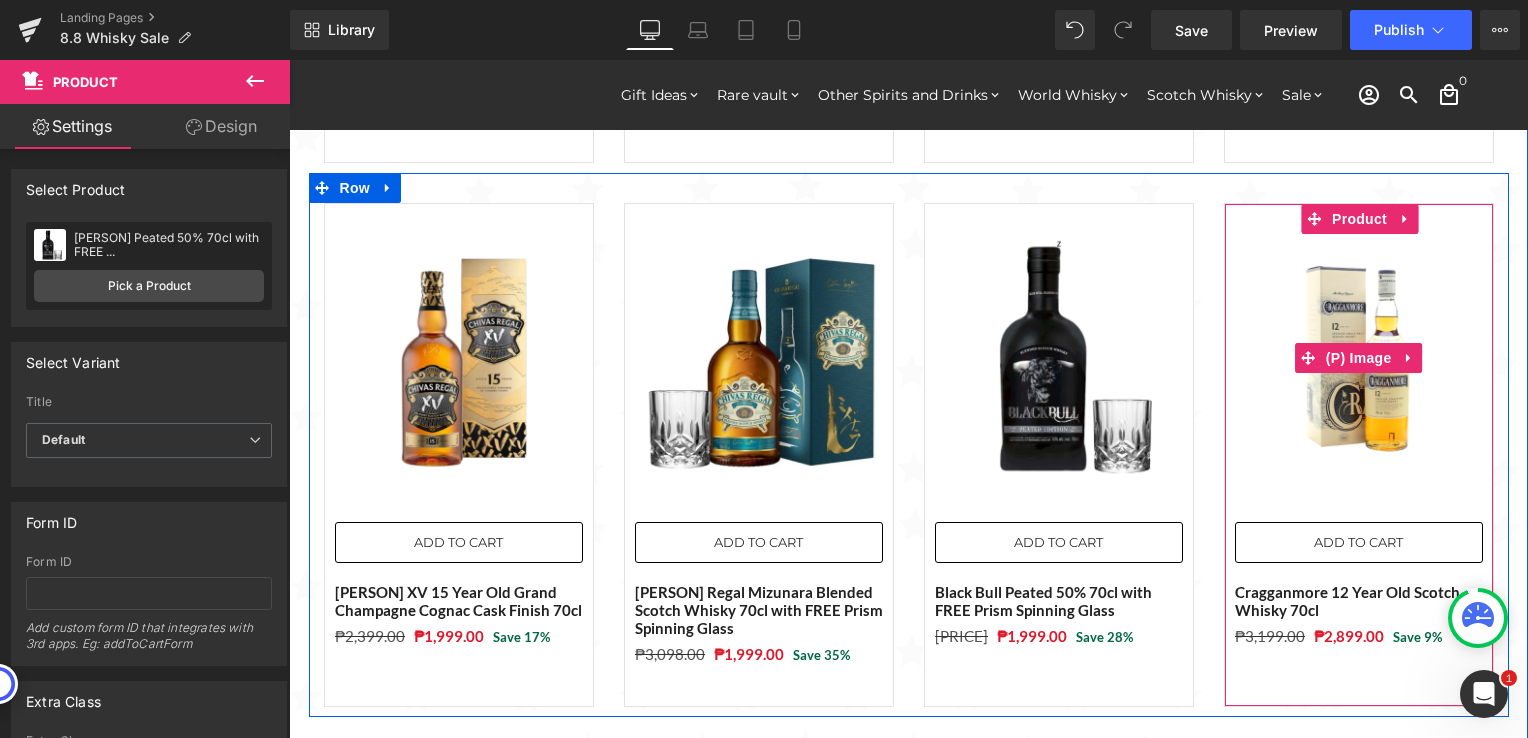 click at bounding box center (1359, 358) 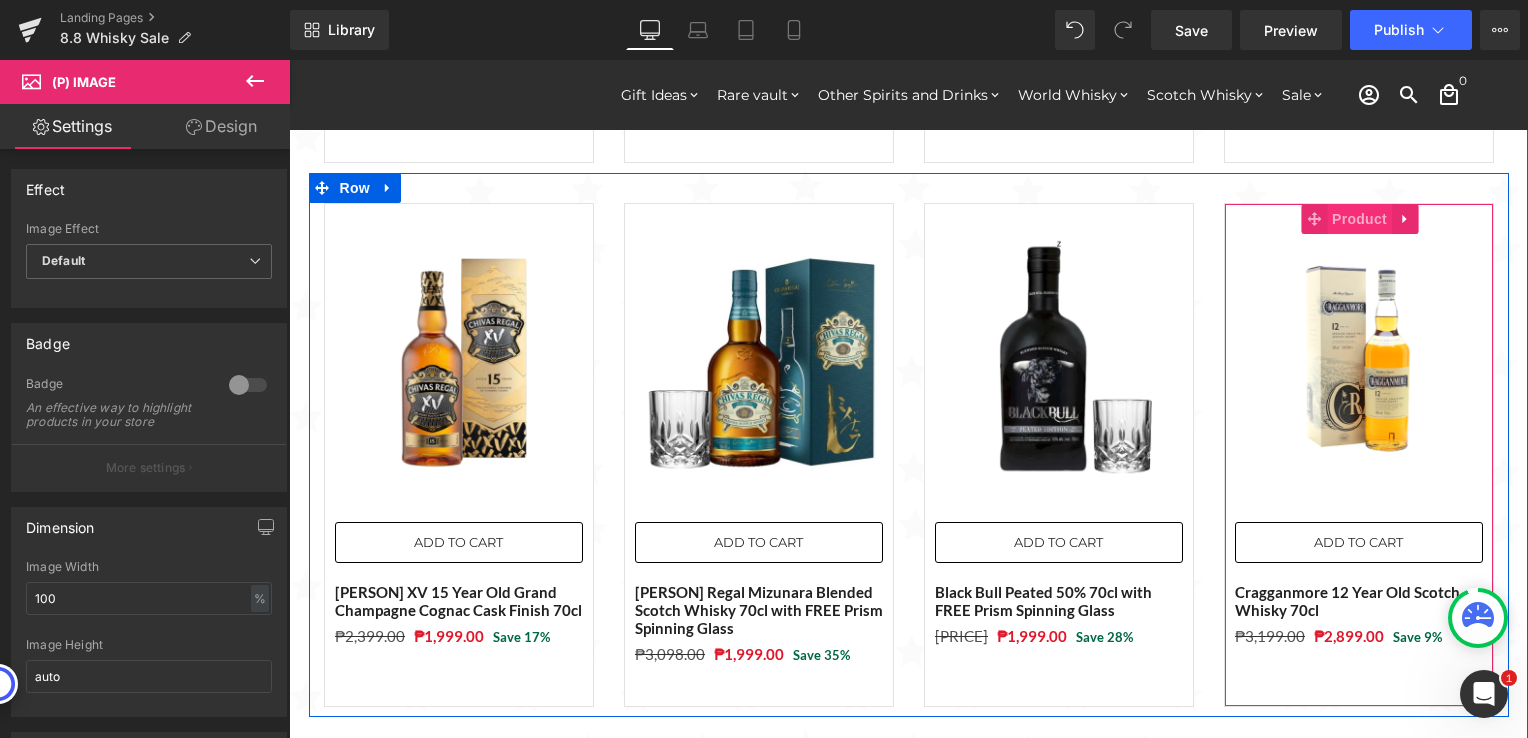 click on "Product" at bounding box center (1359, 219) 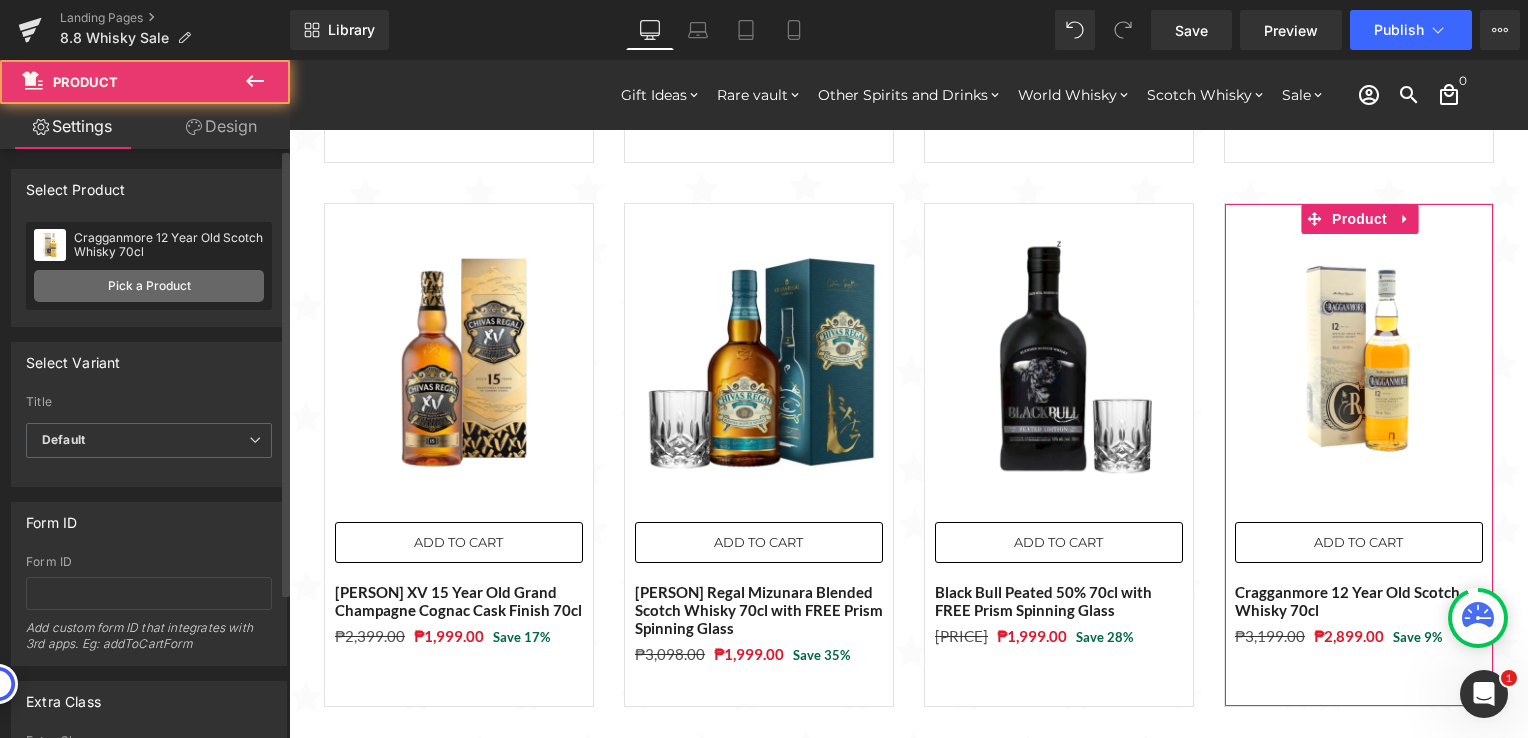click on "Pick a Product" at bounding box center [149, 286] 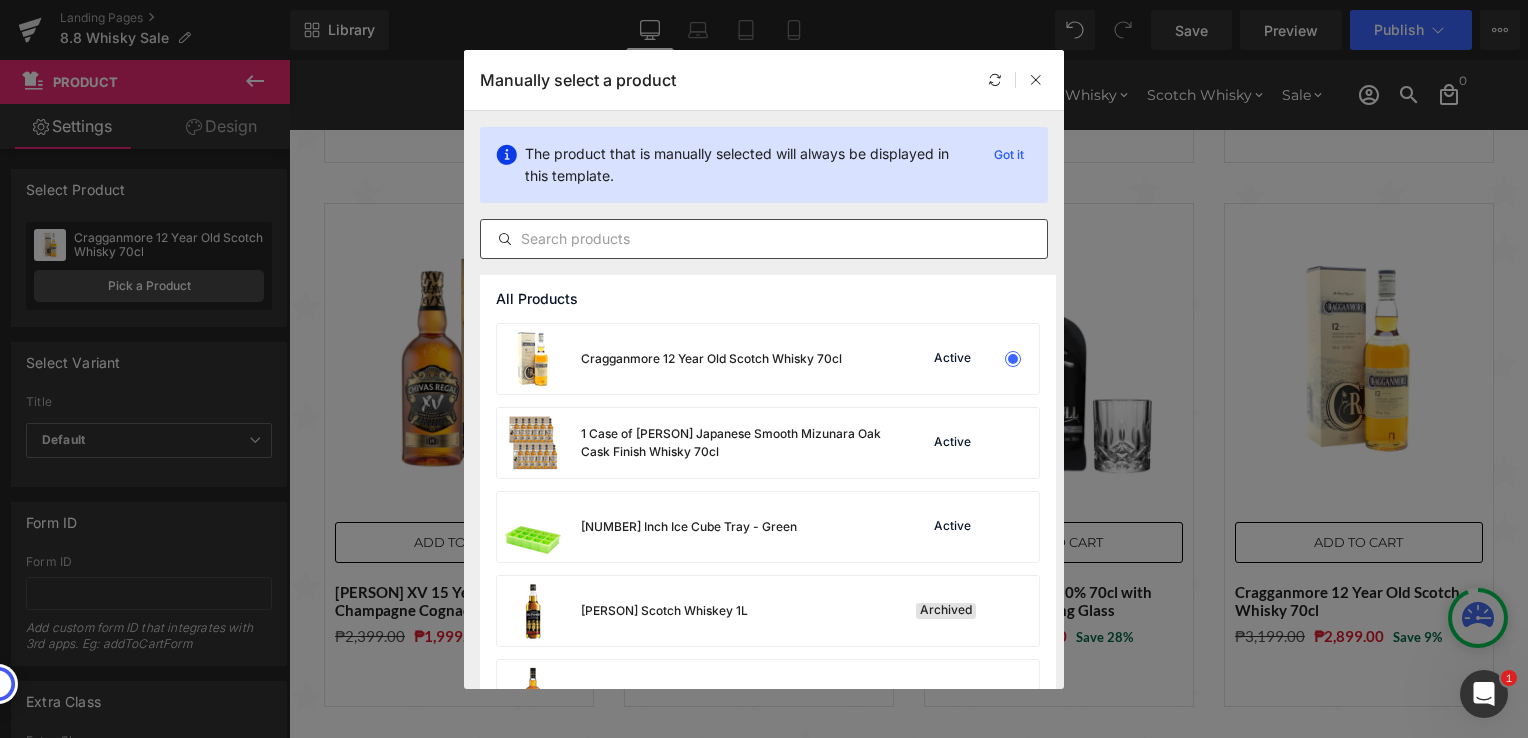 click at bounding box center (764, 239) 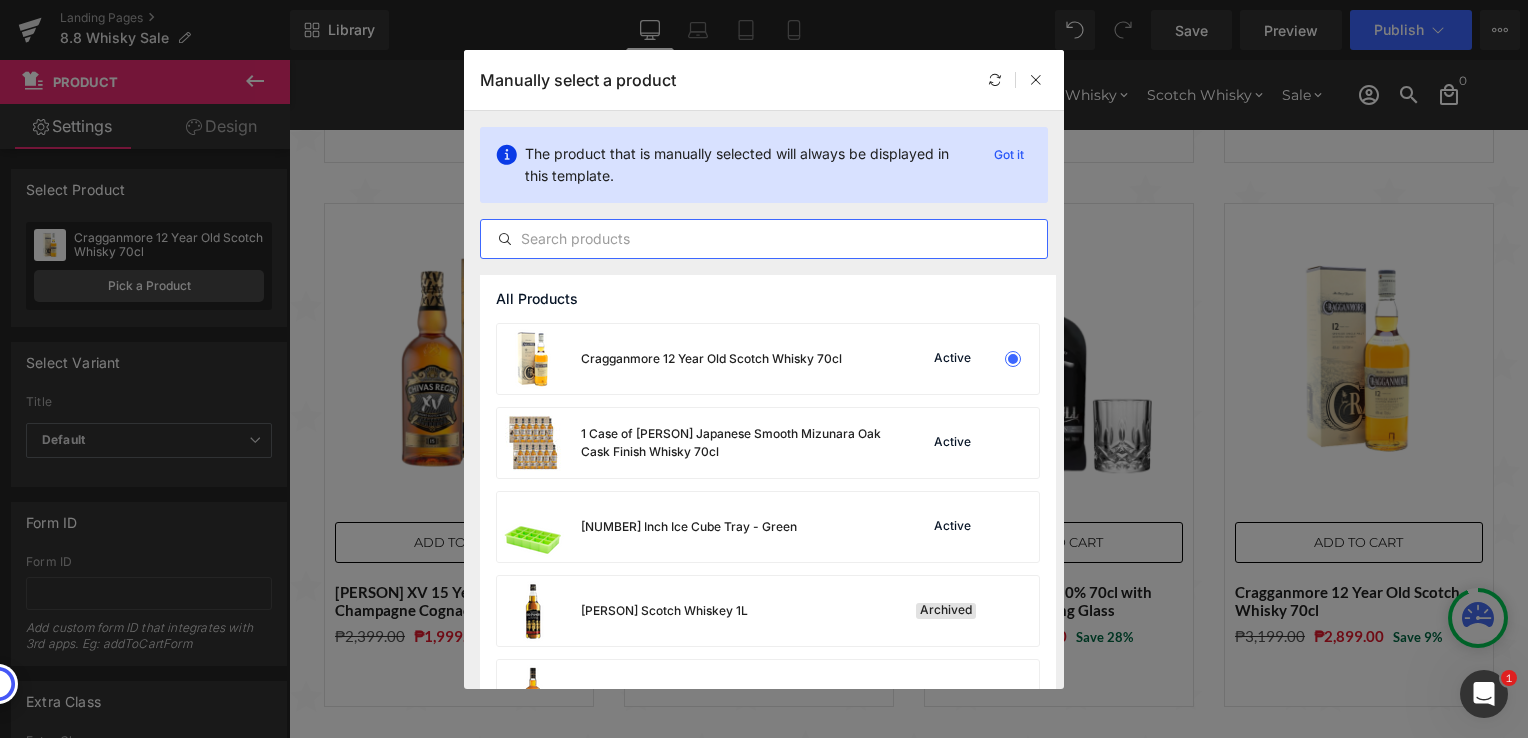 paste on "Black Bull Kyloe 50% 70cl with FREE Prism Spinning Glass" 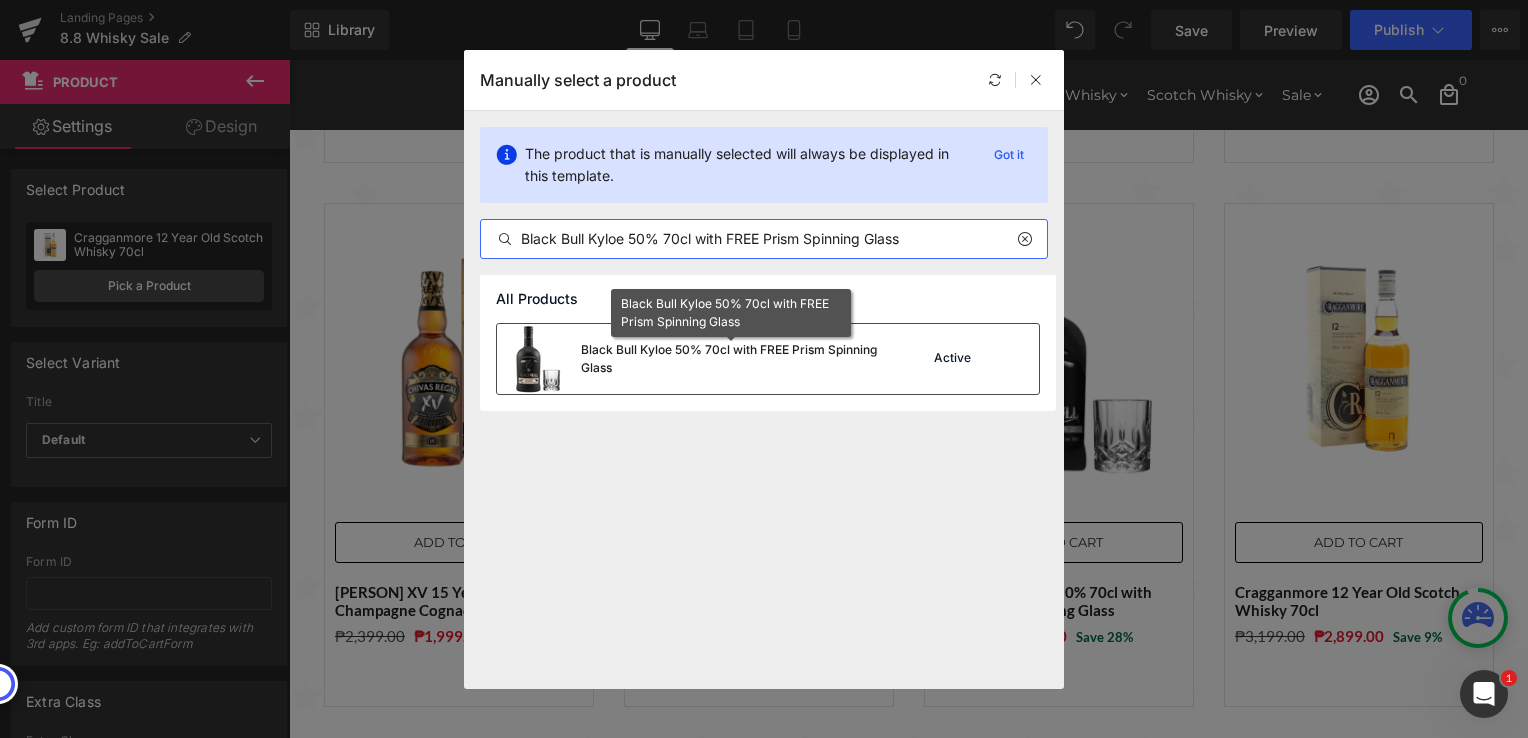 type on "Black Bull Kyloe 50% 70cl with FREE Prism Spinning Glass" 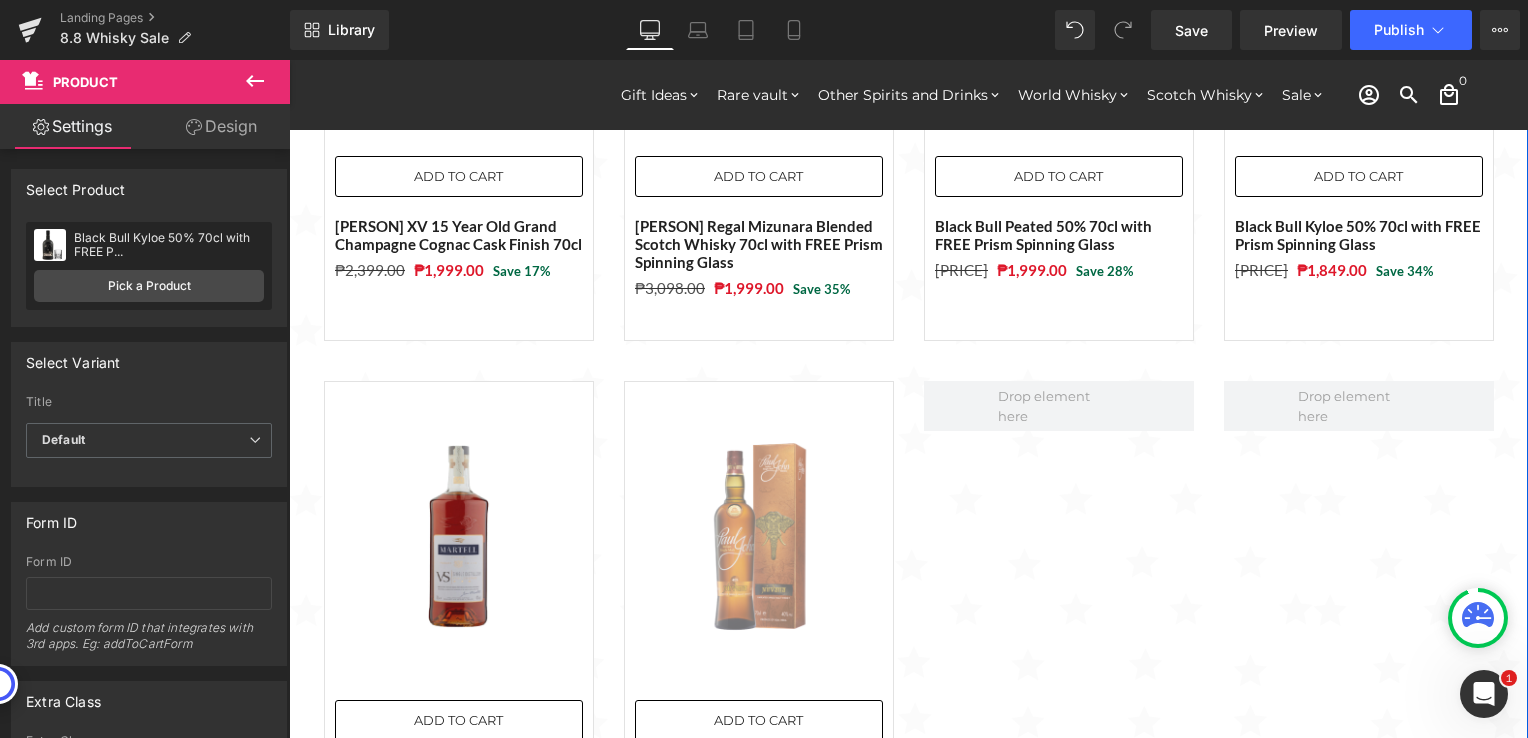 scroll, scrollTop: 2269, scrollLeft: 0, axis: vertical 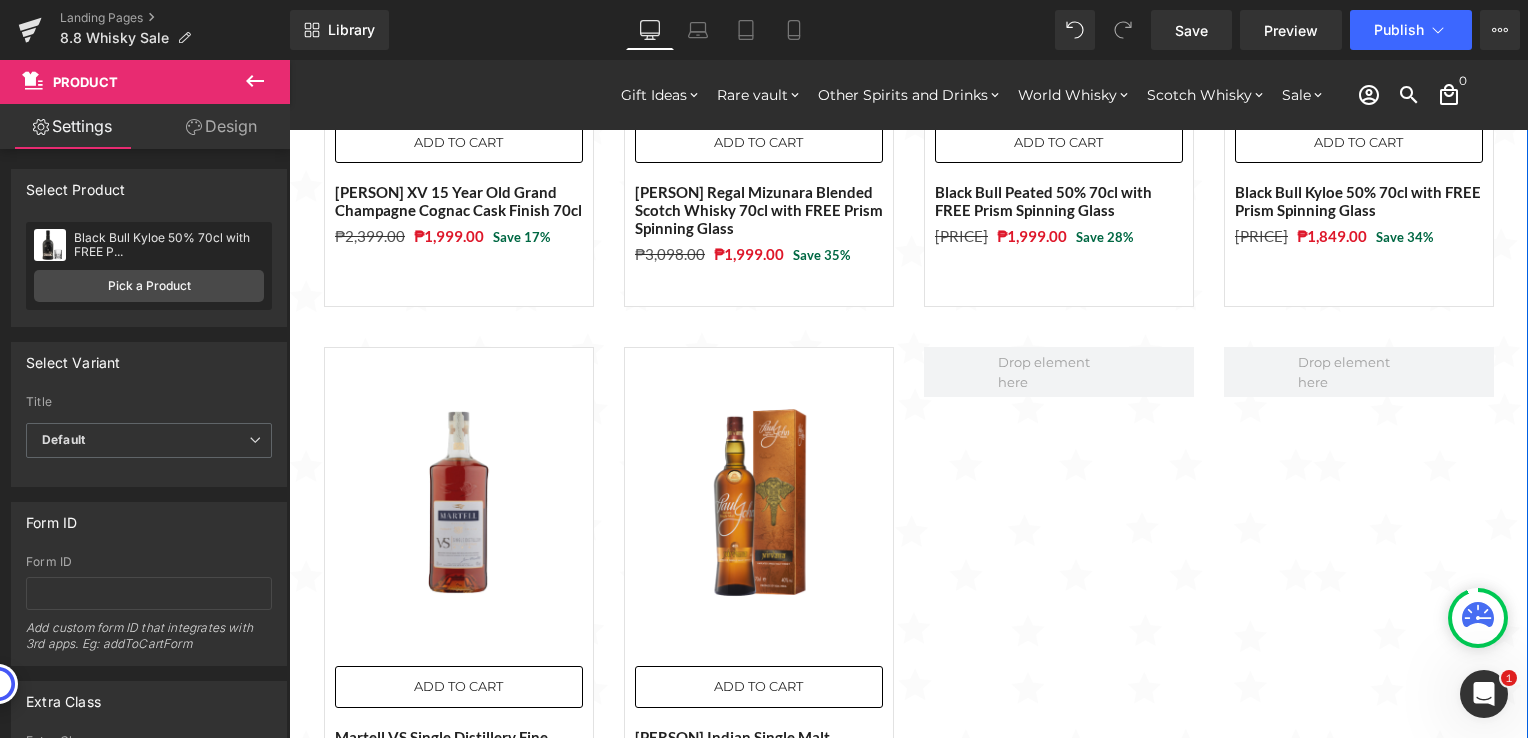 click at bounding box center (459, 502) 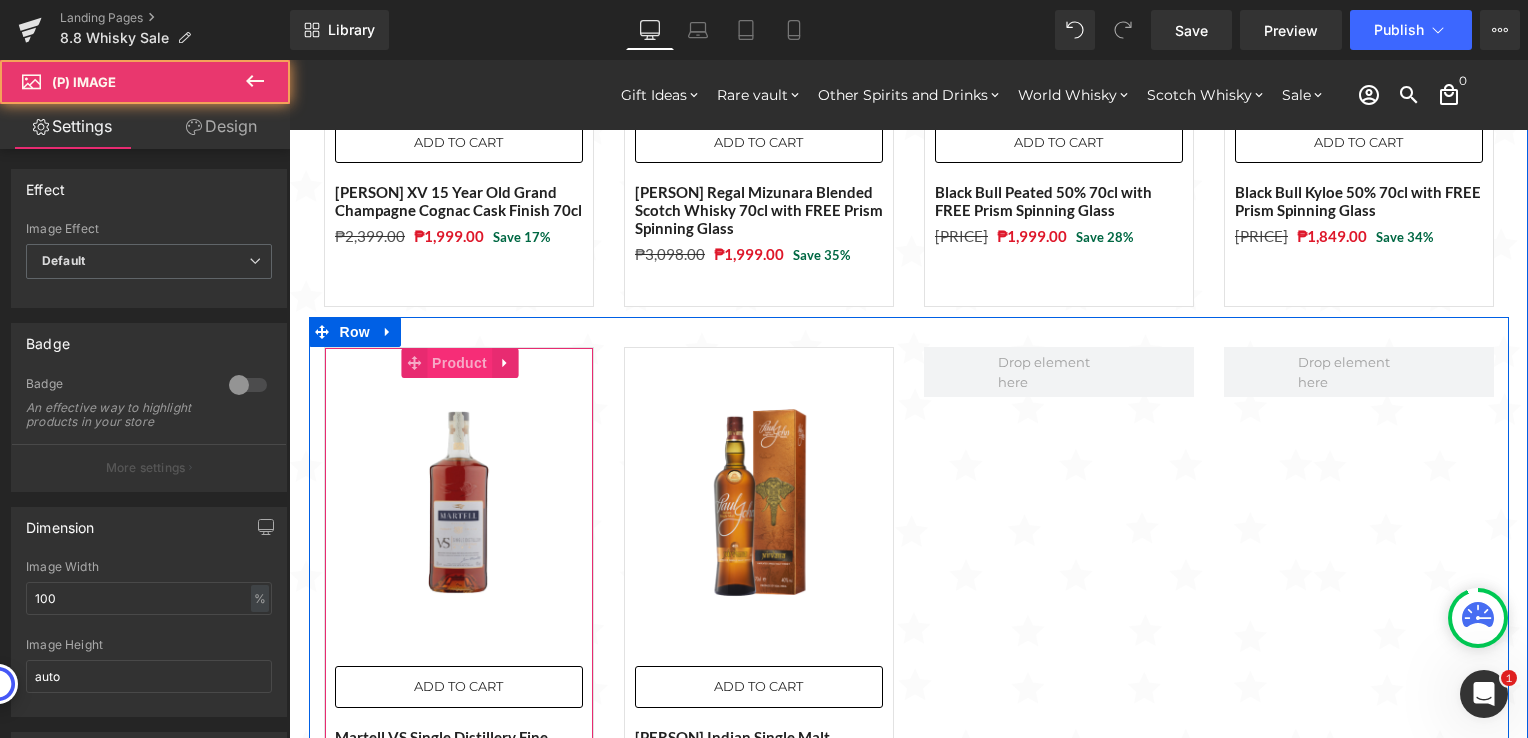 click on "Product" at bounding box center [459, 363] 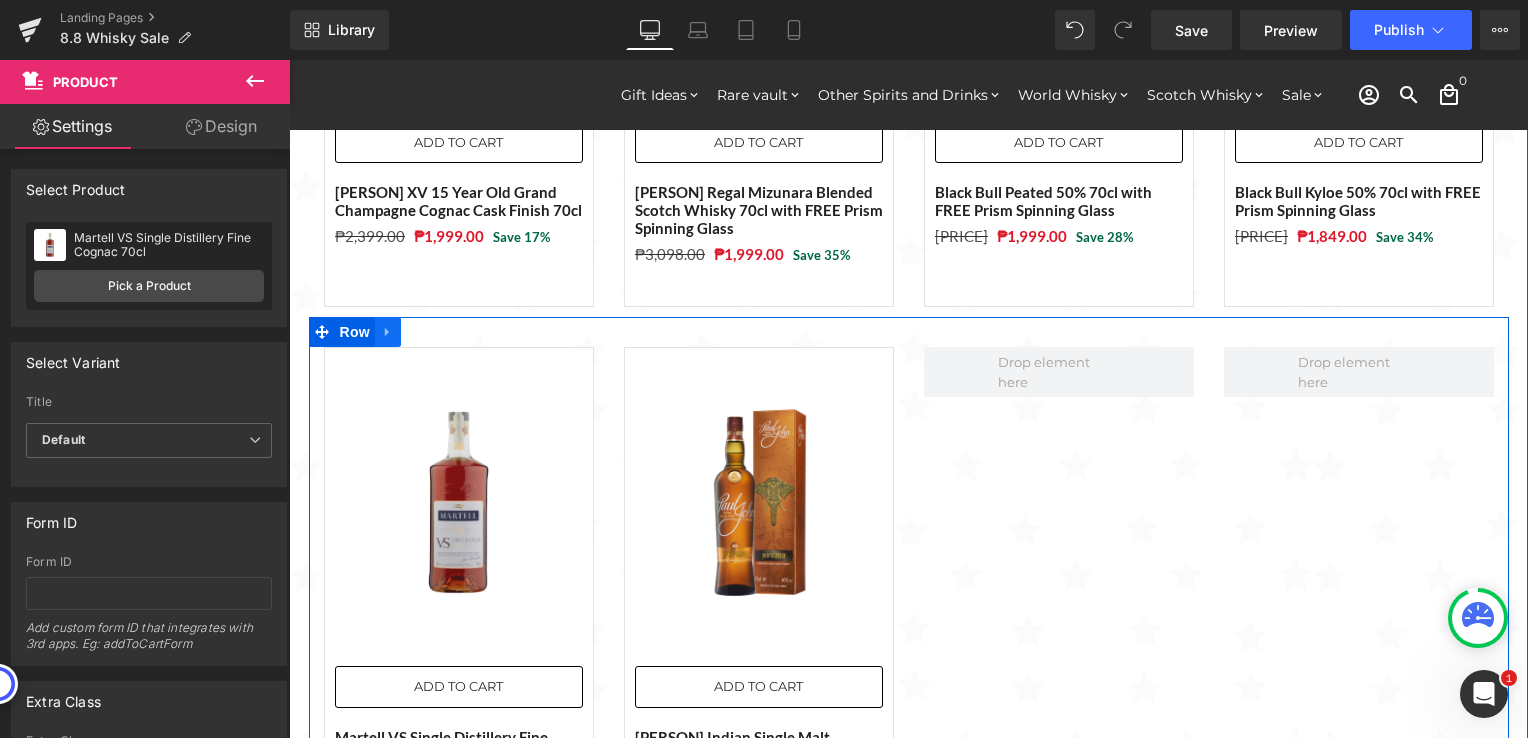 click 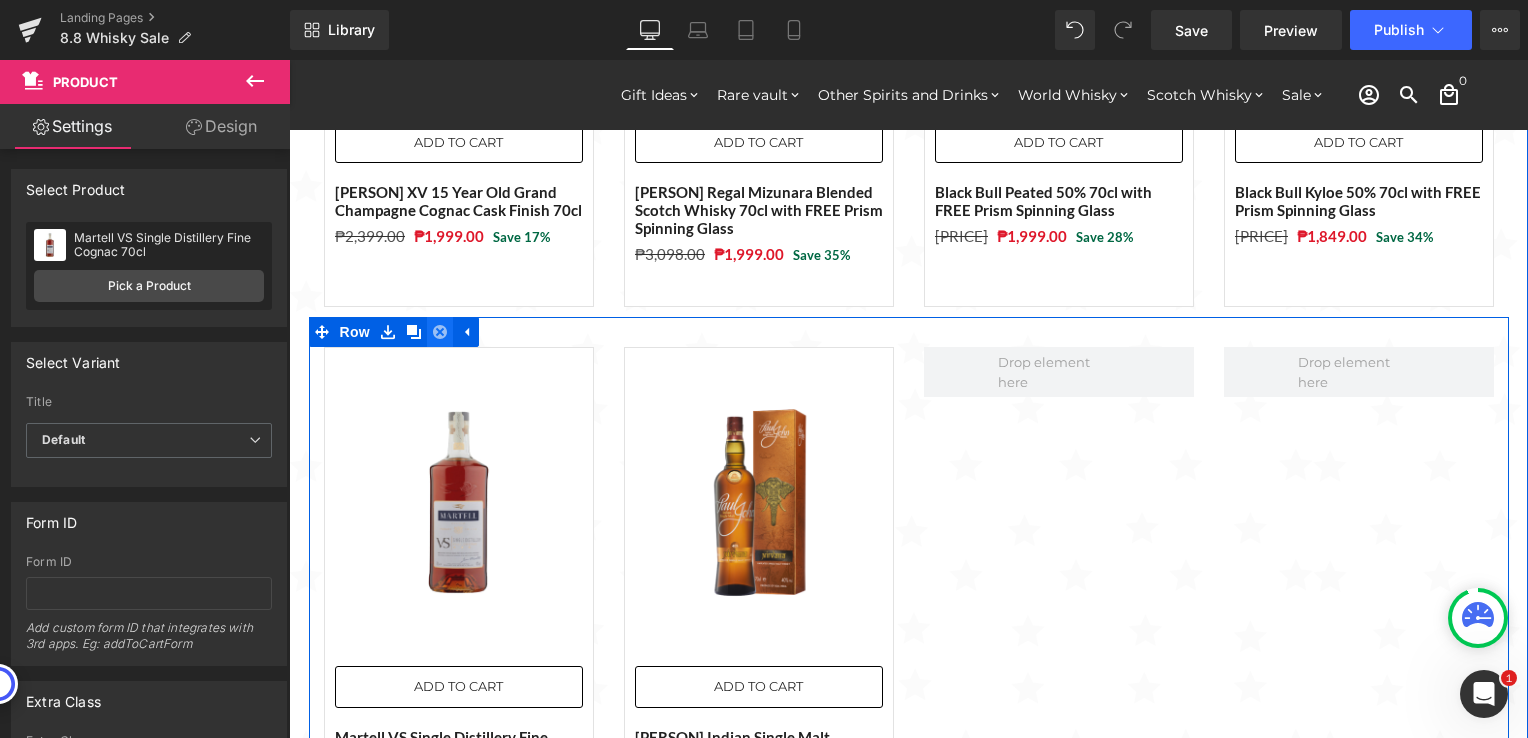 click 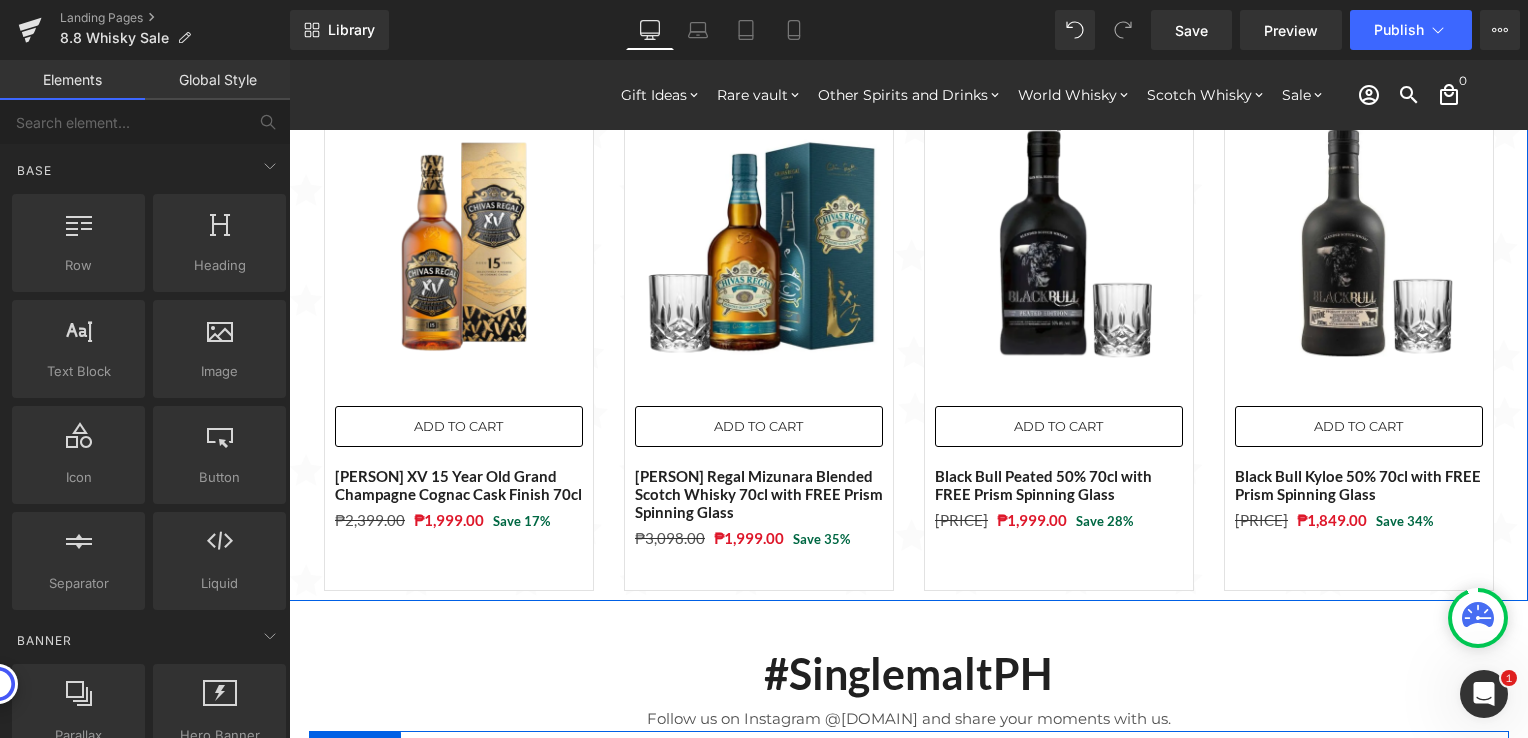 scroll, scrollTop: 1869, scrollLeft: 0, axis: vertical 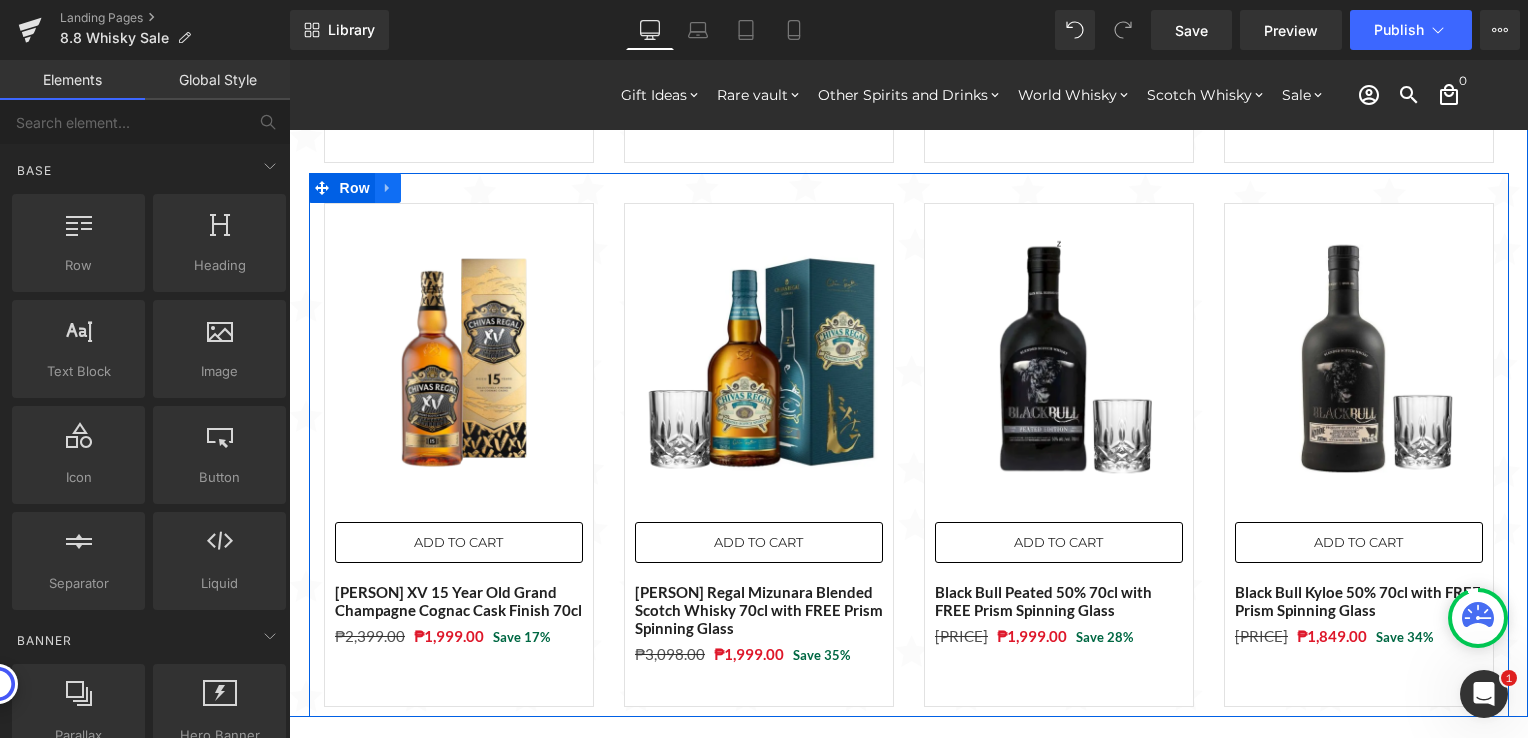 click 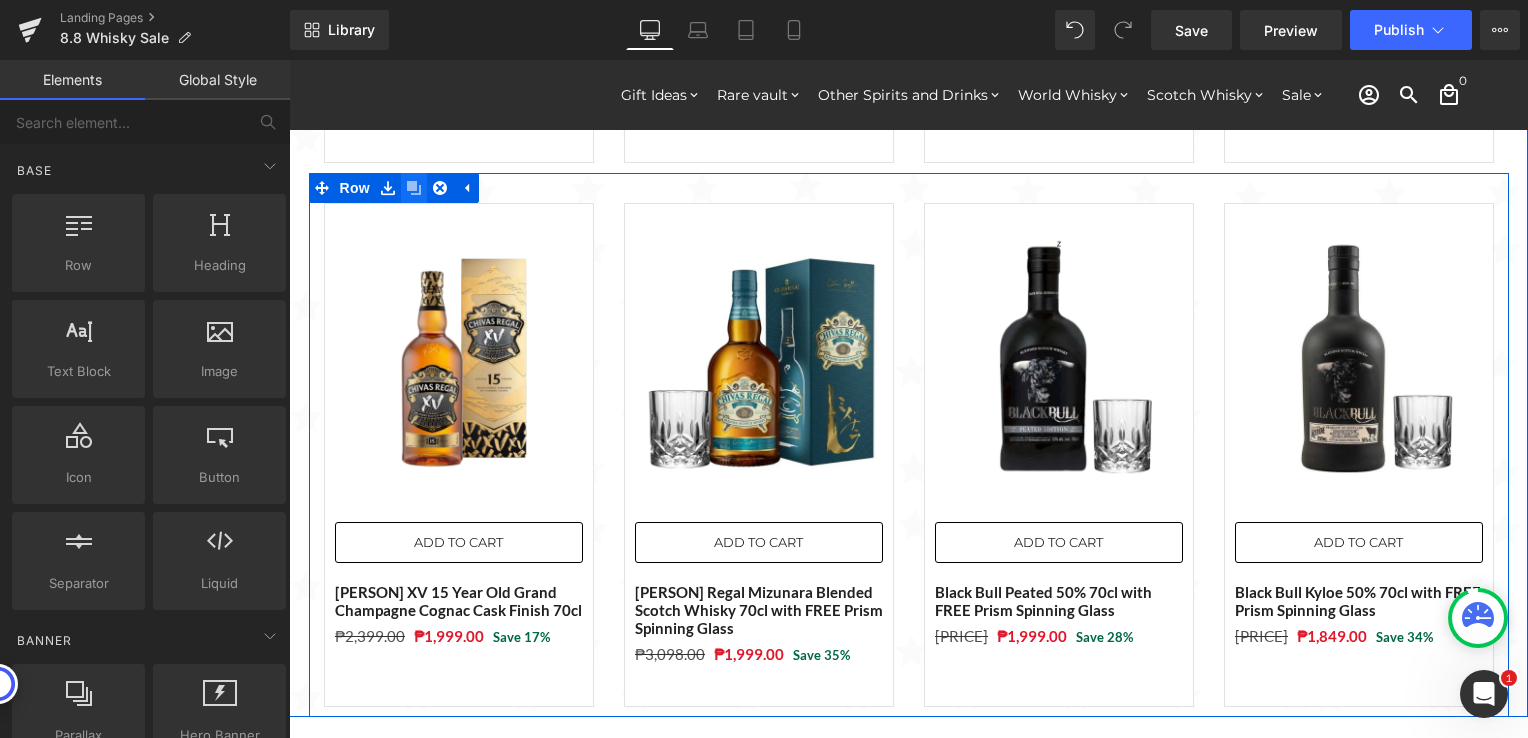 click 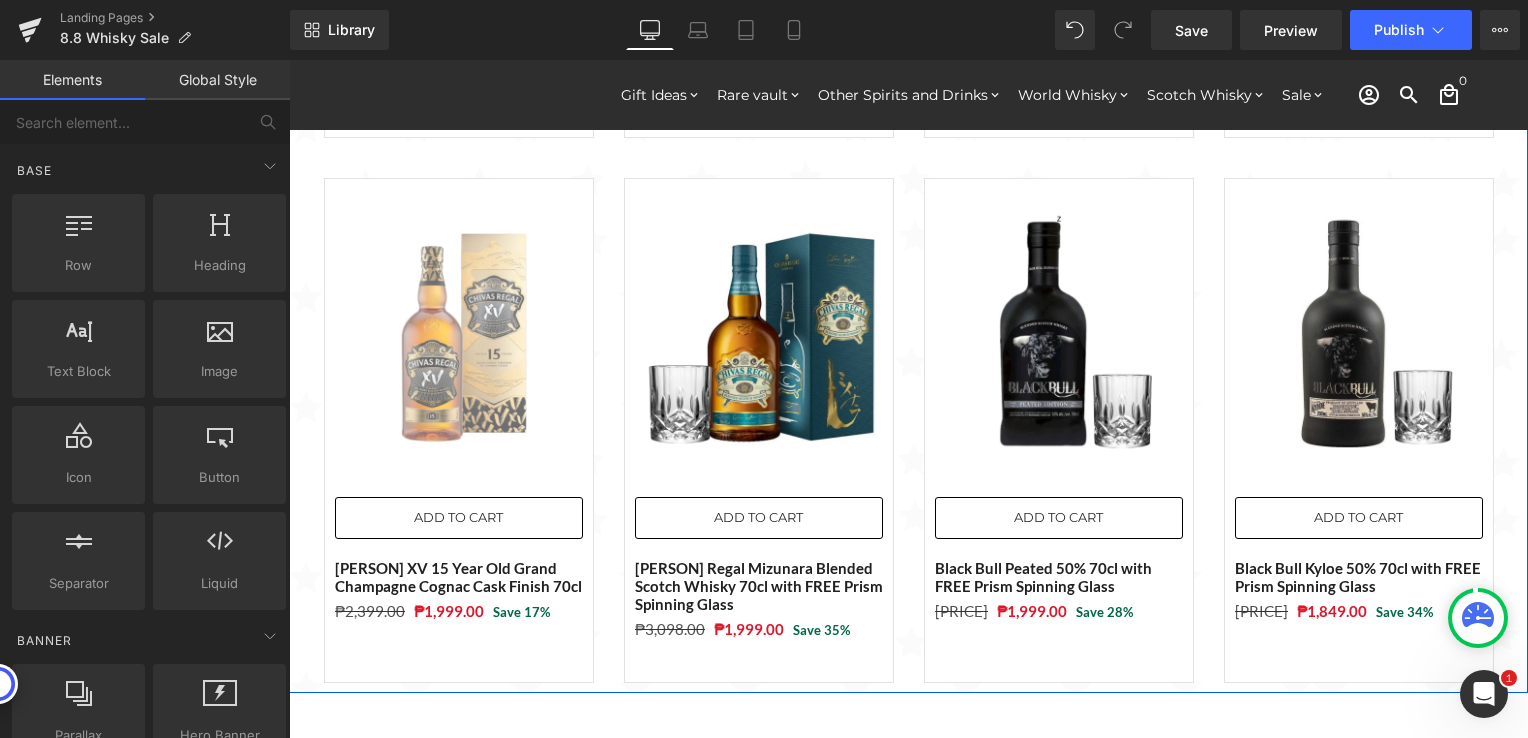 scroll, scrollTop: 2338, scrollLeft: 0, axis: vertical 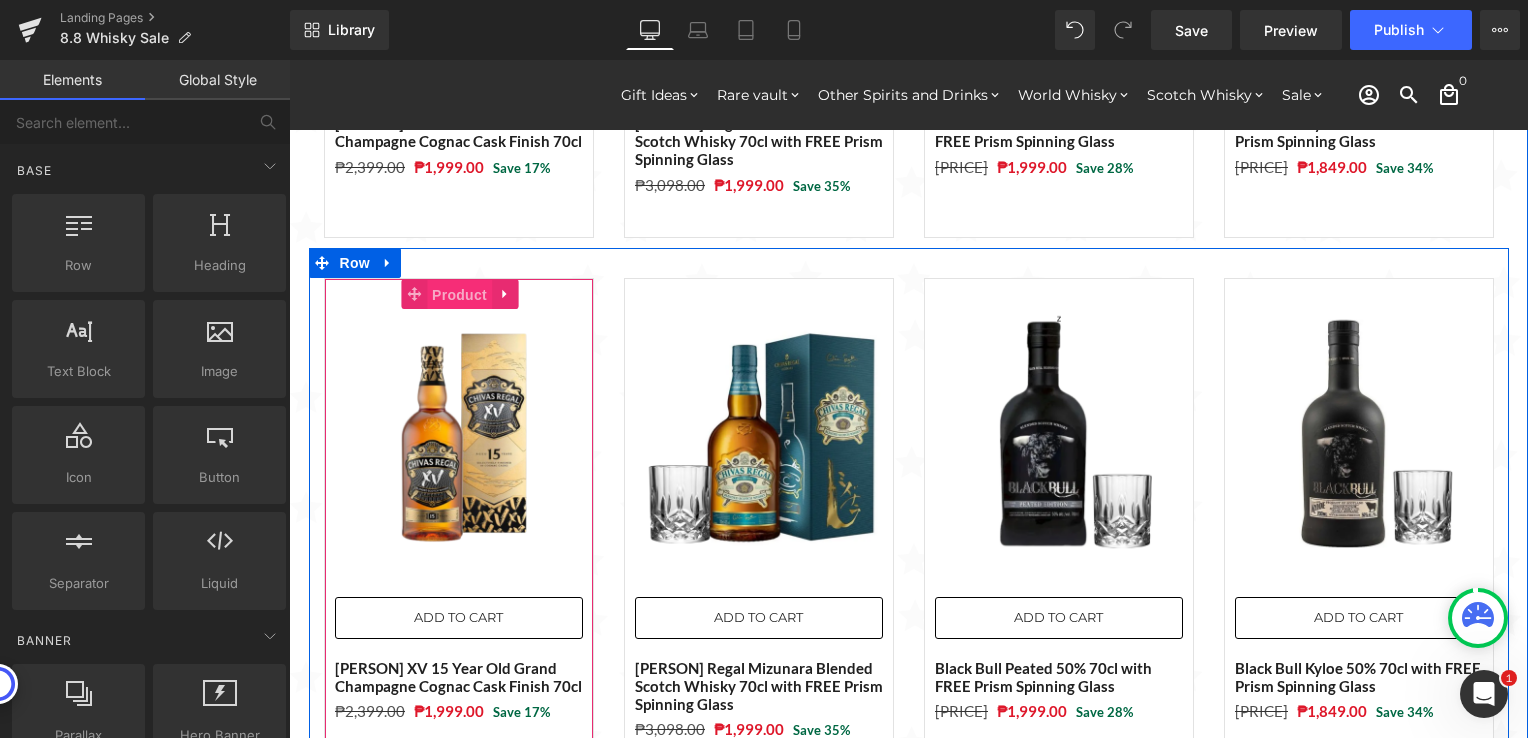 click on "Product" at bounding box center (446, 294) 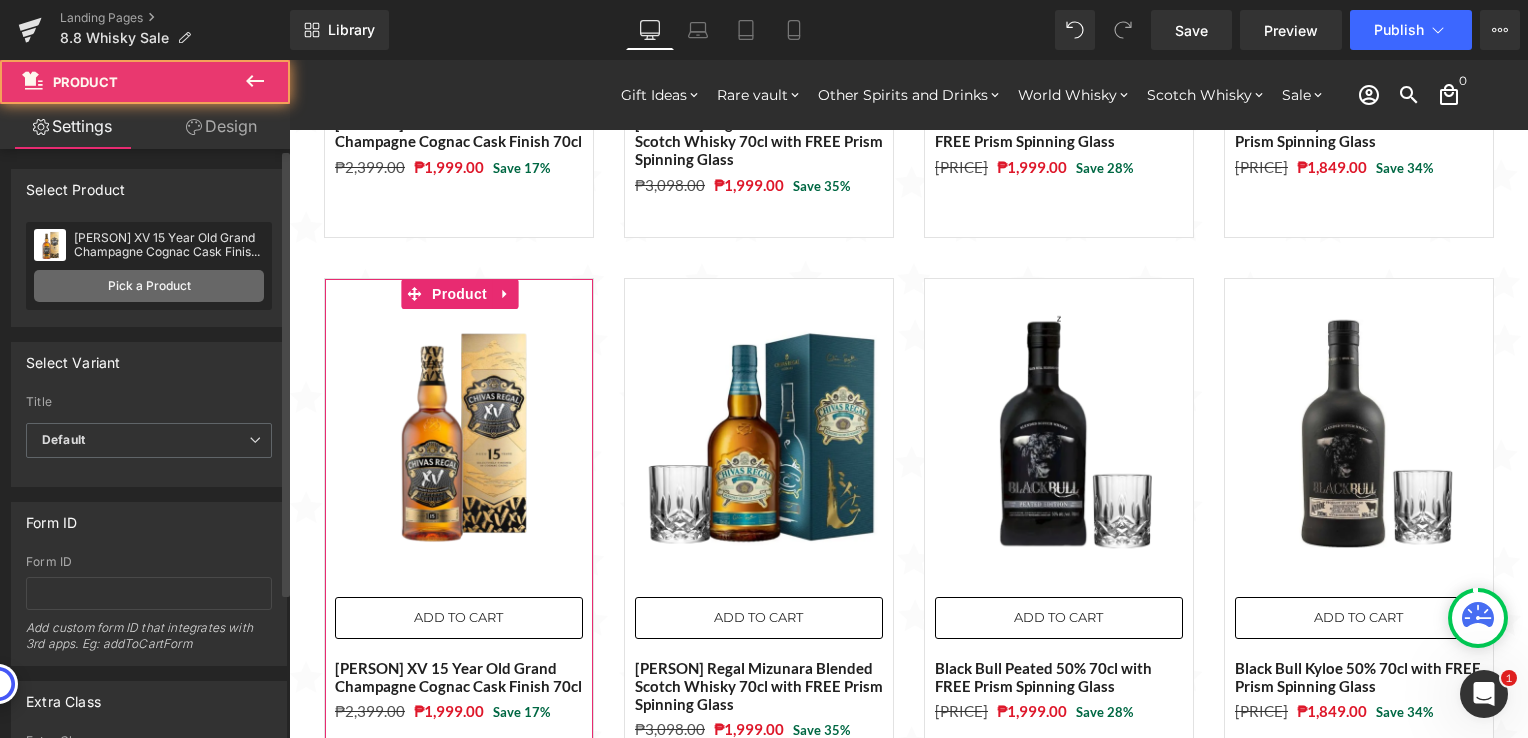 click on "Pick a Product" at bounding box center [149, 286] 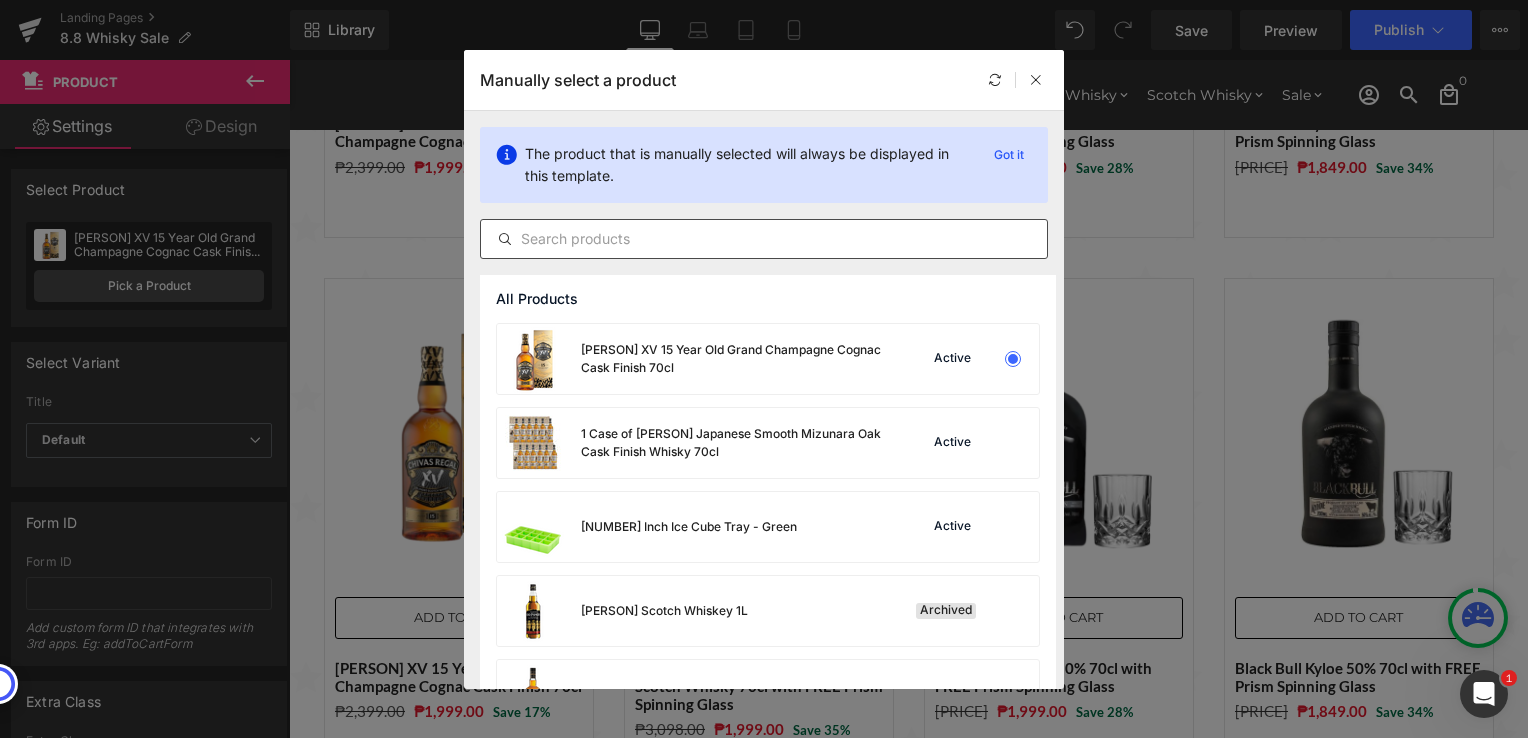 click at bounding box center [764, 239] 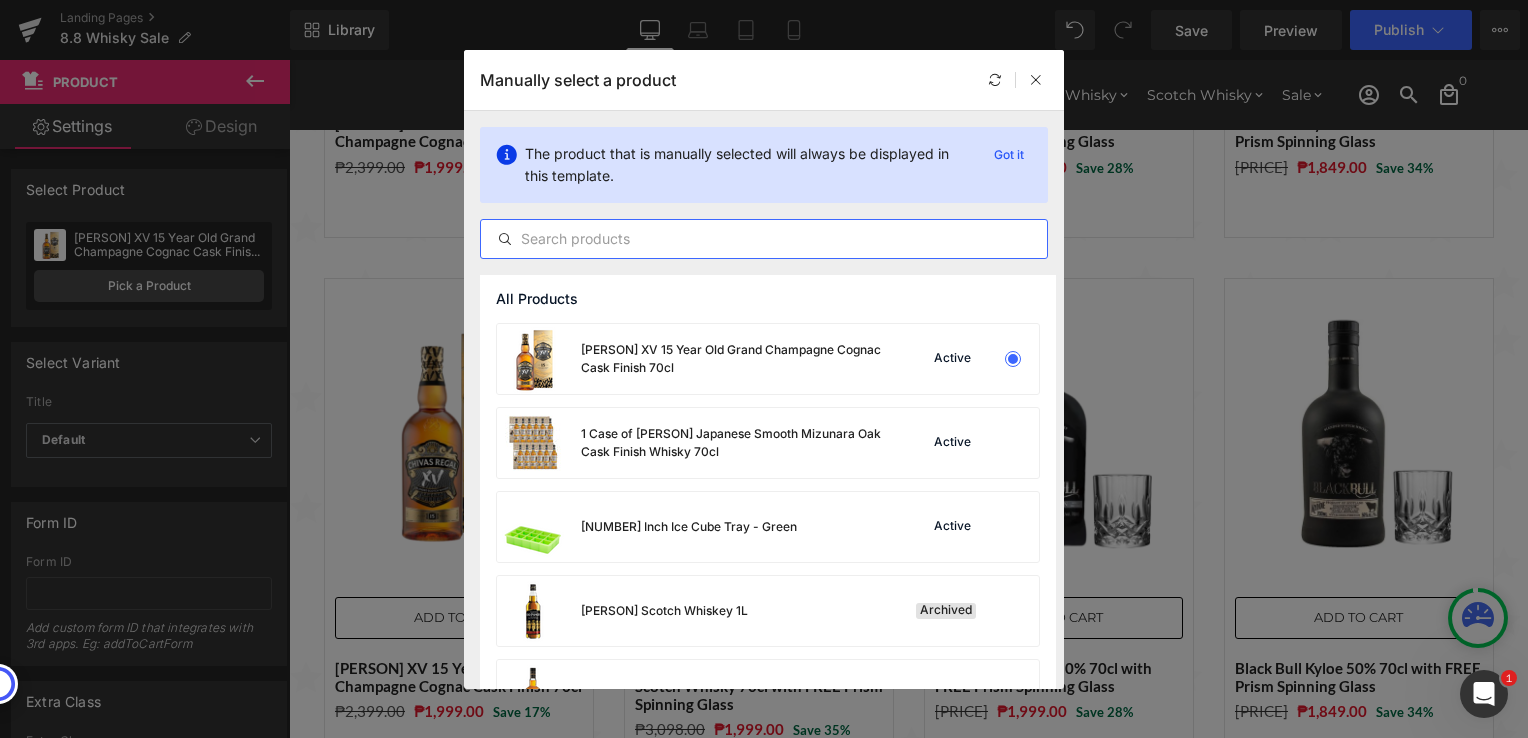 paste on "[PRODUCT] 70cl (6 bottles)" 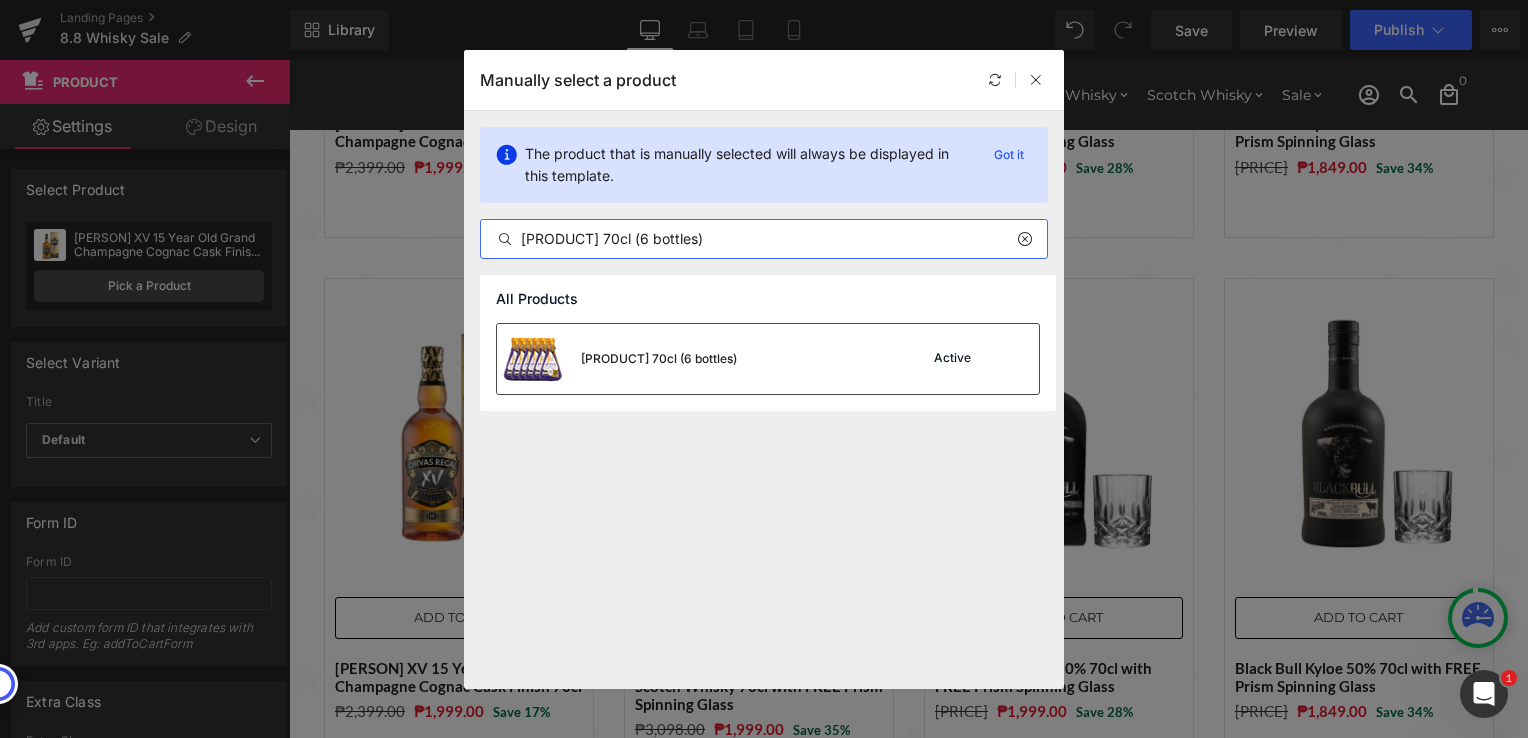 type on "[PRODUCT] 70cl (6 bottles)" 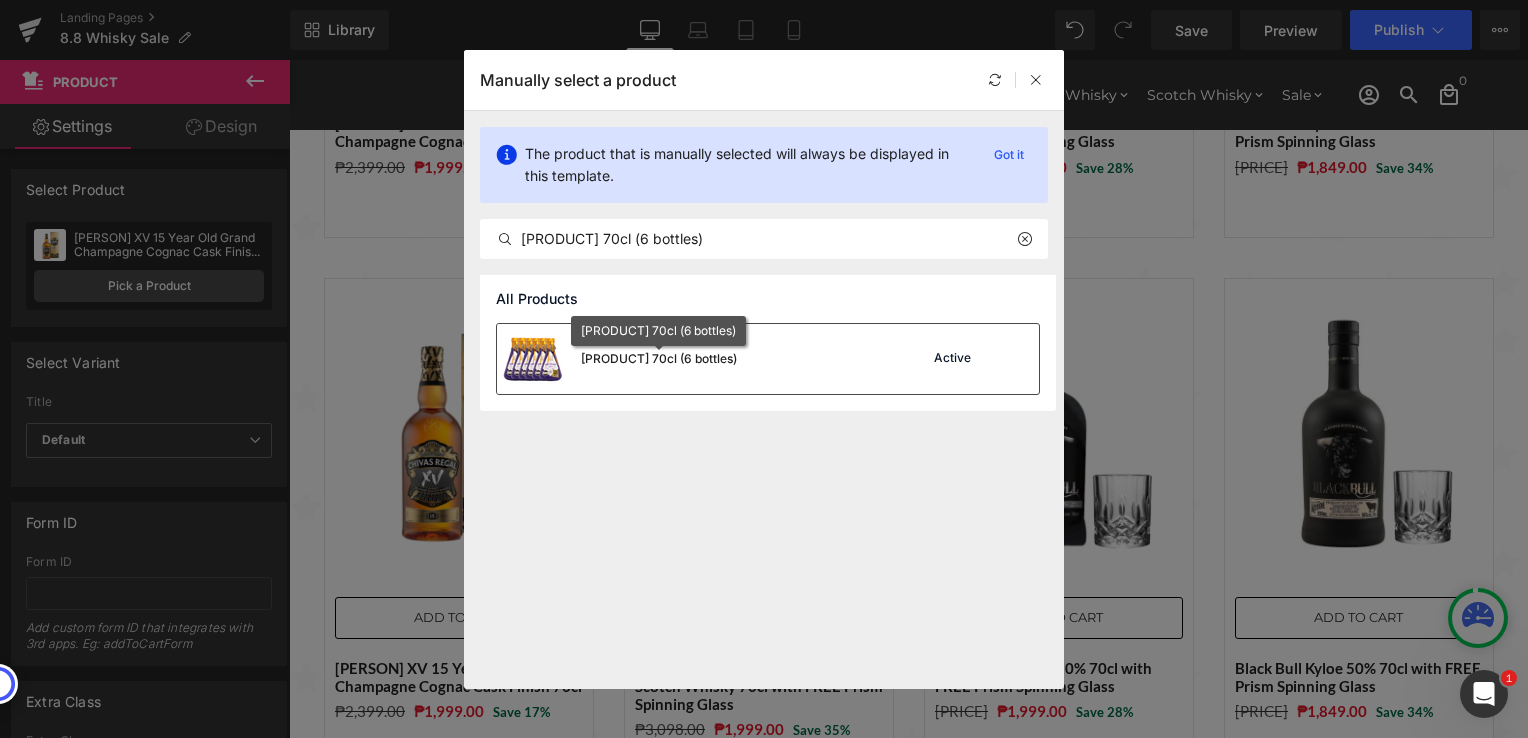 click on "[PRODUCT] 70cl (6 bottles)" at bounding box center [659, 359] 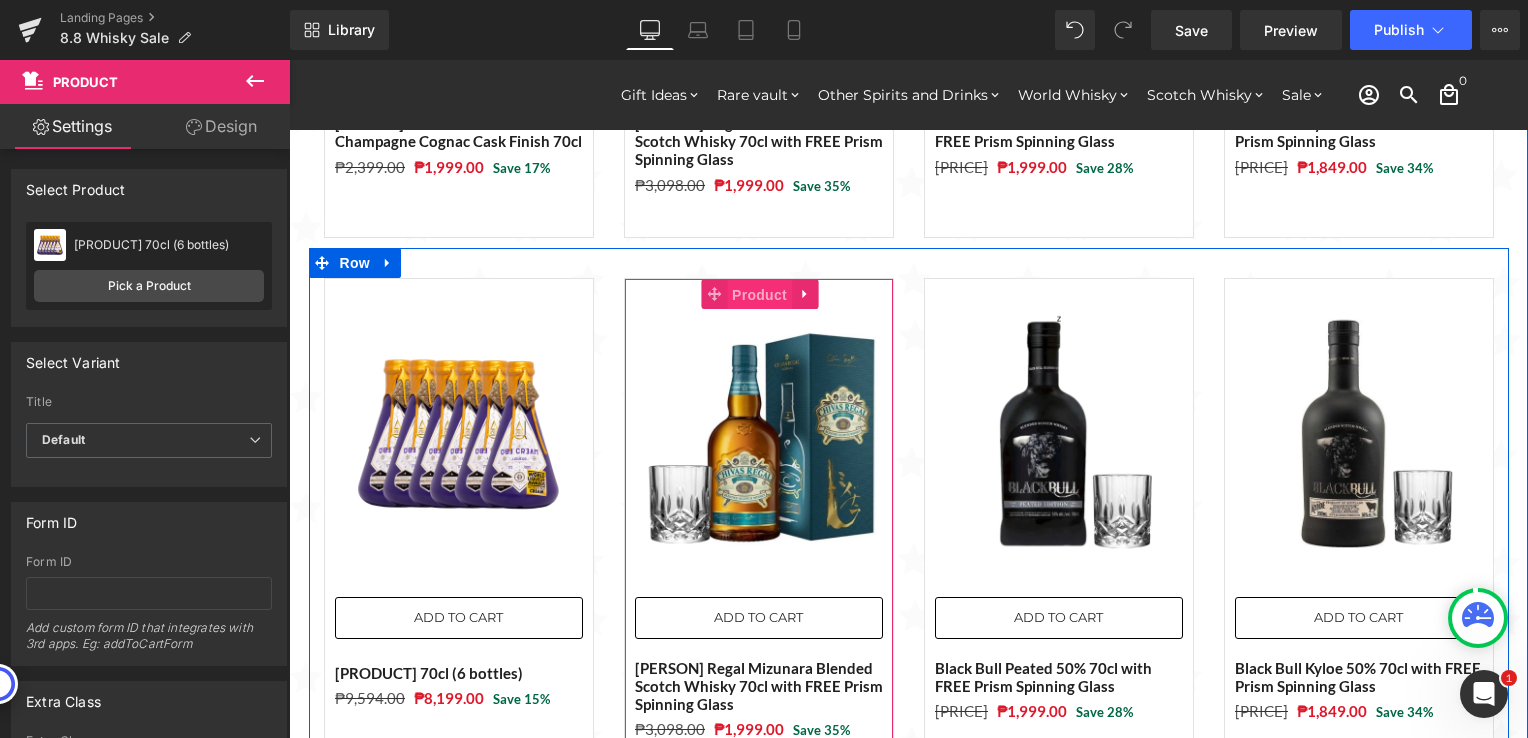 click on "Product" at bounding box center (759, 295) 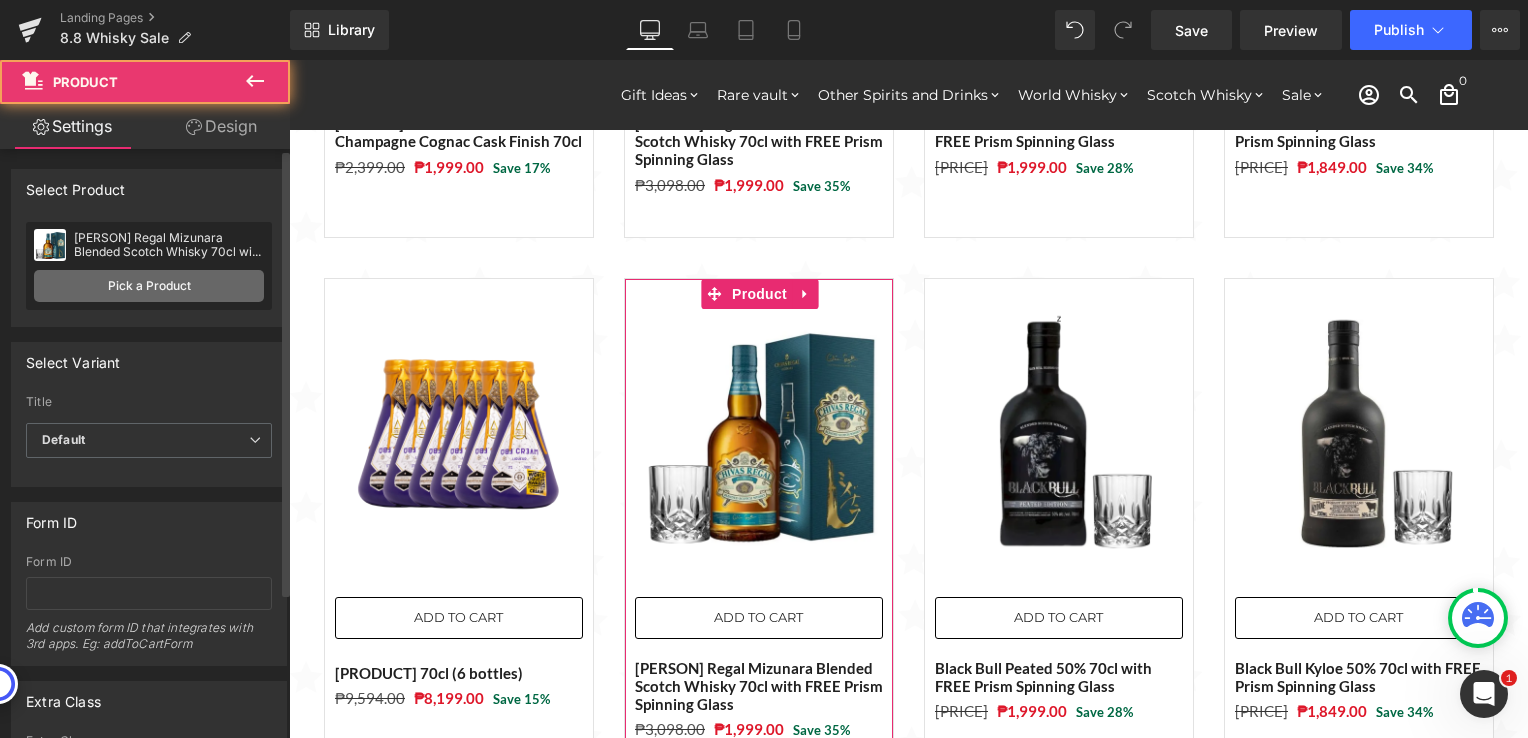 click on "Pick a Product" at bounding box center [149, 286] 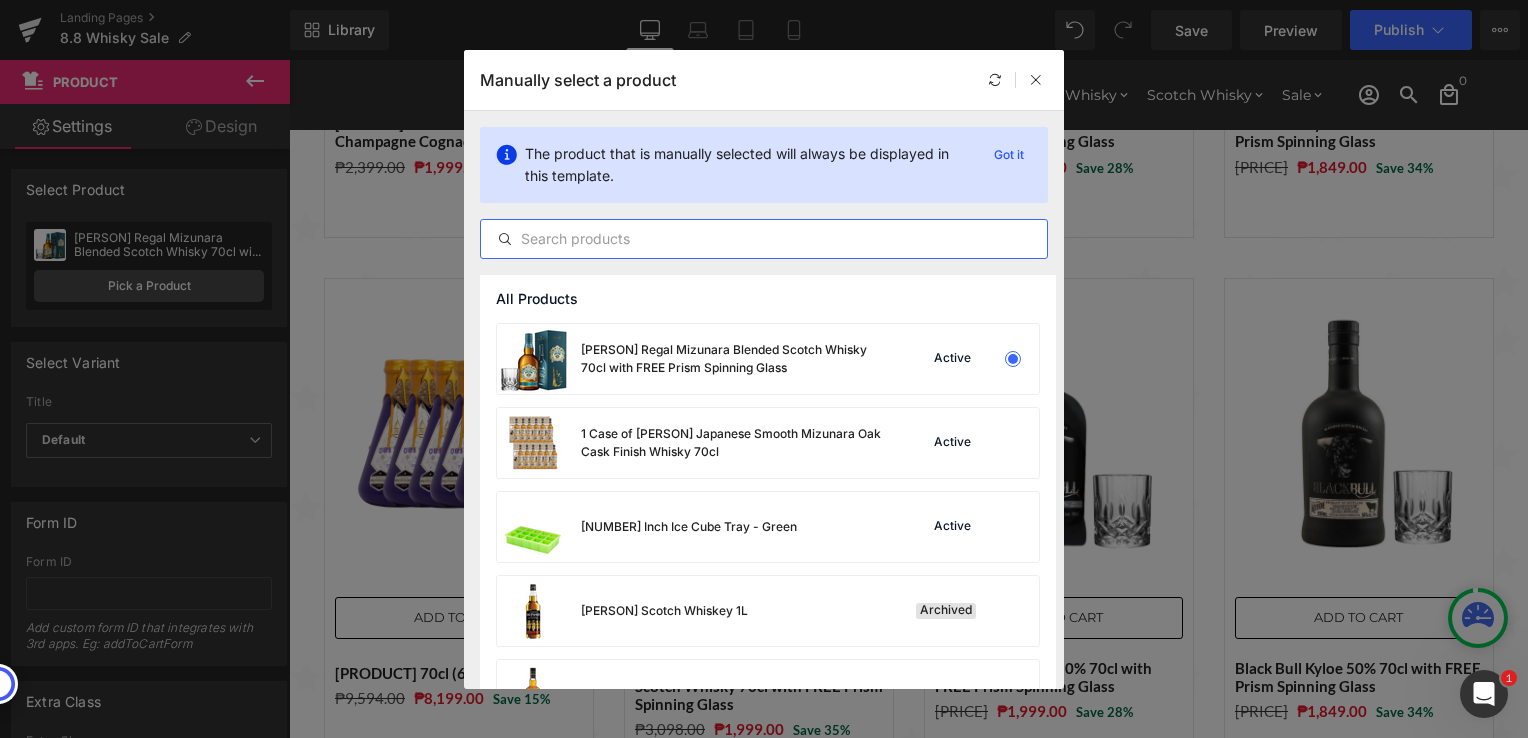 click at bounding box center (764, 239) 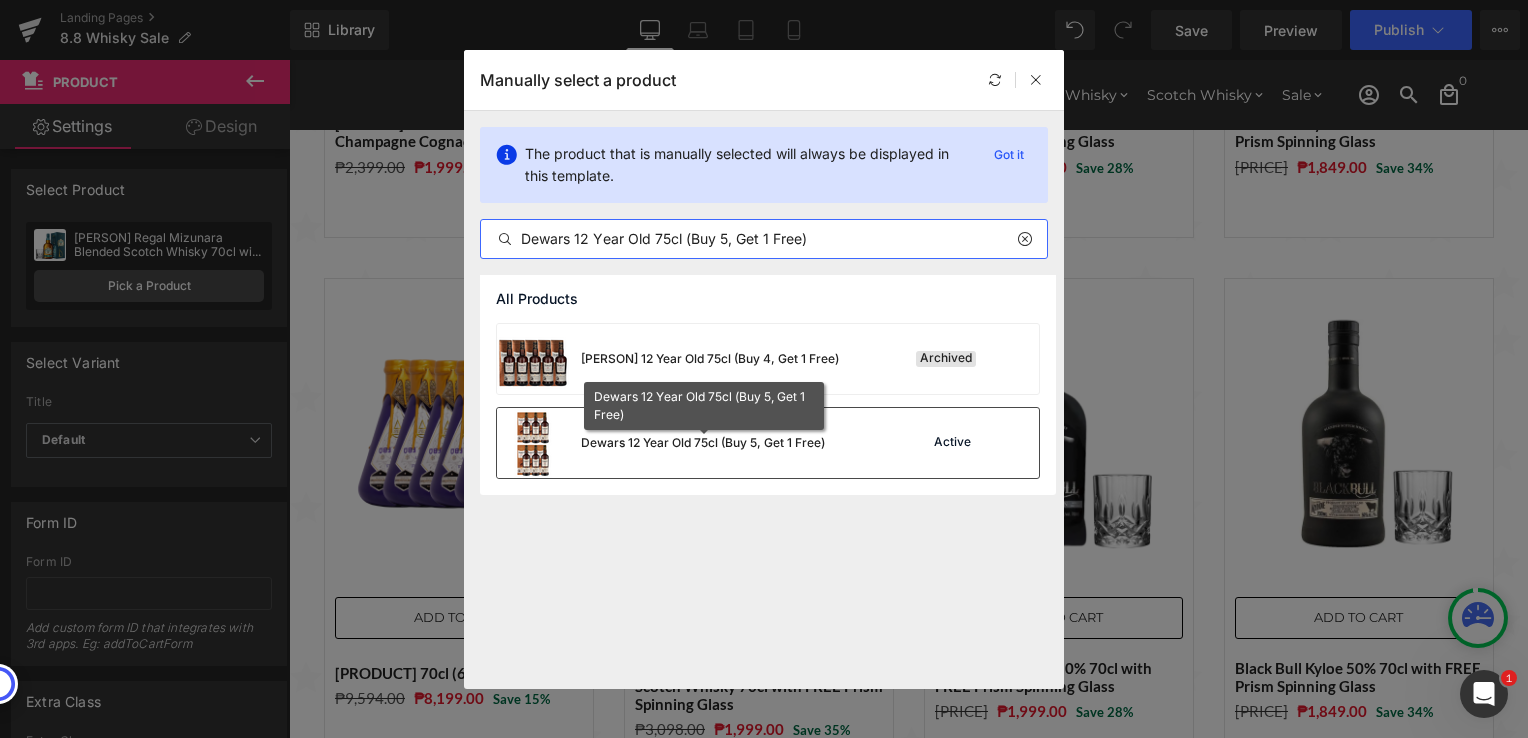 type on "Dewars 12 Year Old 75cl (Buy 5, Get 1 Free)" 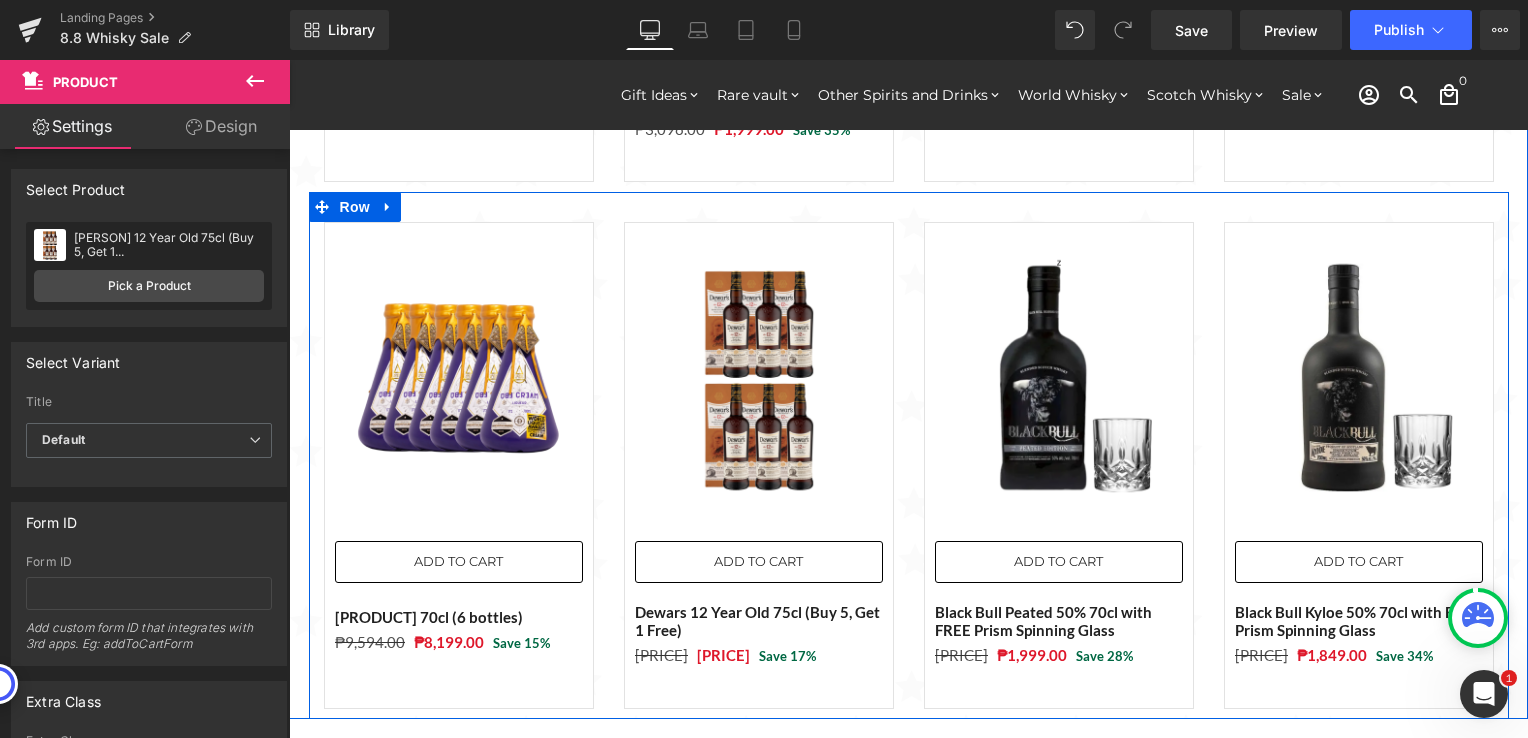 scroll, scrollTop: 2438, scrollLeft: 0, axis: vertical 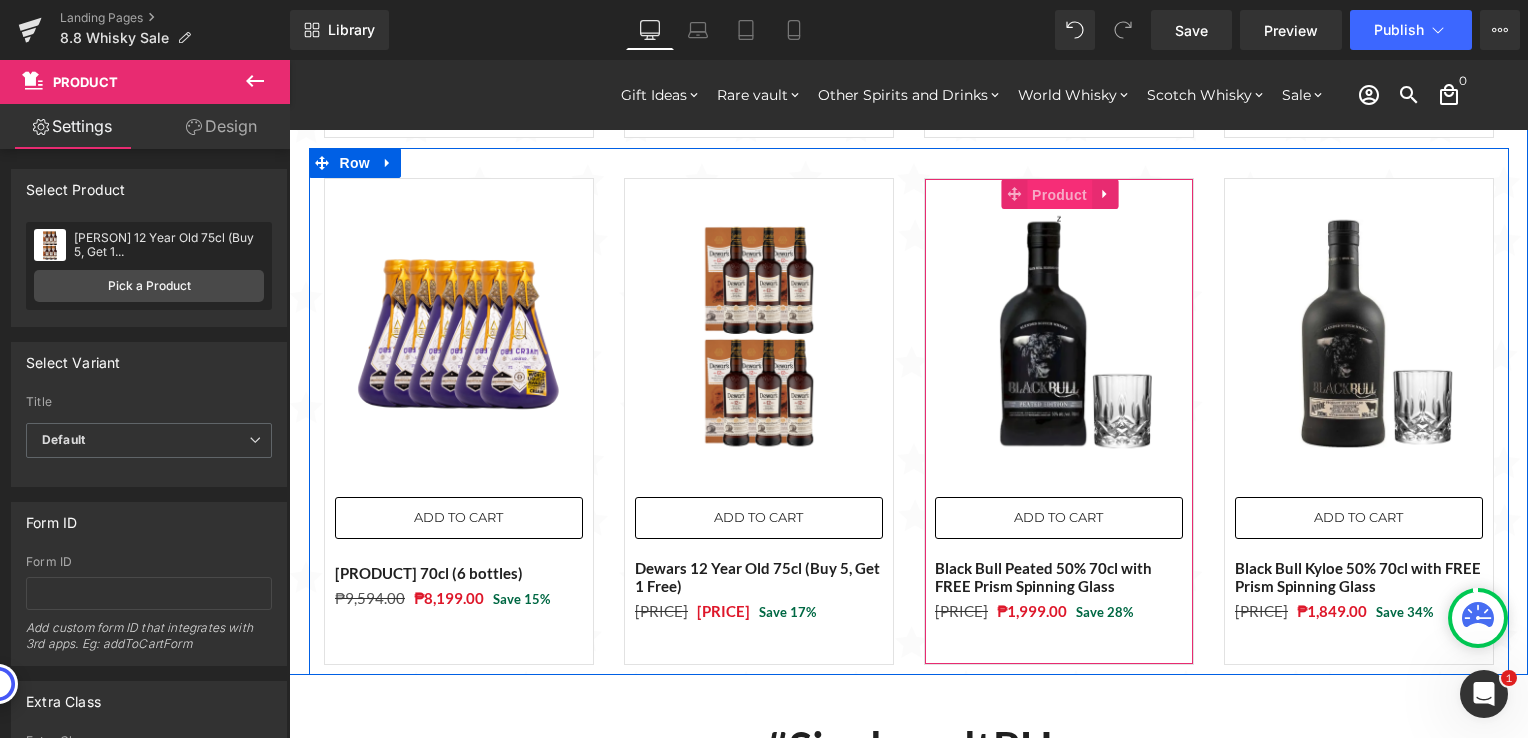 click on "Product" at bounding box center [1059, 195] 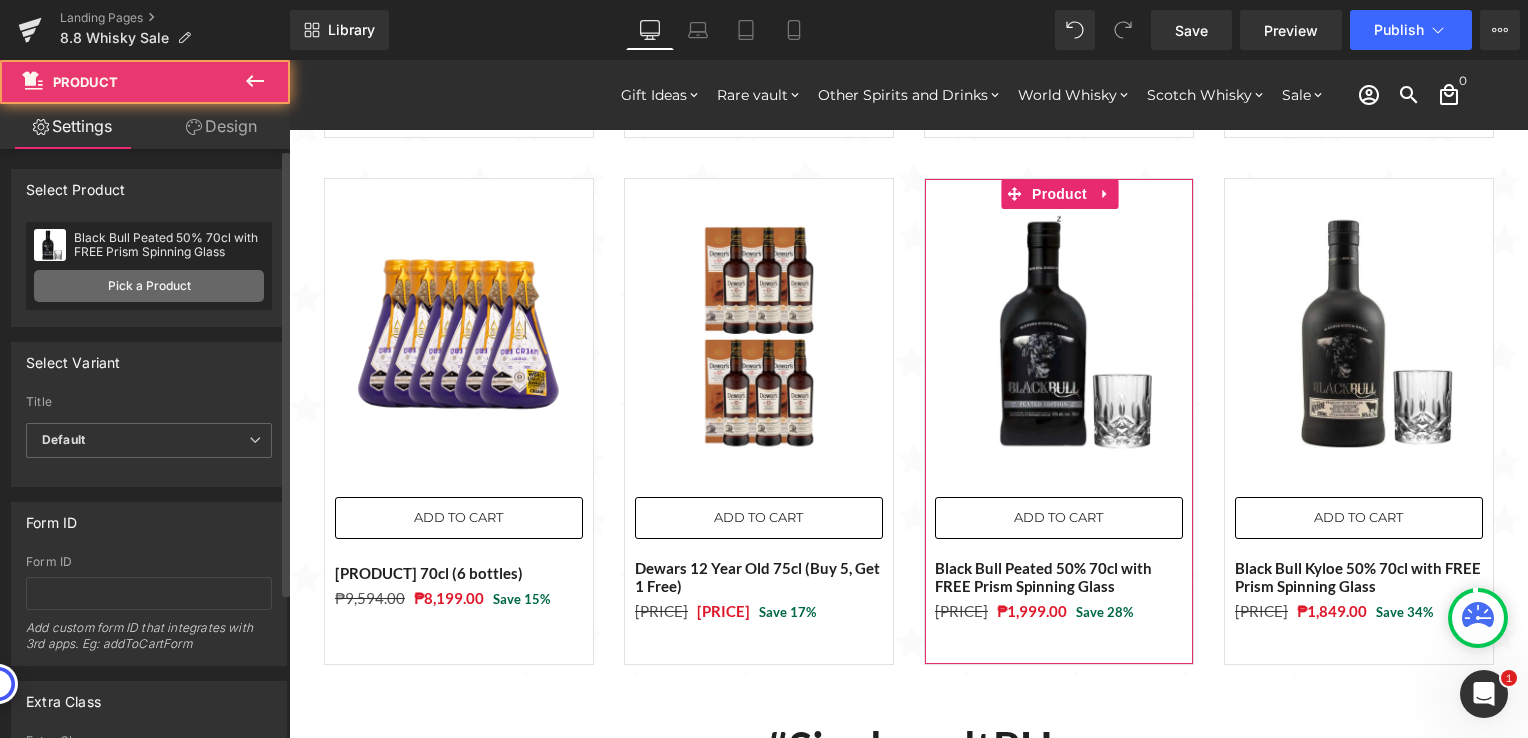 click on "Pick a Product" at bounding box center [149, 286] 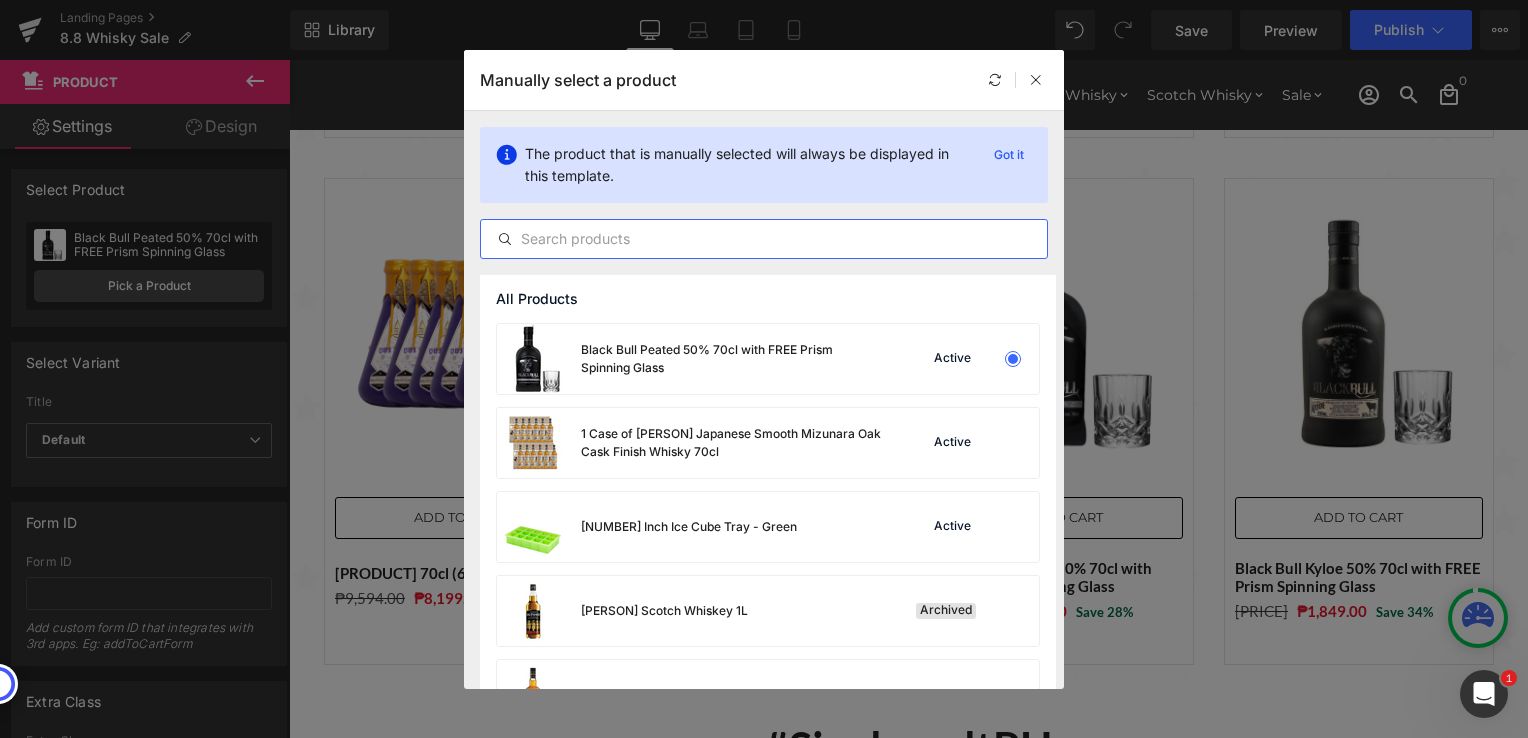 click at bounding box center [764, 239] 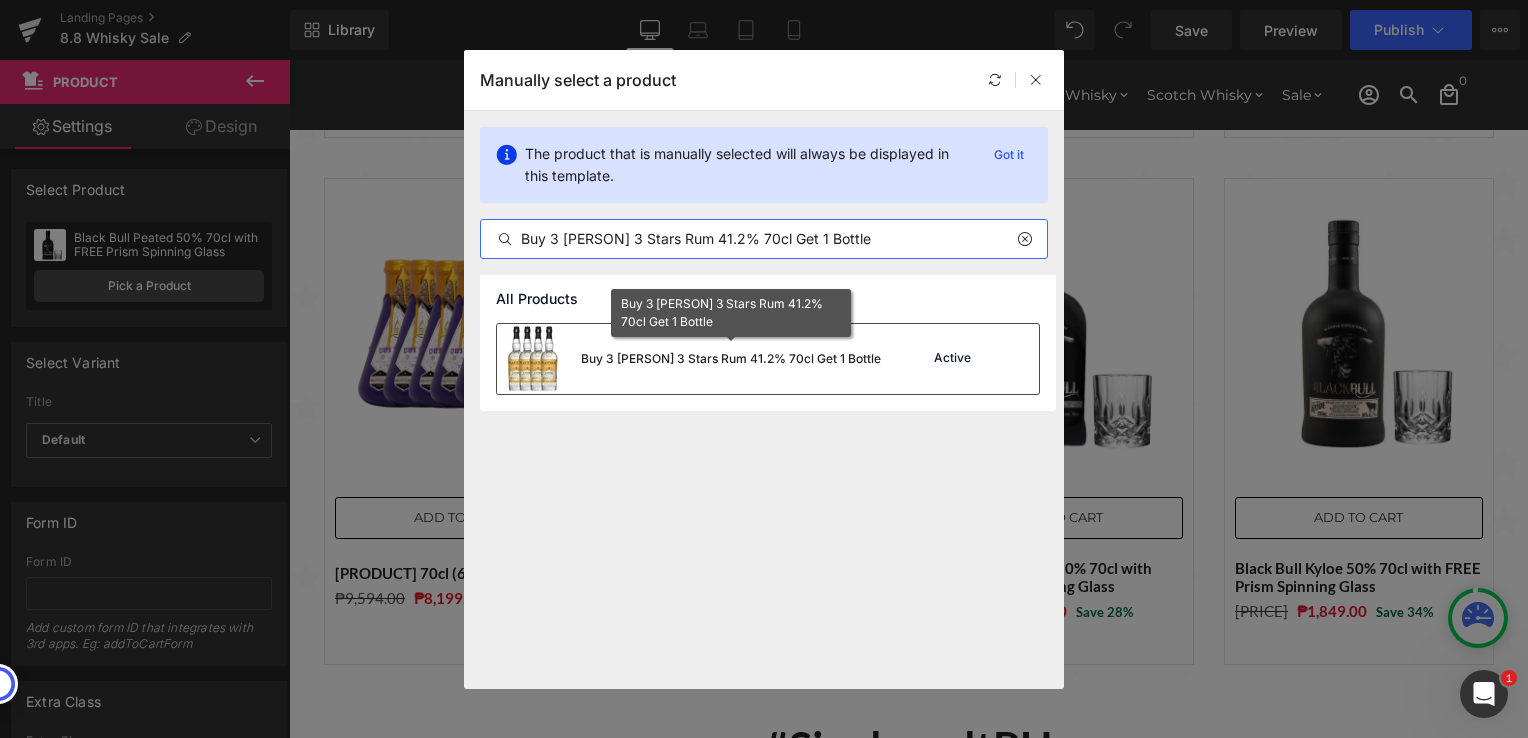 type on "Buy 3 [PERSON] 3 Stars Rum 41.2% 70cl Get 1 Bottle" 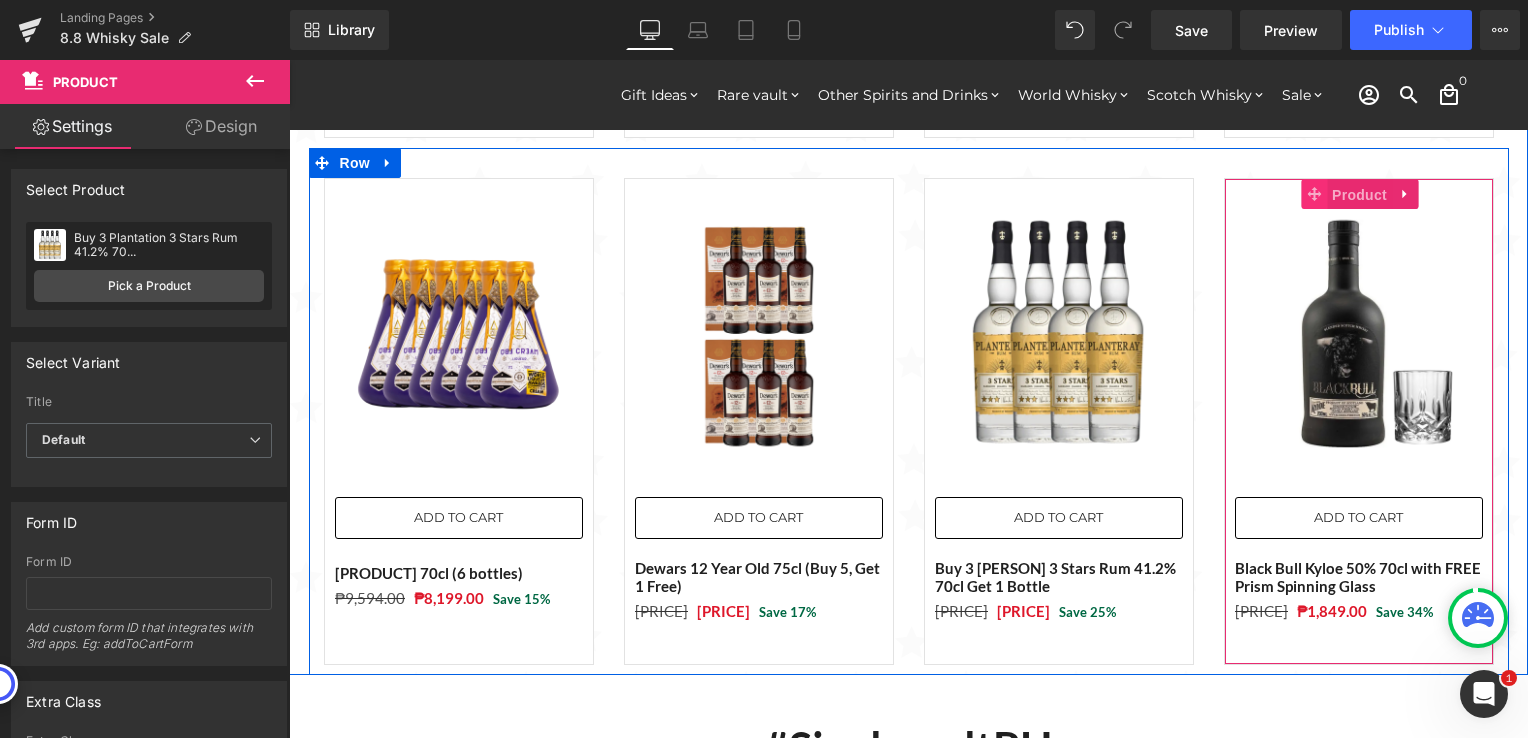 drag, startPoint x: 1332, startPoint y: 190, endPoint x: 1315, endPoint y: 193, distance: 17.262676 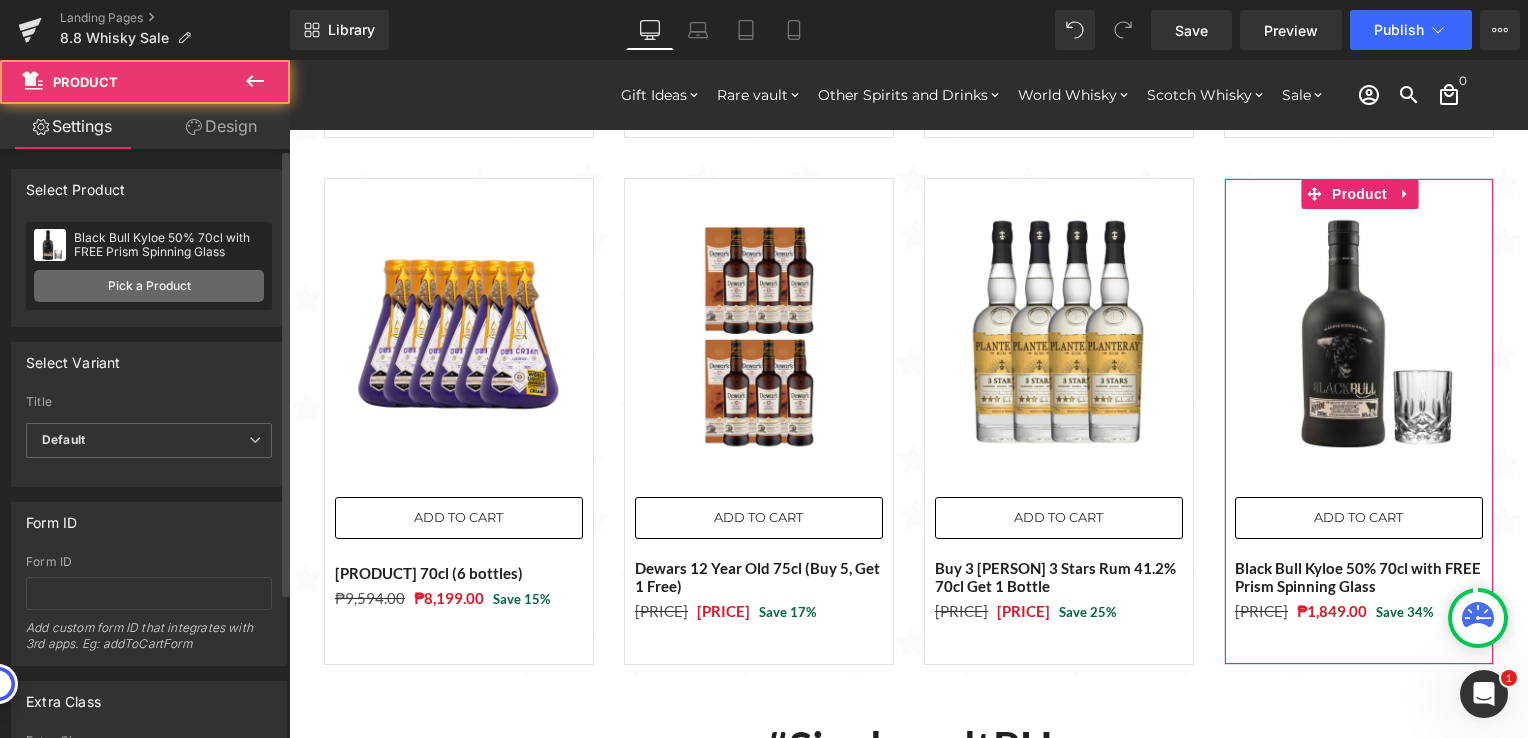 click on "Pick a Product" at bounding box center (149, 286) 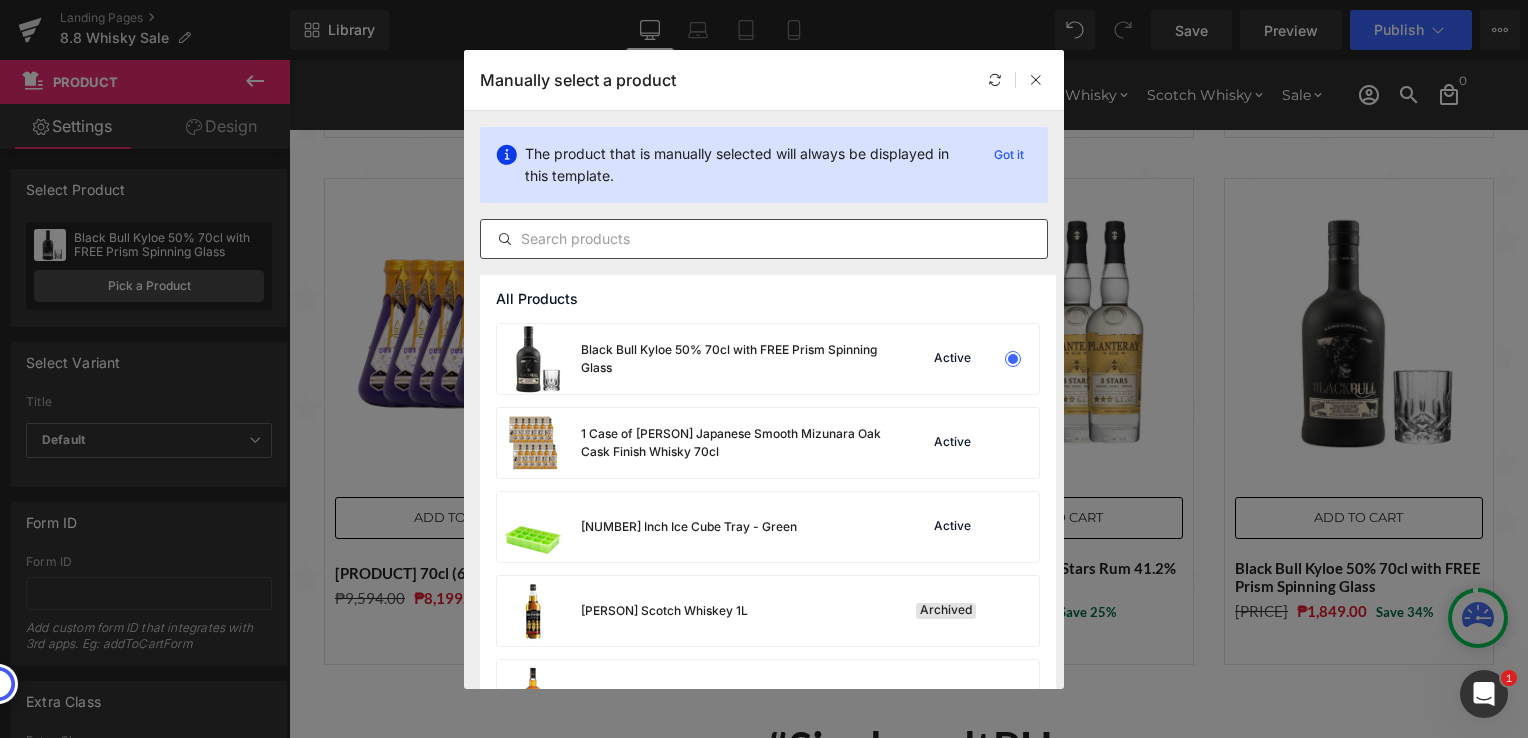 click at bounding box center (764, 239) 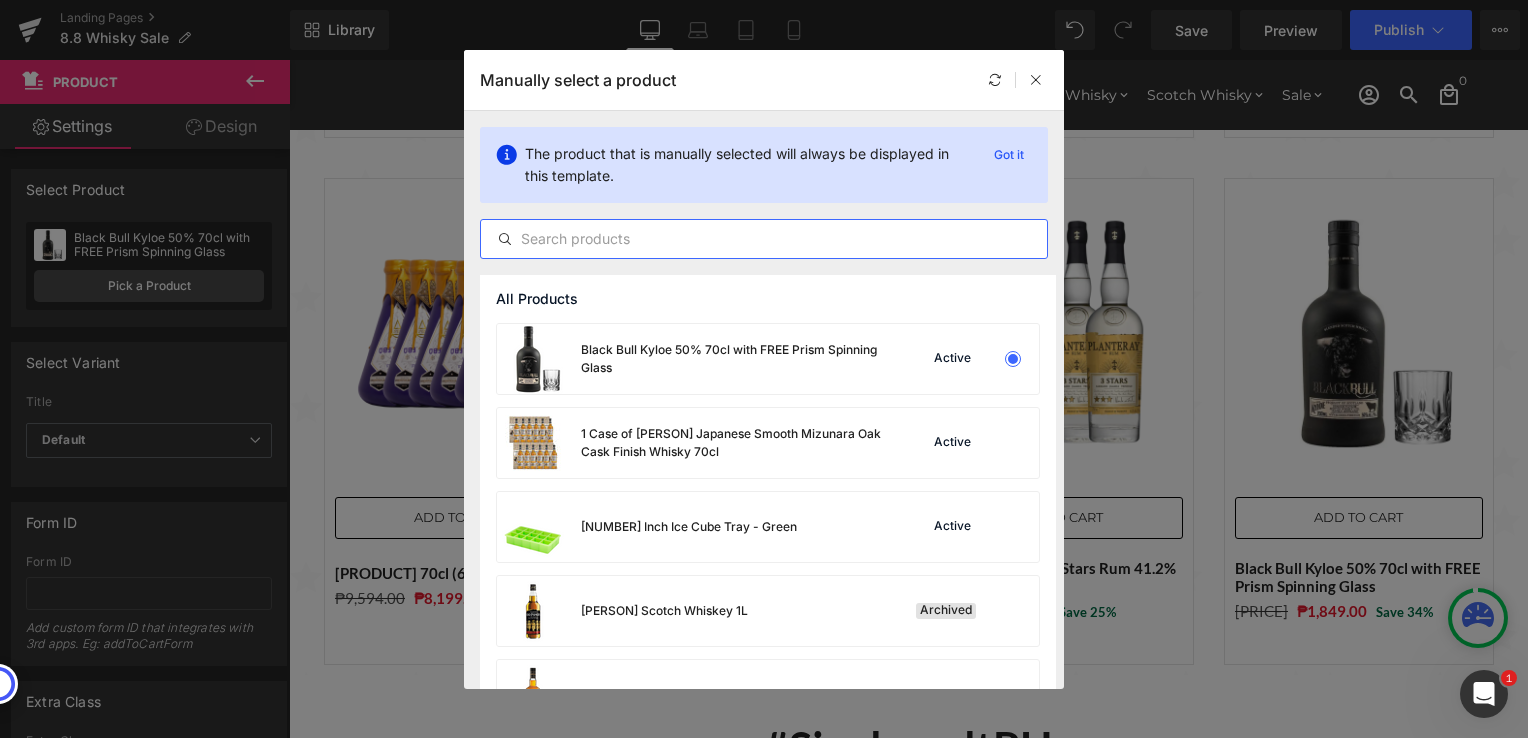 paste on "[PERSON] Blended Irish Whisky 70cl (2 Bottles)" 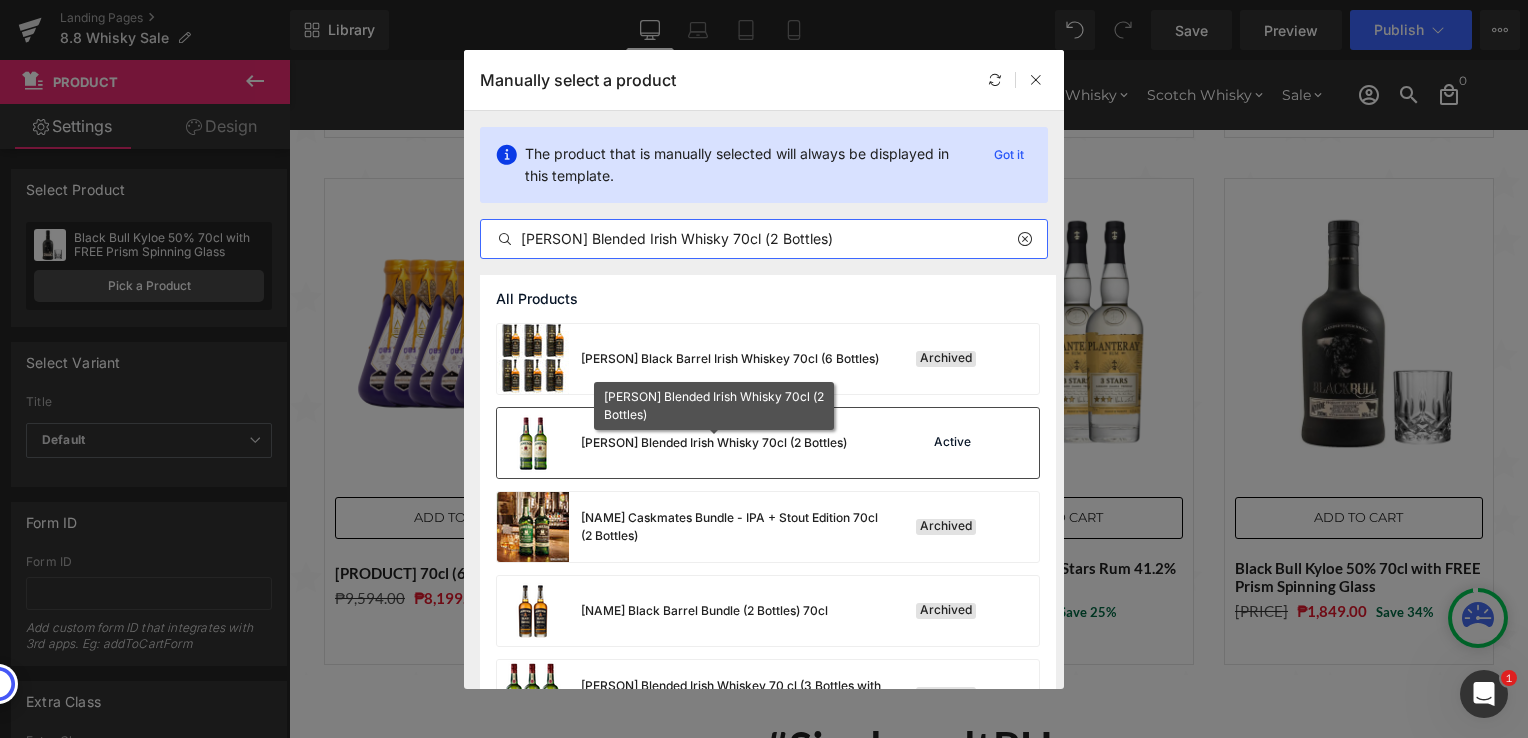 type on "[PERSON] Blended Irish Whisky 70cl (2 Bottles)" 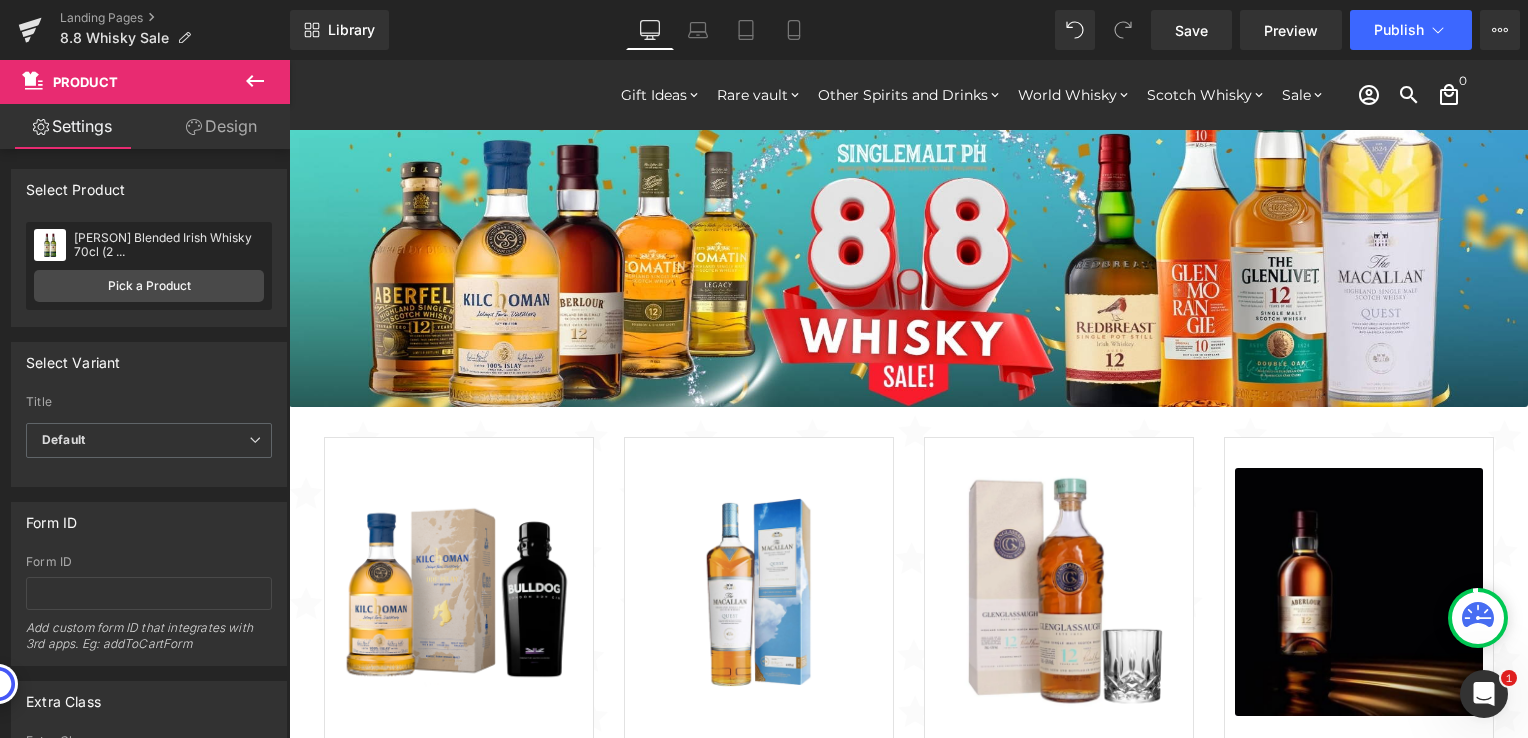 scroll, scrollTop: 0, scrollLeft: 0, axis: both 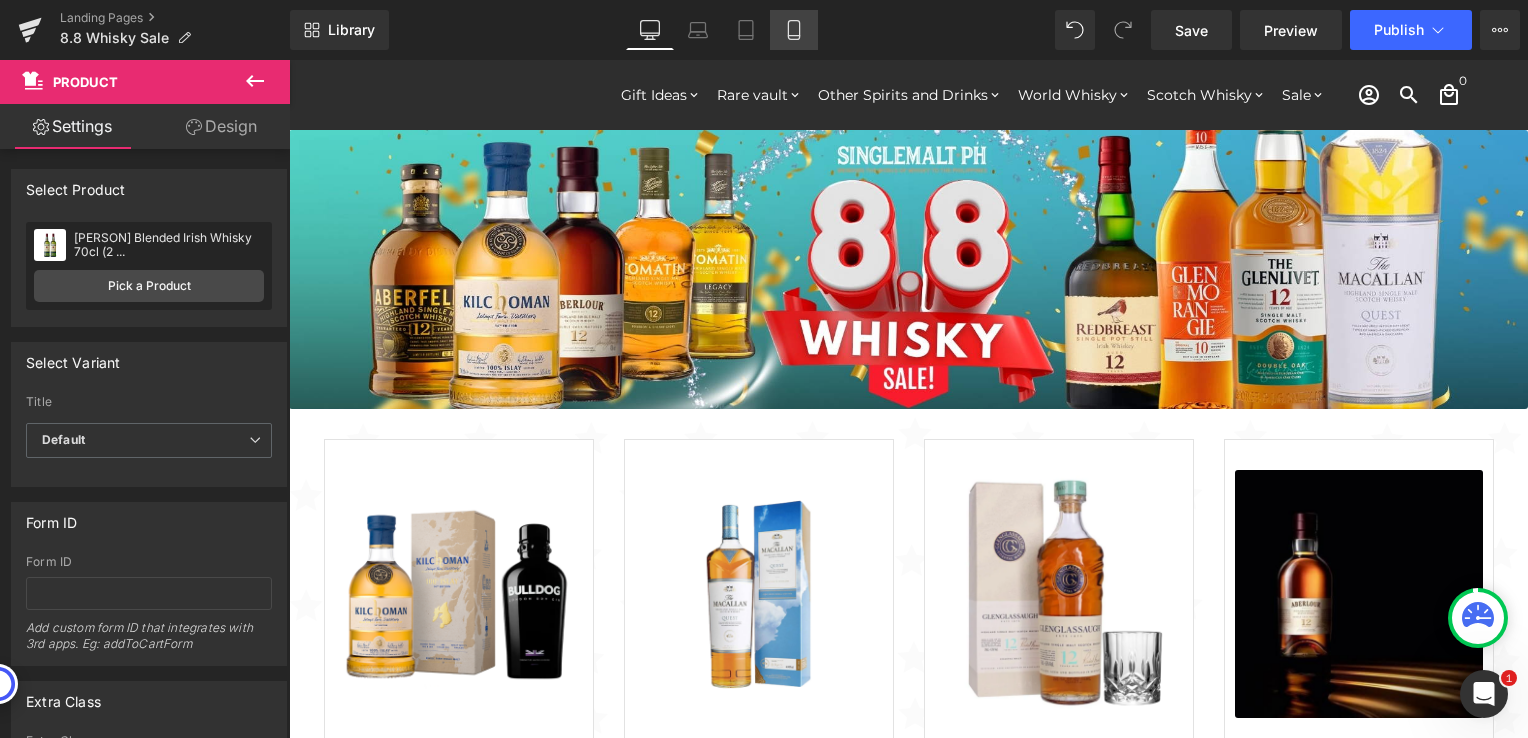 click 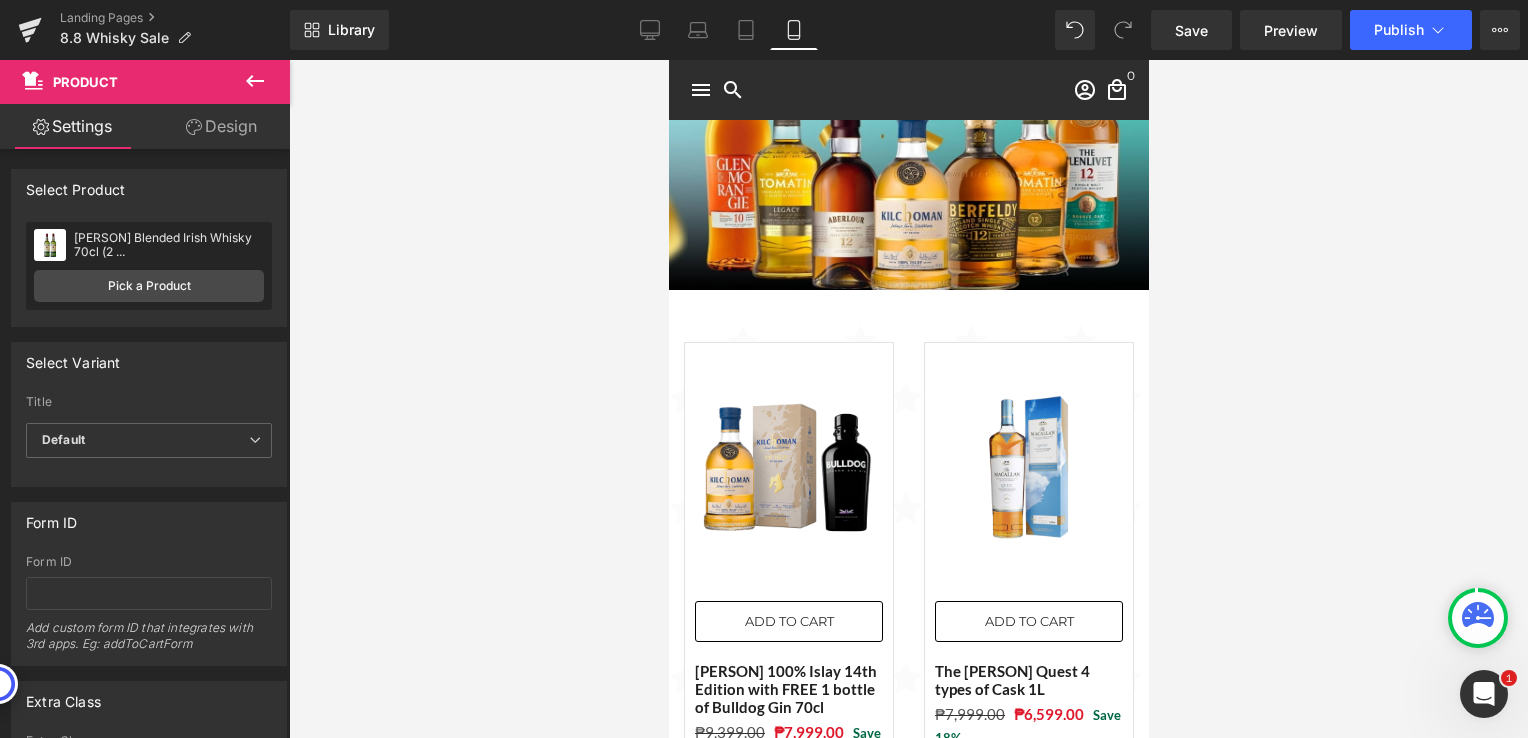 scroll, scrollTop: 0, scrollLeft: 0, axis: both 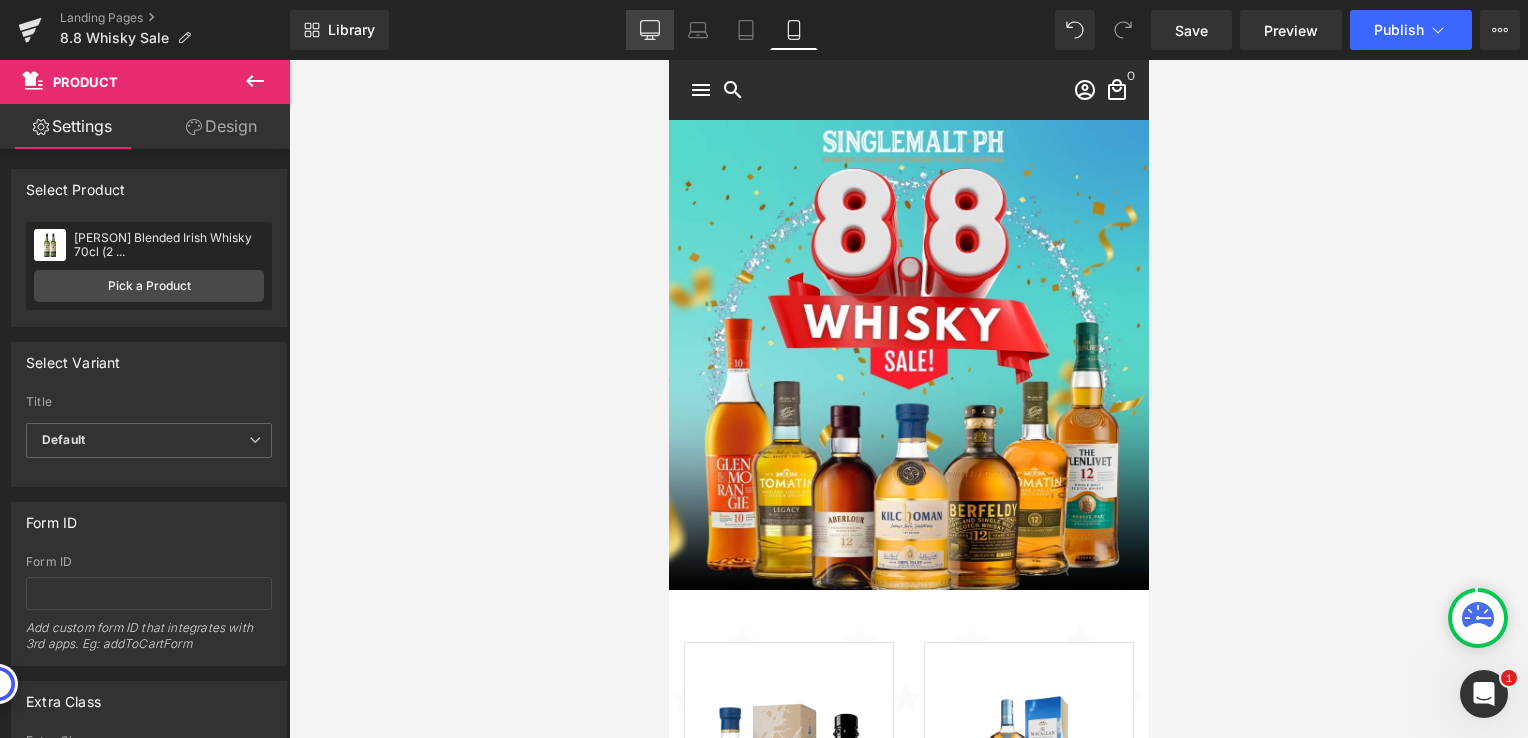 click 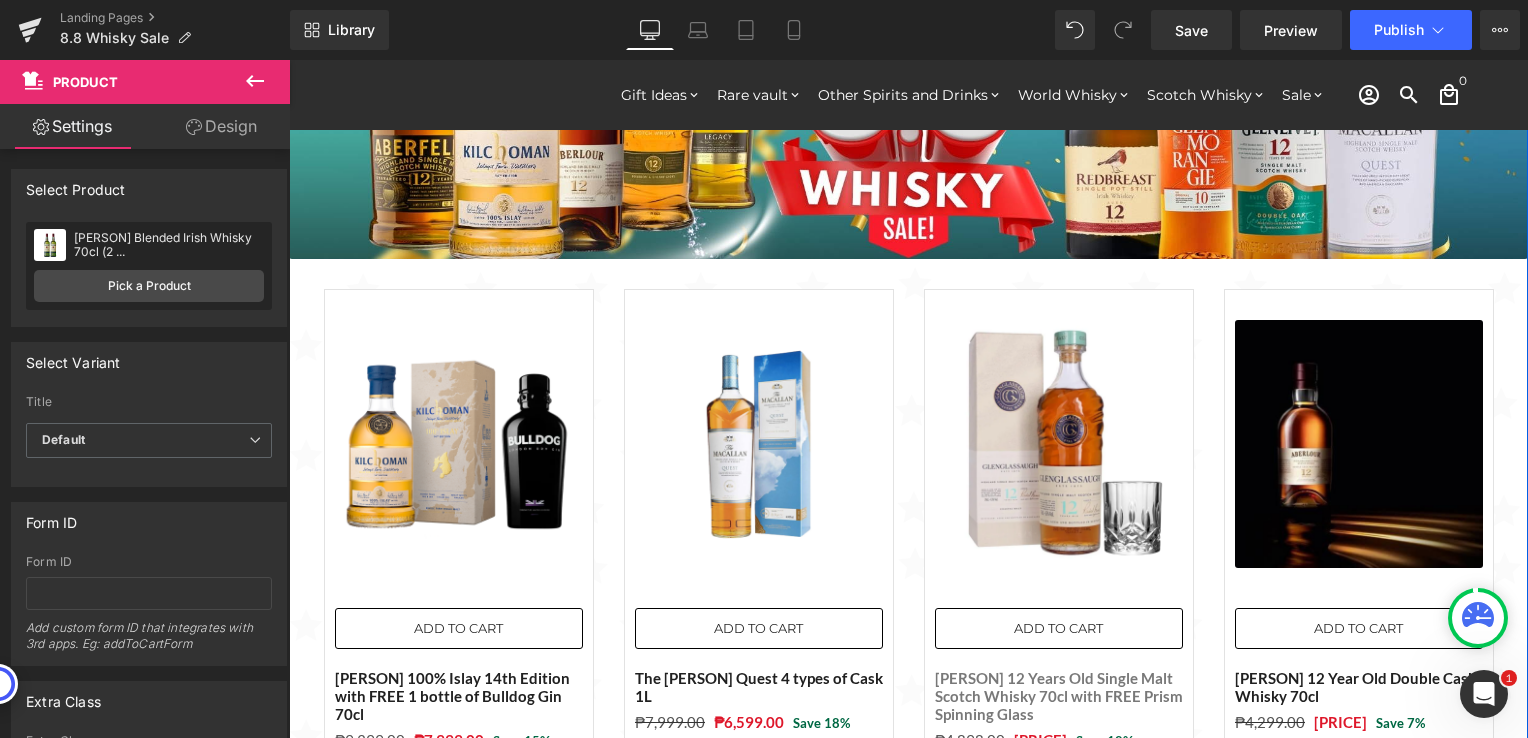 scroll, scrollTop: 0, scrollLeft: 0, axis: both 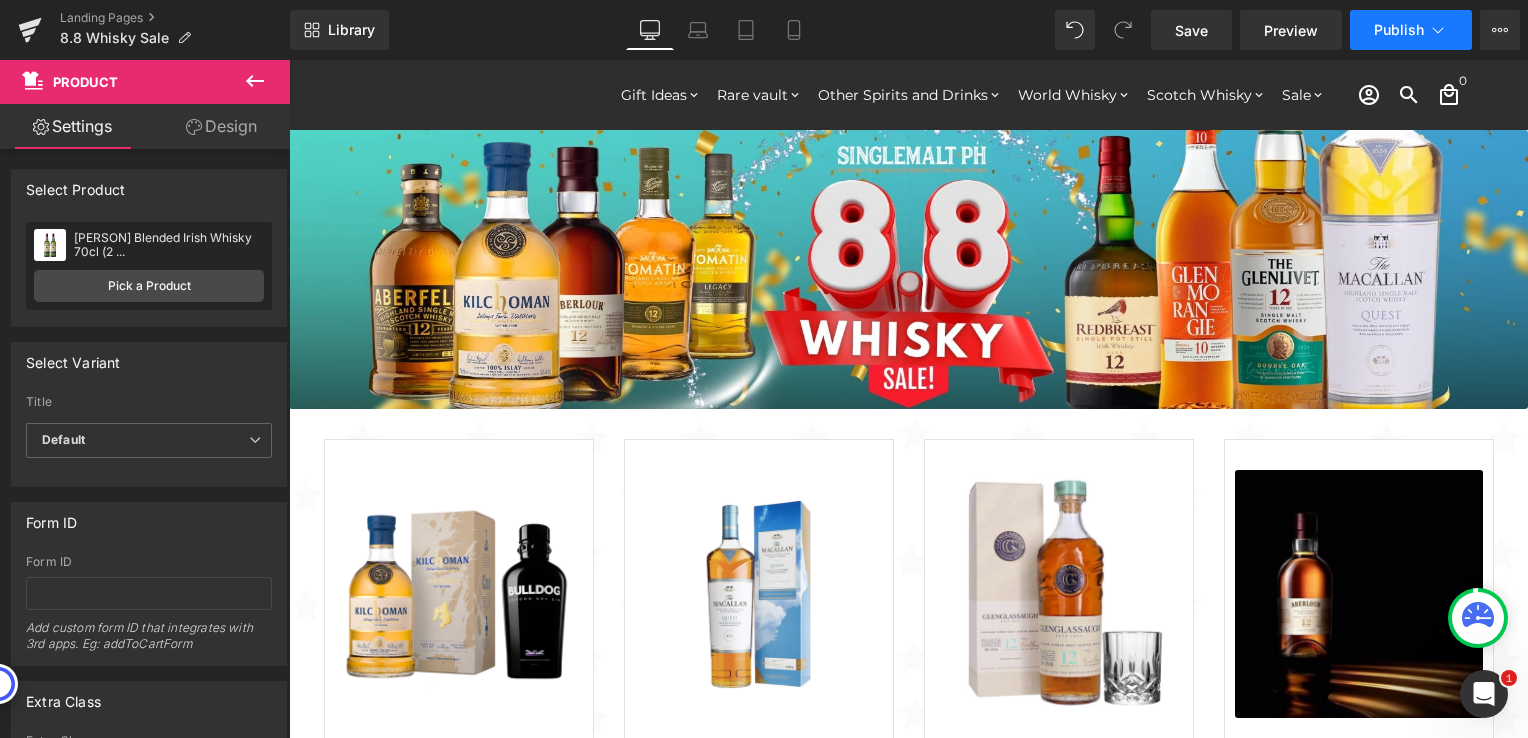 click on "Publish" at bounding box center (1399, 30) 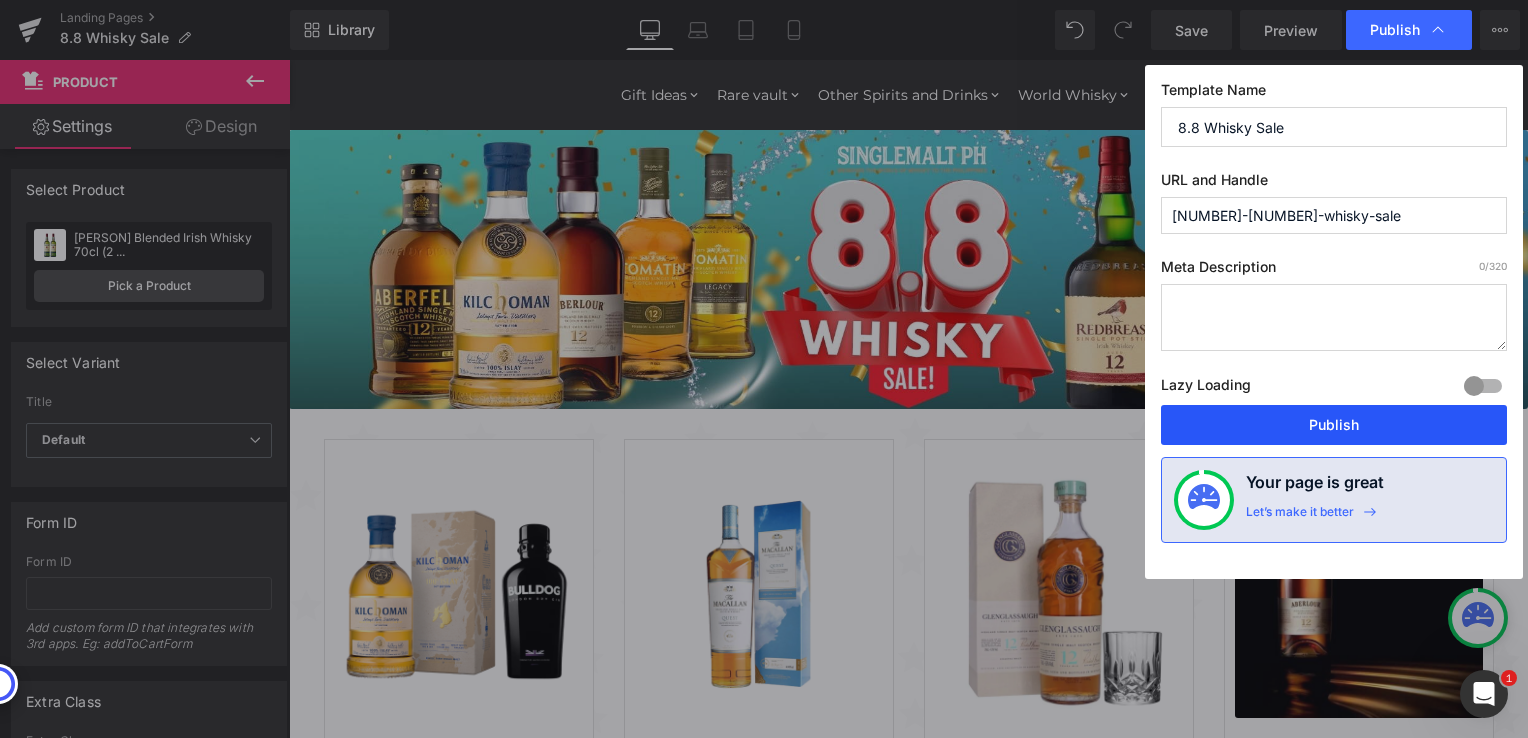 click on "Publish" at bounding box center (1334, 425) 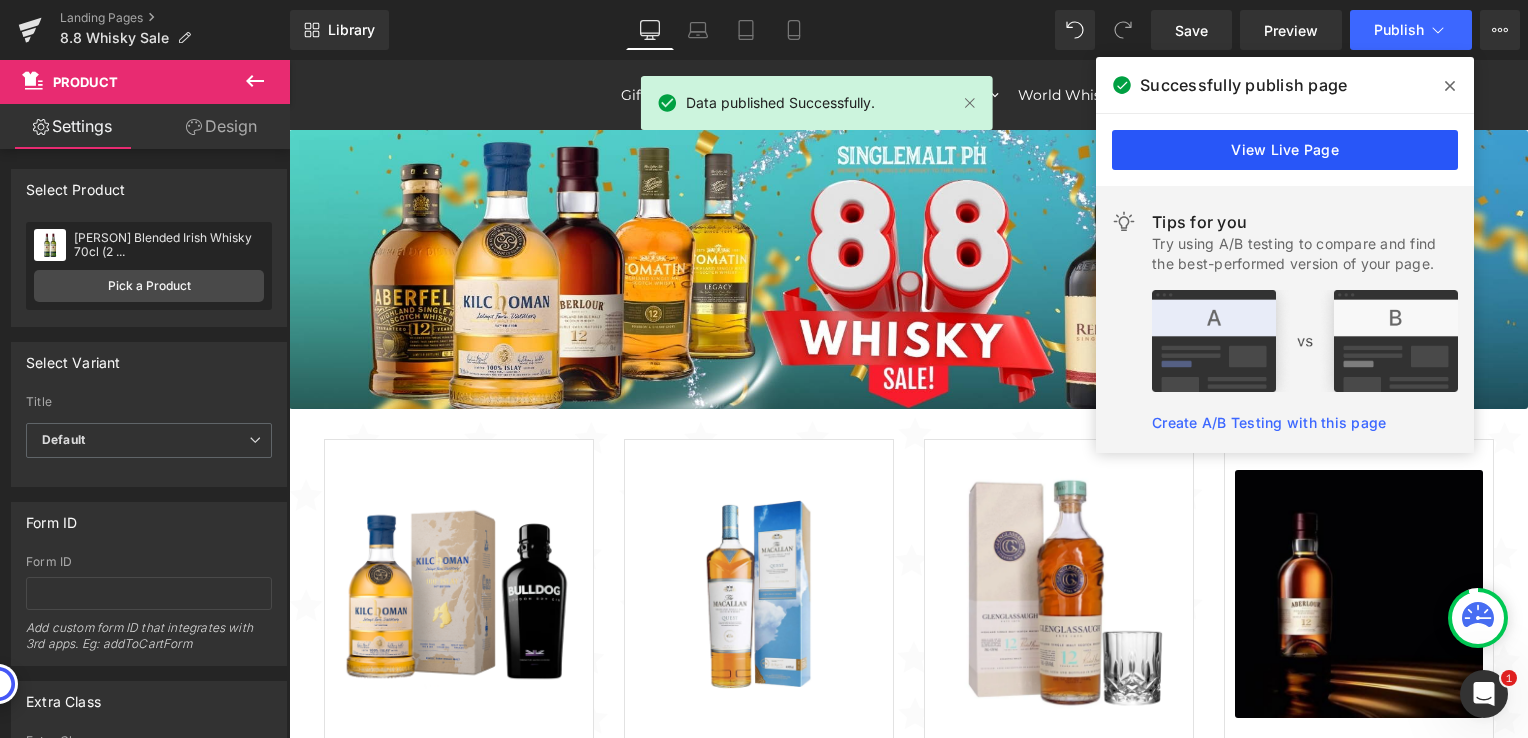 click on "View Live Page" at bounding box center [1285, 150] 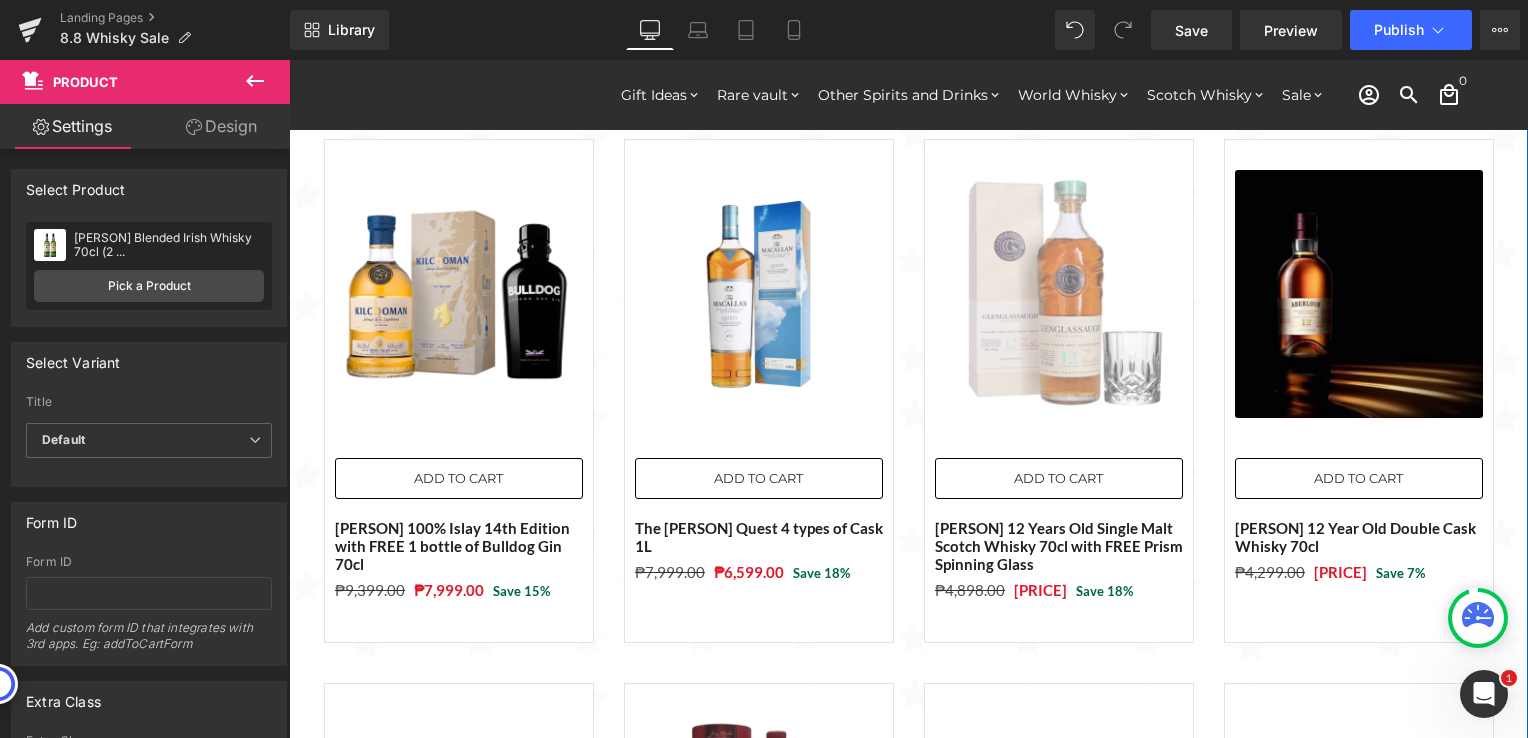 scroll, scrollTop: 0, scrollLeft: 0, axis: both 